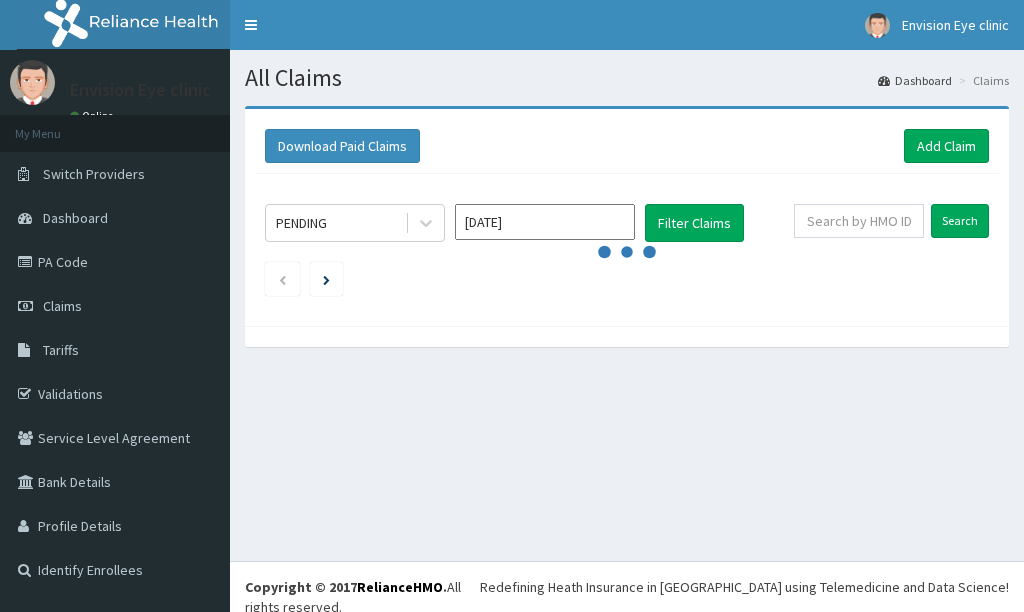 scroll, scrollTop: 0, scrollLeft: 0, axis: both 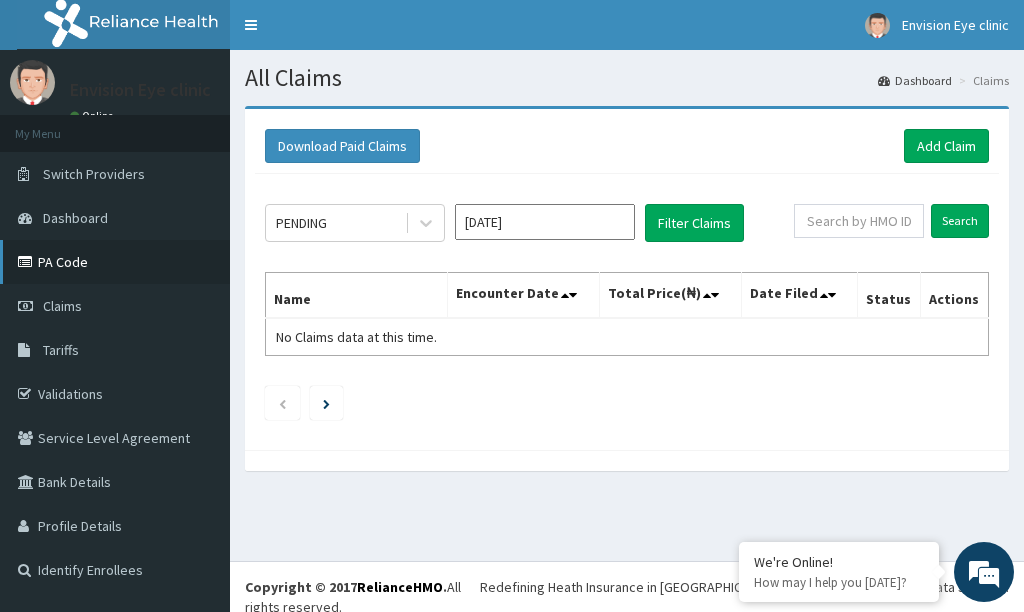 click on "PA Code" at bounding box center [115, 262] 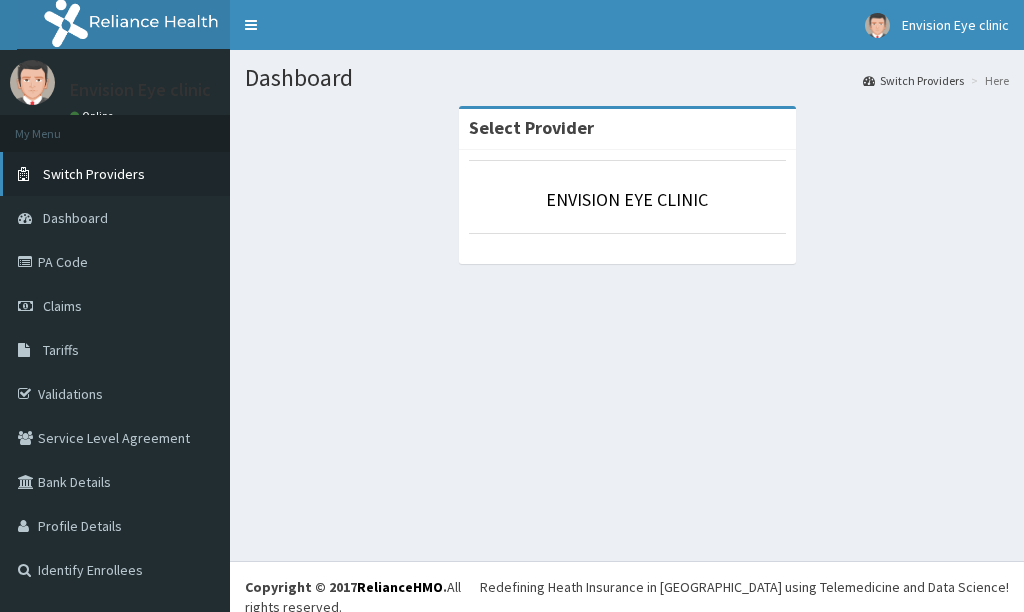 scroll, scrollTop: 0, scrollLeft: 0, axis: both 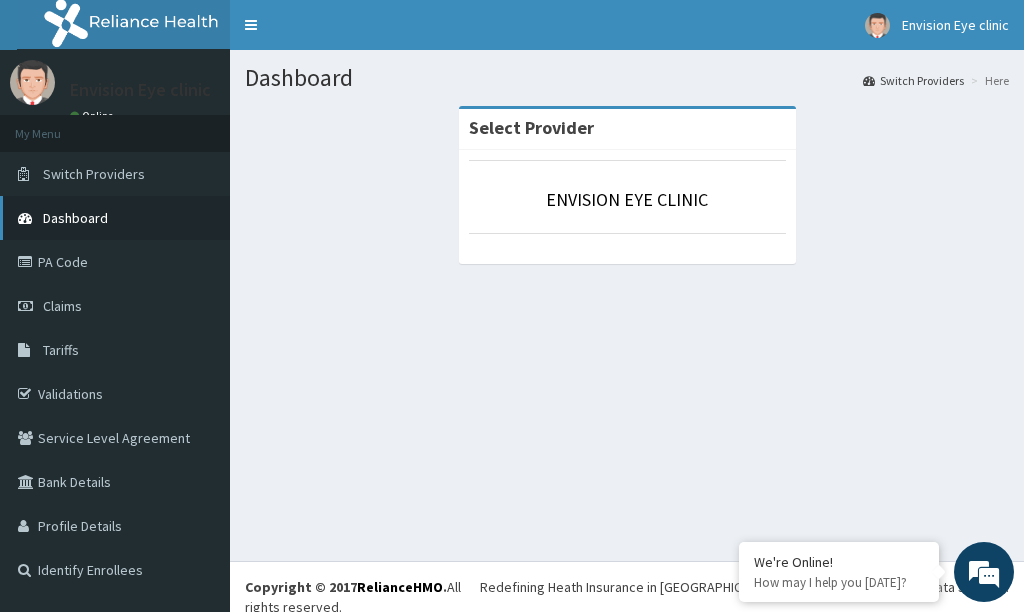 click on "Dashboard" at bounding box center (115, 218) 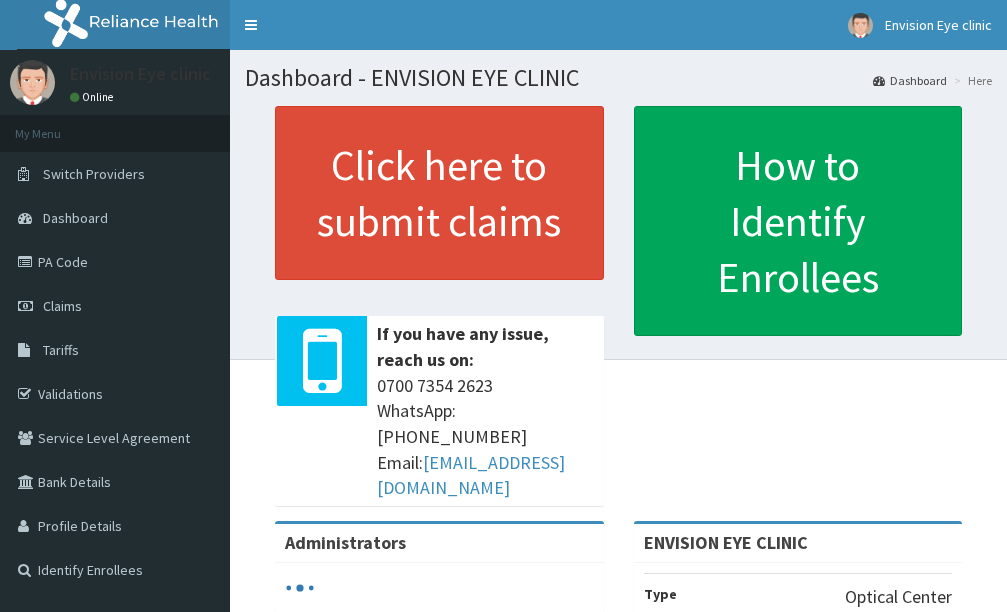 scroll, scrollTop: 0, scrollLeft: 0, axis: both 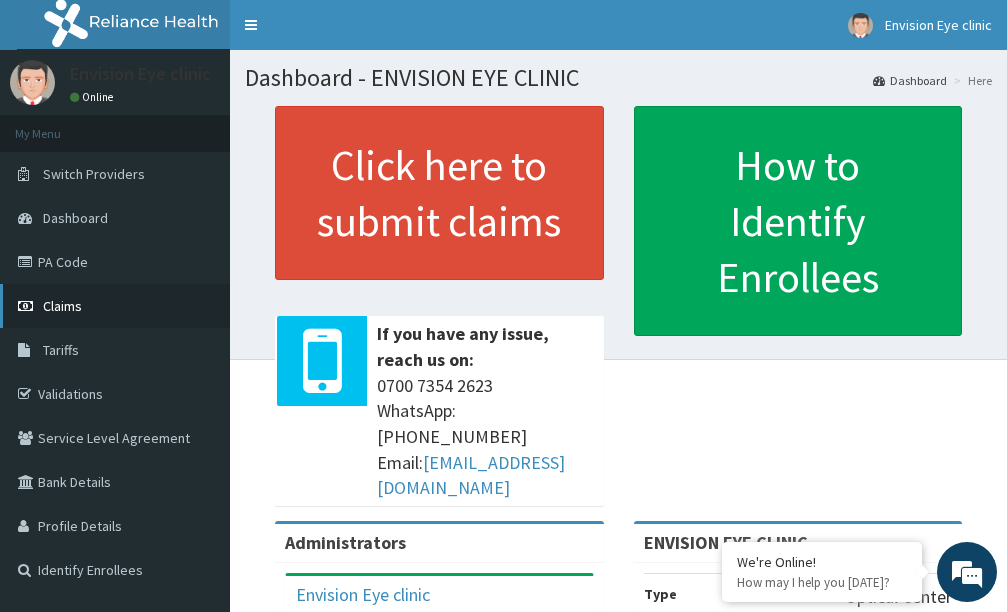 click on "Claims" at bounding box center (115, 306) 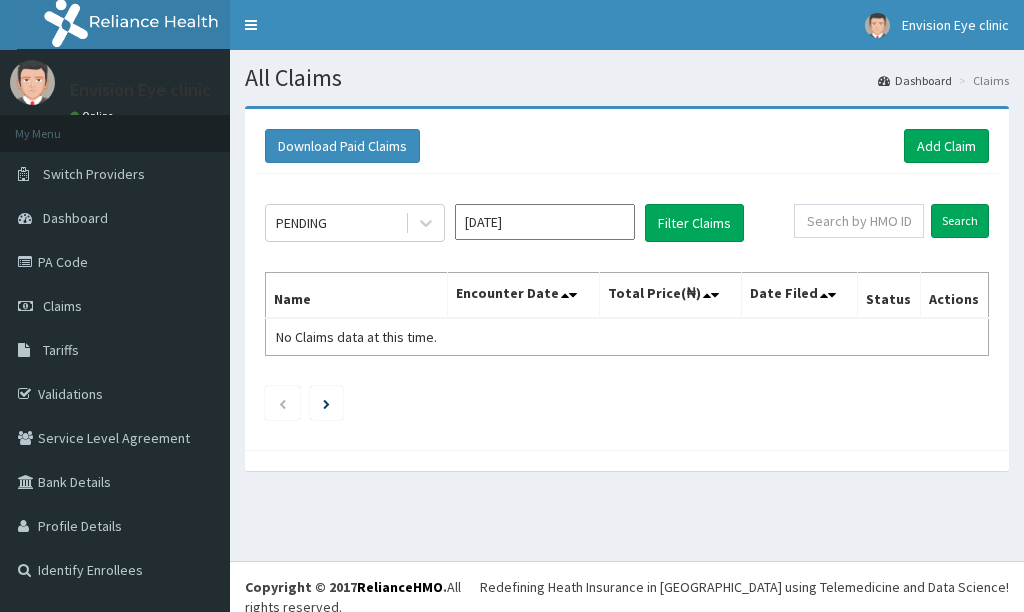 scroll, scrollTop: 0, scrollLeft: 0, axis: both 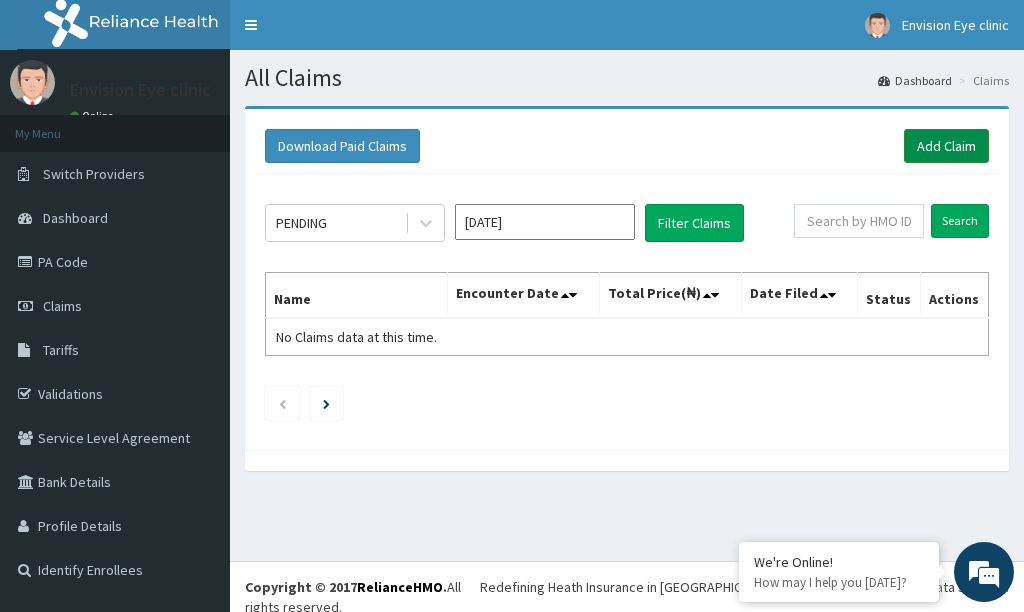 click on "Add Claim" at bounding box center (946, 146) 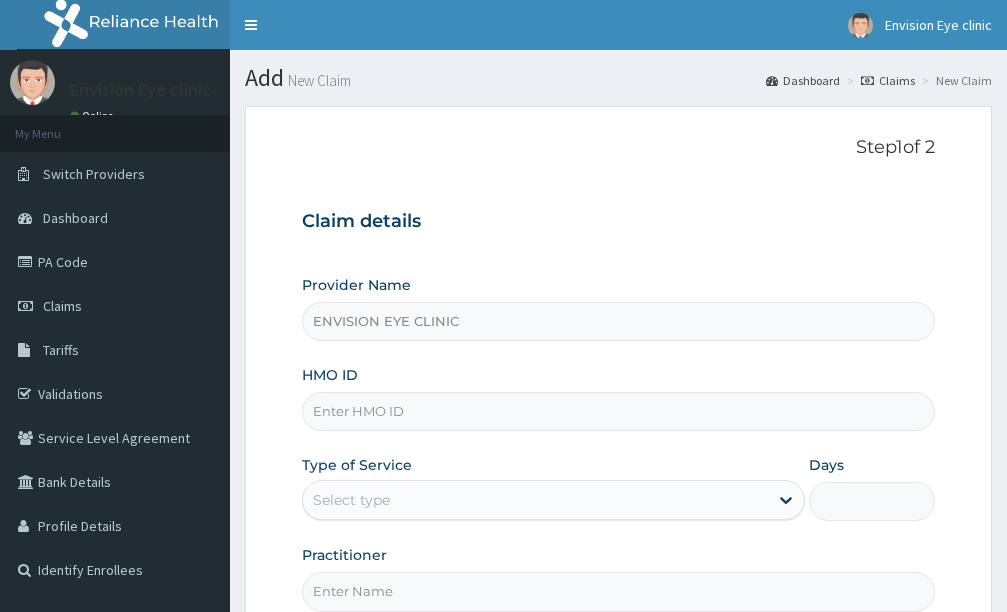 scroll, scrollTop: 100, scrollLeft: 0, axis: vertical 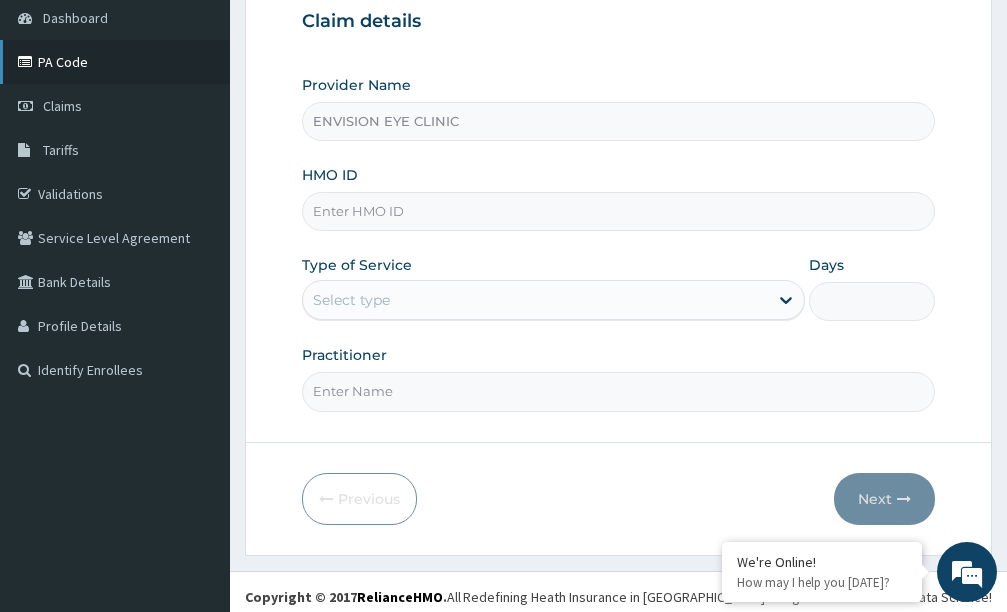 click on "PA Code" at bounding box center [115, 62] 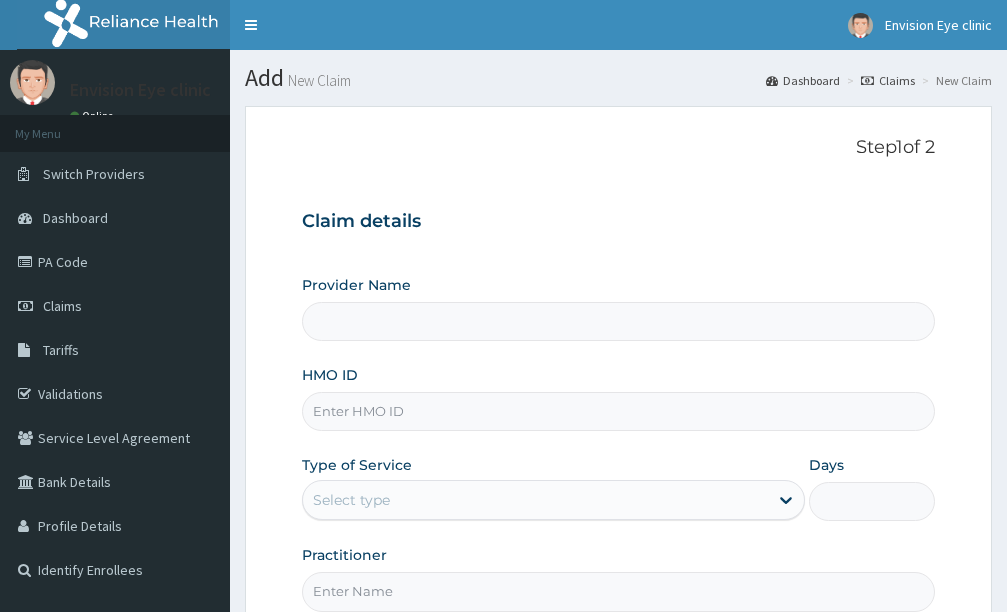 scroll, scrollTop: 0, scrollLeft: 0, axis: both 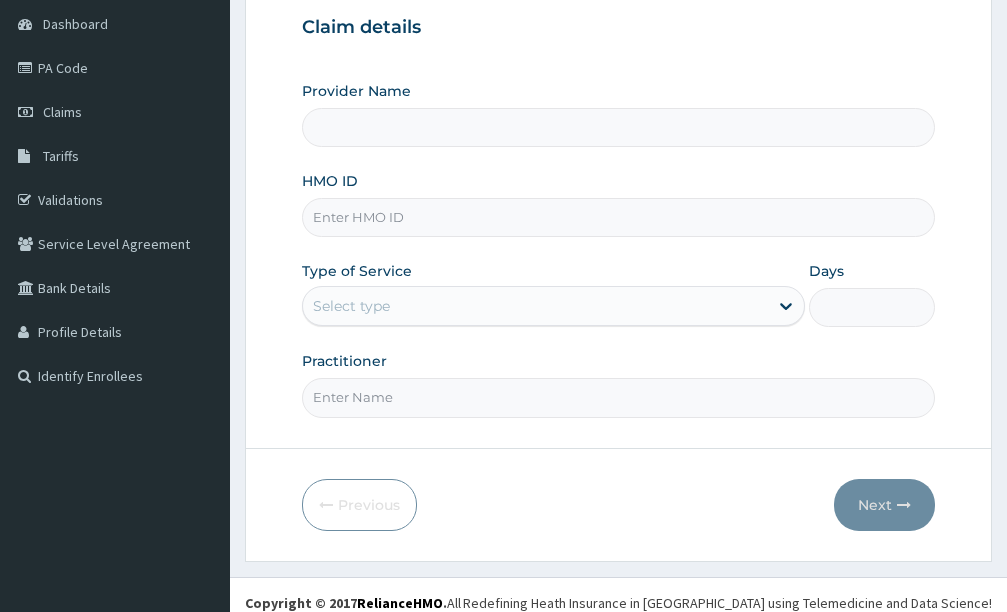 type on "ENVISION EYE CLINIC" 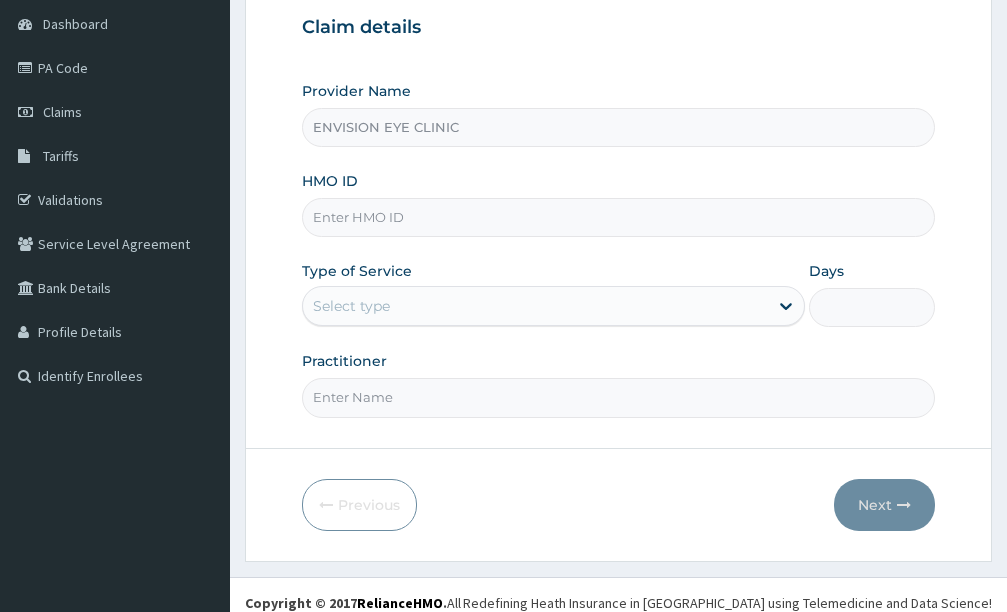 scroll, scrollTop: 200, scrollLeft: 0, axis: vertical 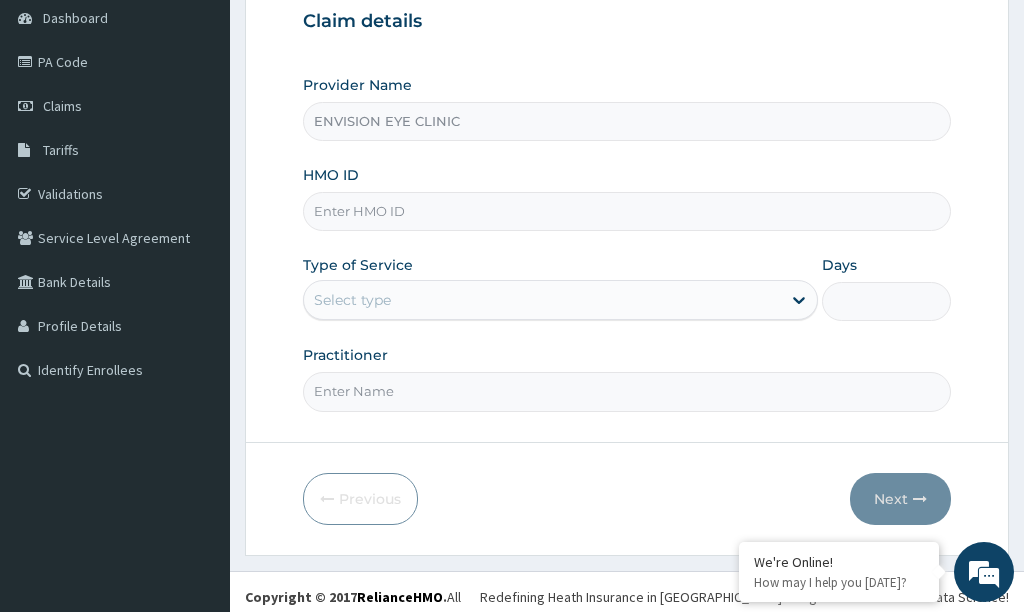 click on "HMO ID" at bounding box center (627, 211) 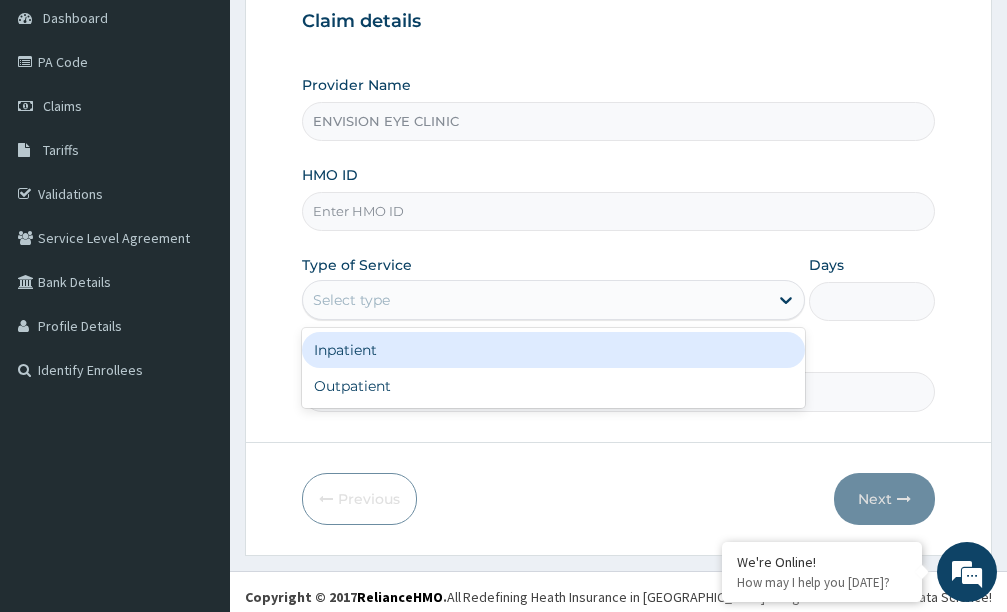 click on "HMO ID" at bounding box center [618, 211] 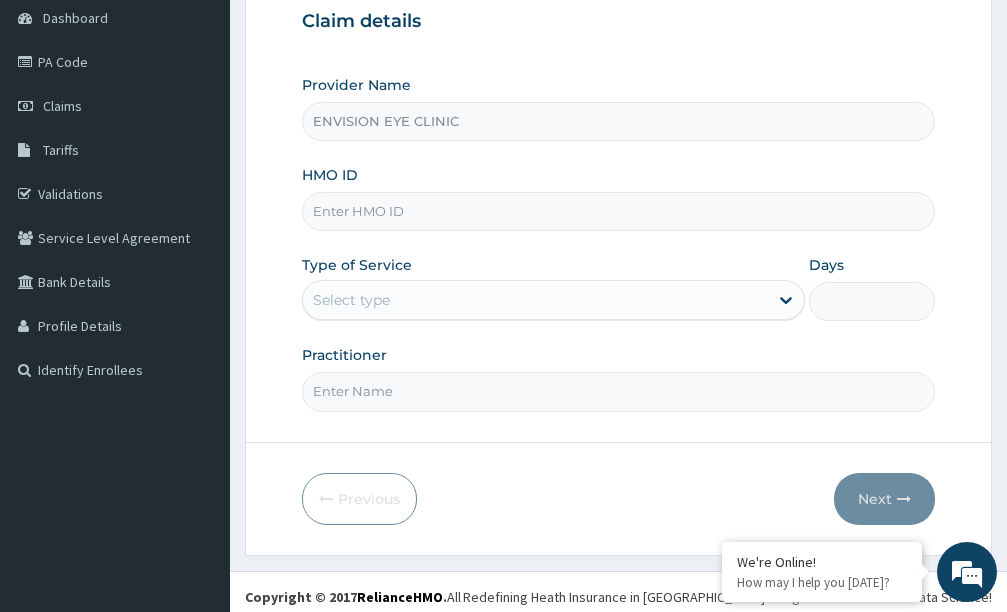 type on "ppi/10224/A" 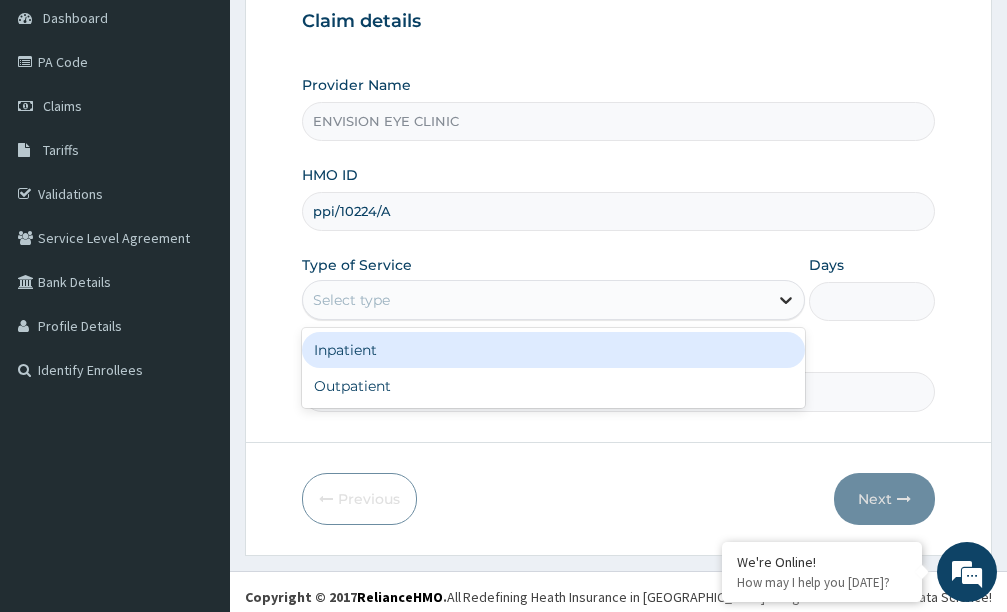 click 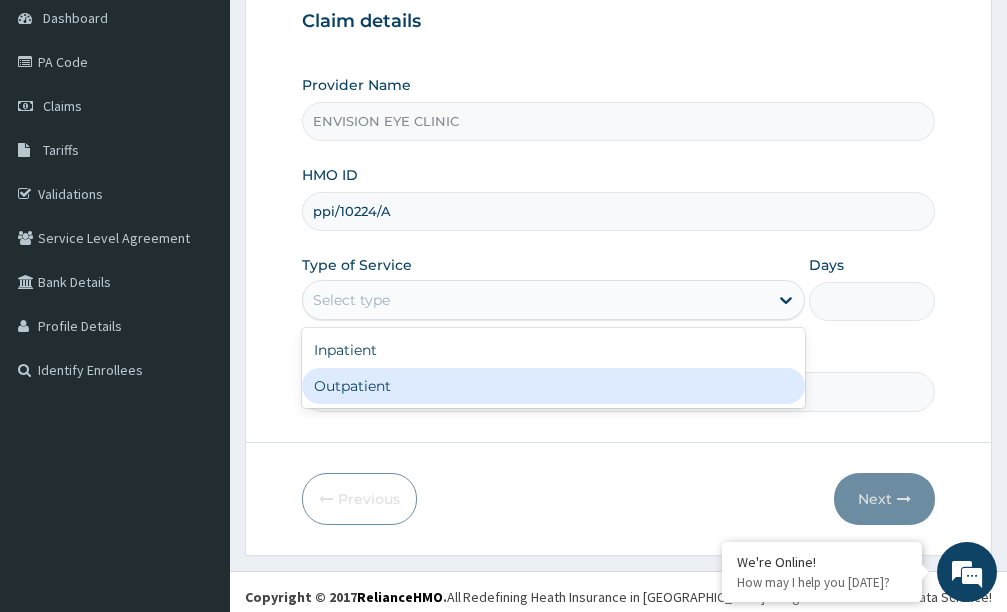 click on "Outpatient" at bounding box center (553, 386) 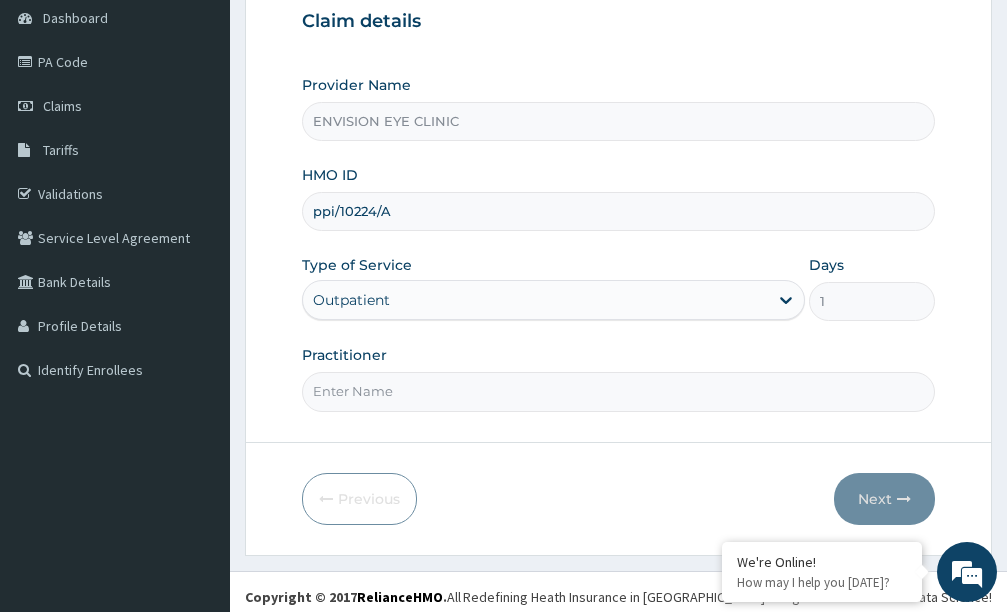 scroll, scrollTop: 0, scrollLeft: 0, axis: both 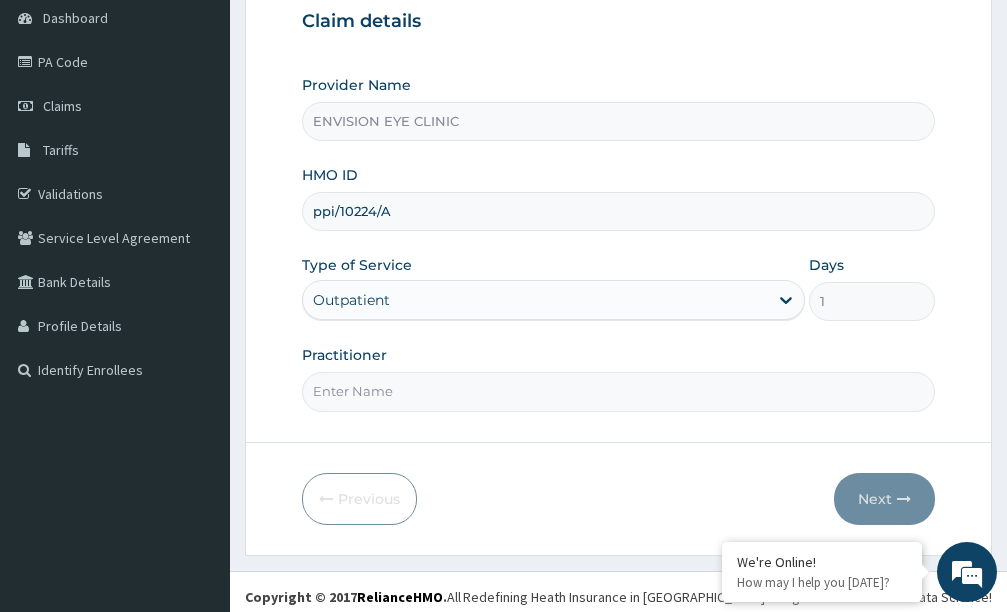 click on "Practitioner" at bounding box center [618, 391] 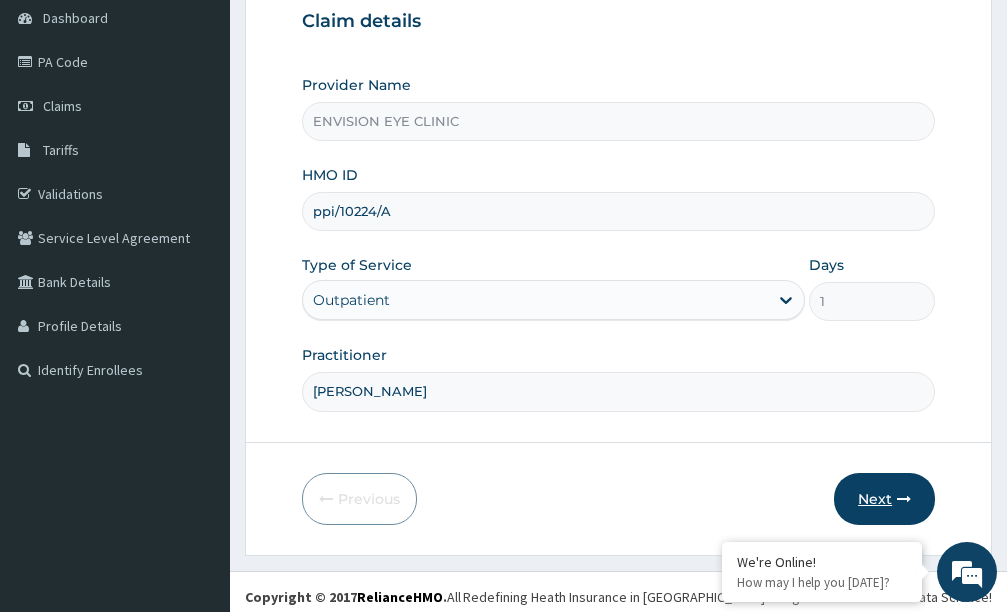 type on "victor amadi" 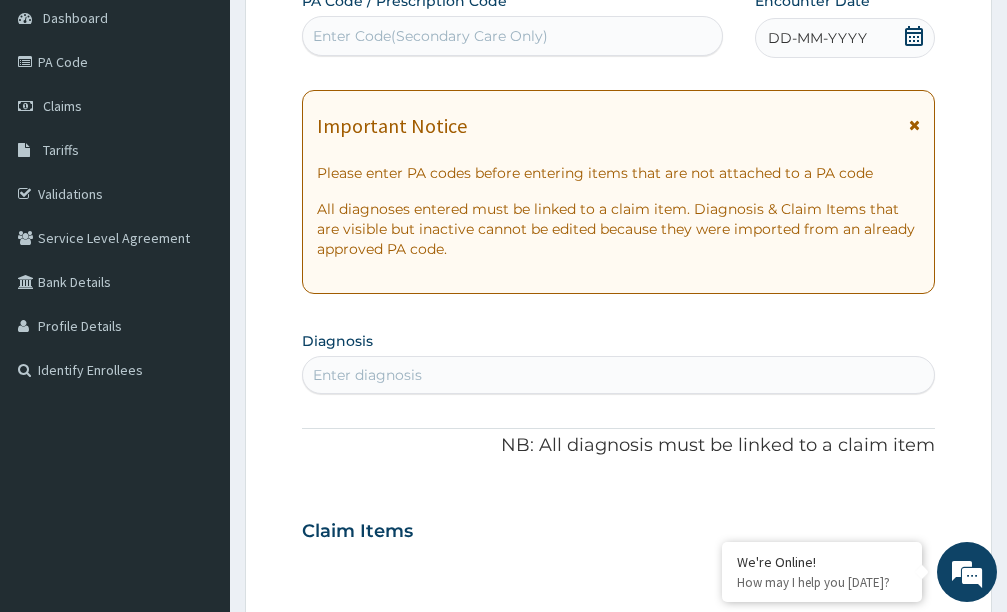 click on "Enter Code(Secondary Care Only)" at bounding box center [430, 36] 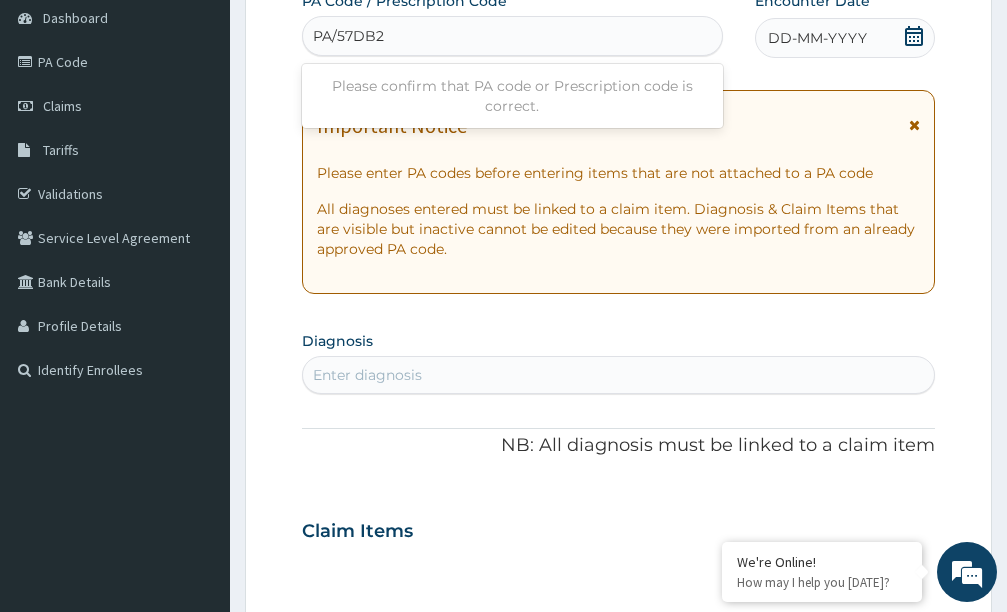 type on "PA/57DB26" 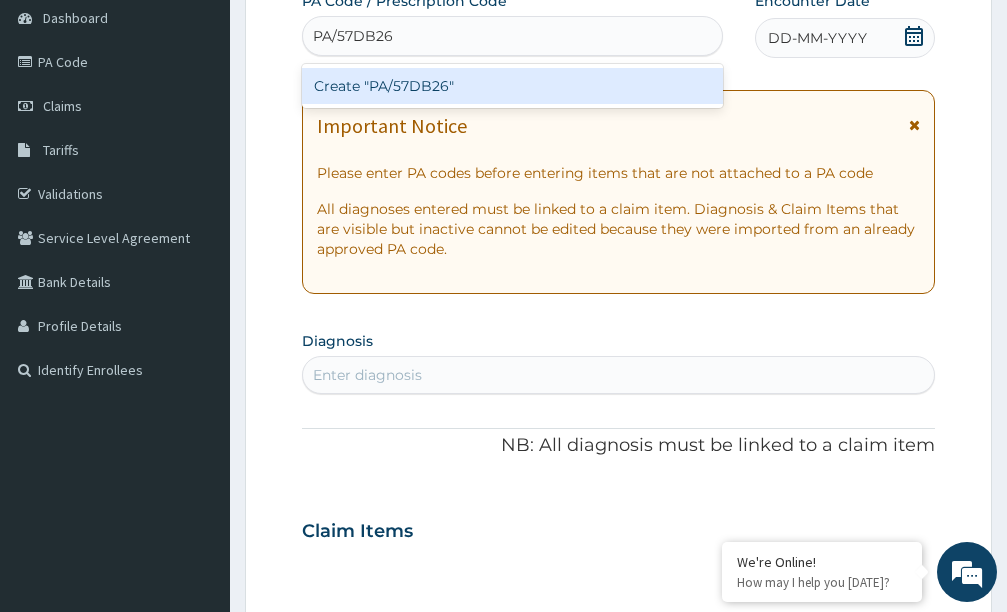 click on "Create "PA/57DB26"" at bounding box center (512, 86) 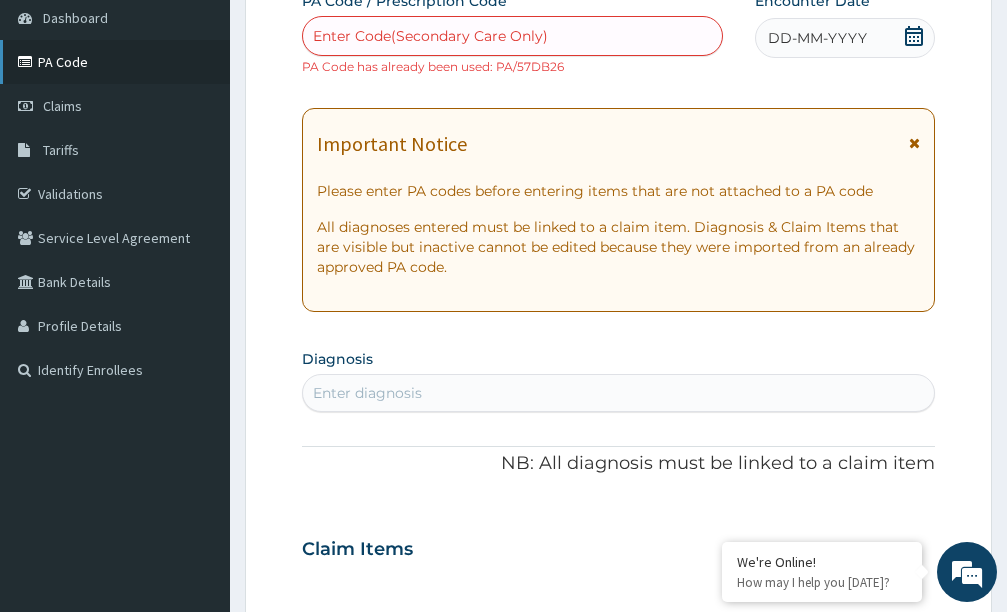 click on "PA Code" at bounding box center [115, 62] 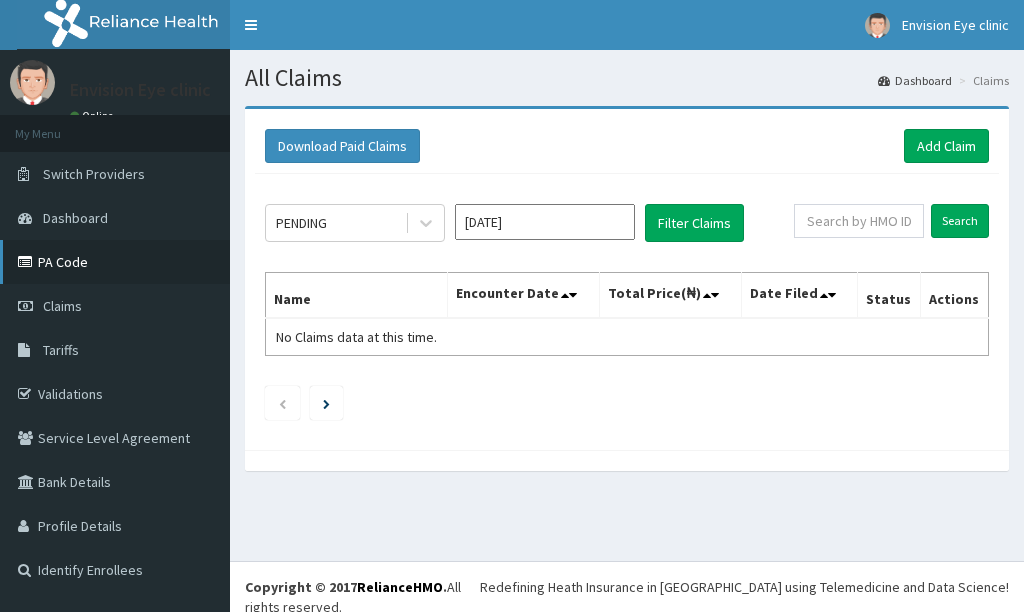 scroll, scrollTop: 0, scrollLeft: 0, axis: both 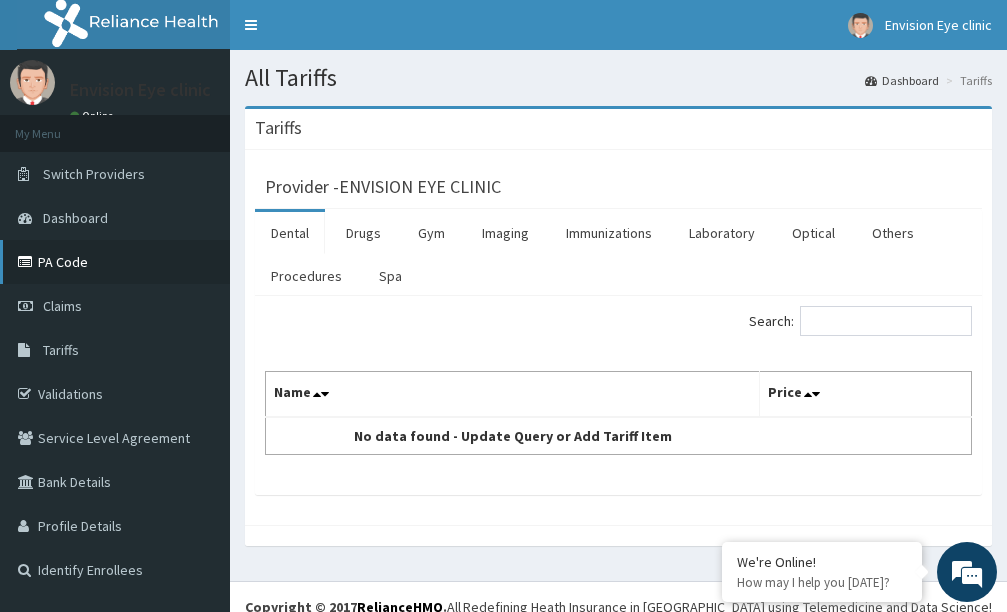 click on "PA Code" at bounding box center (115, 262) 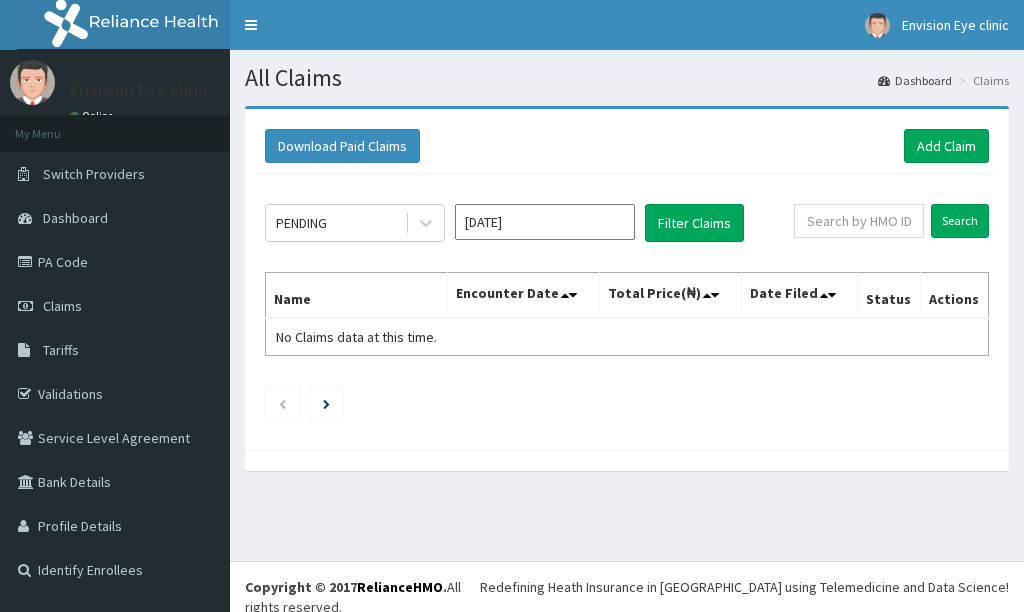 scroll, scrollTop: 0, scrollLeft: 0, axis: both 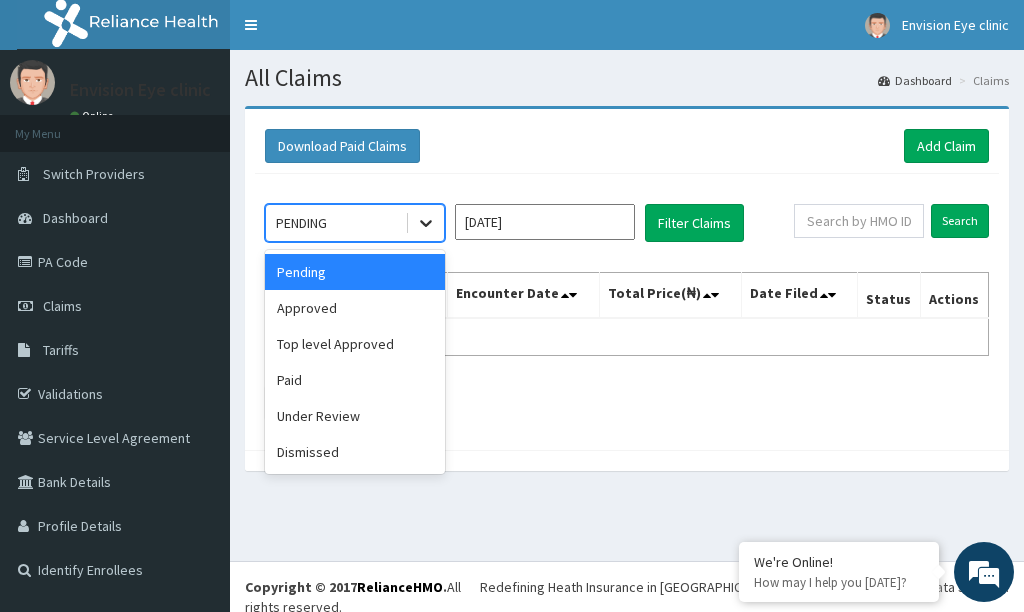 click 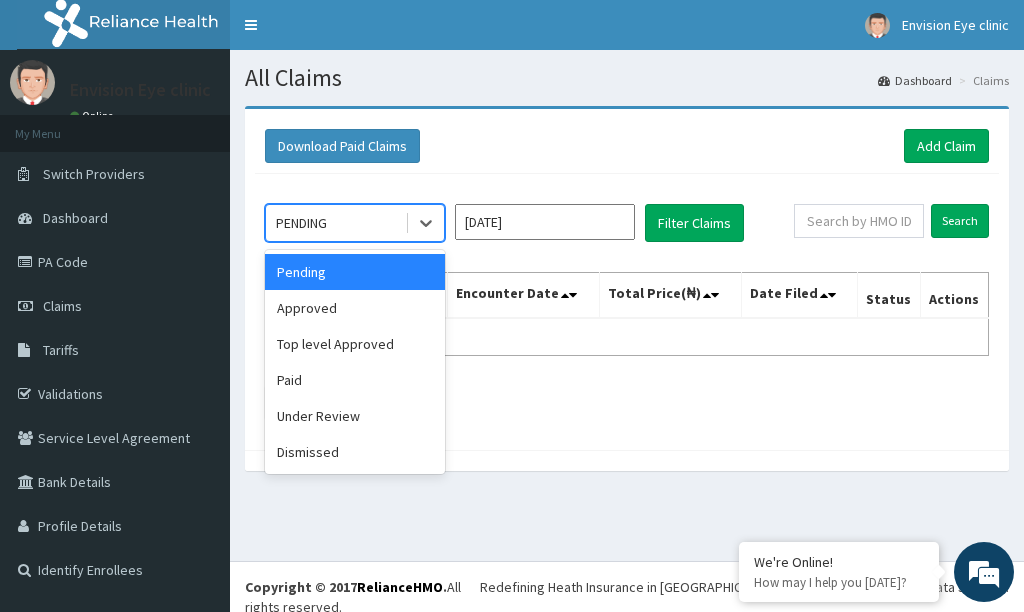 click on "Pending" at bounding box center [355, 272] 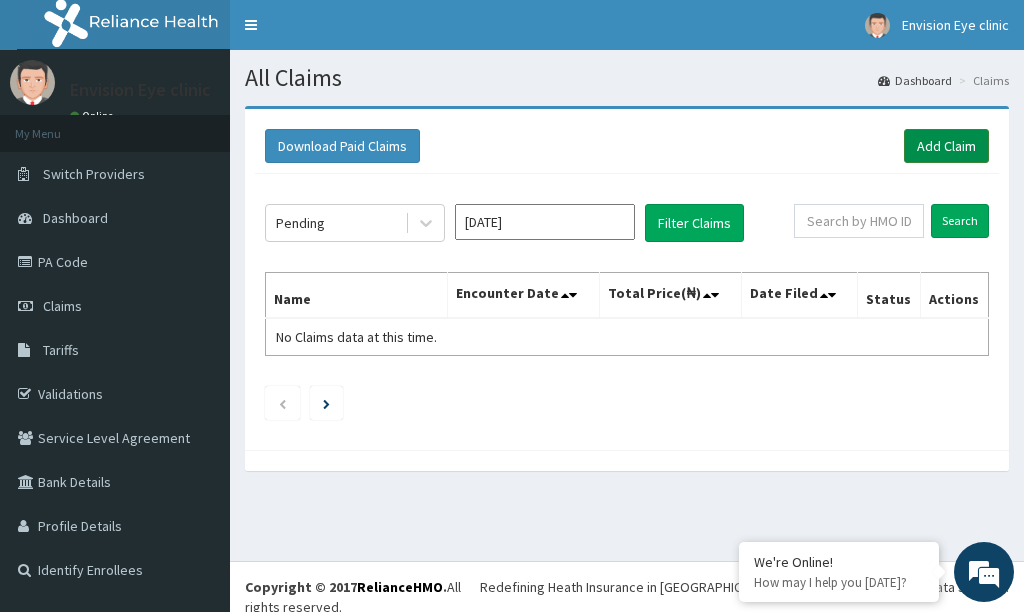 click on "Add Claim" at bounding box center [946, 146] 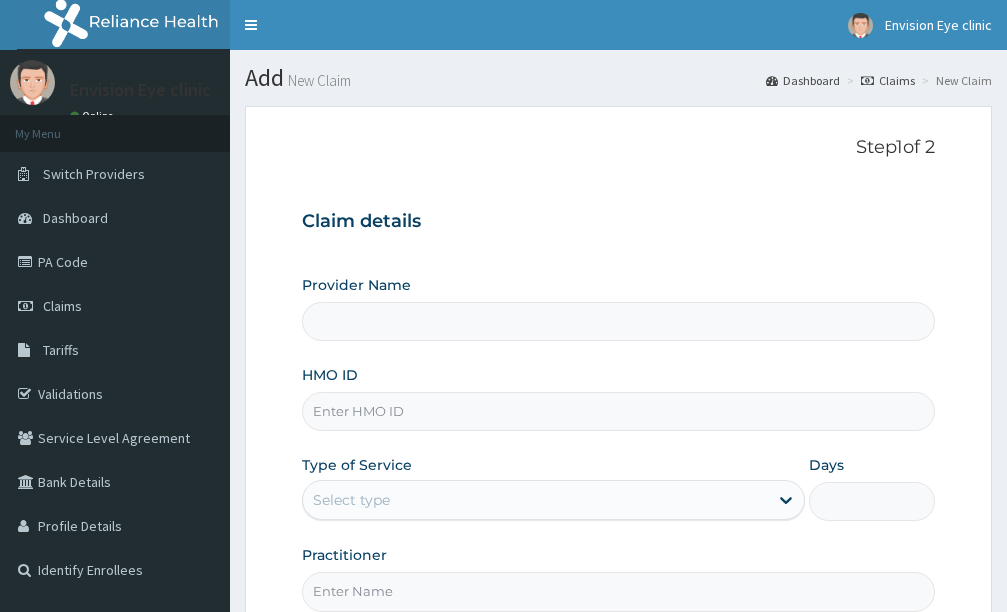scroll, scrollTop: 100, scrollLeft: 0, axis: vertical 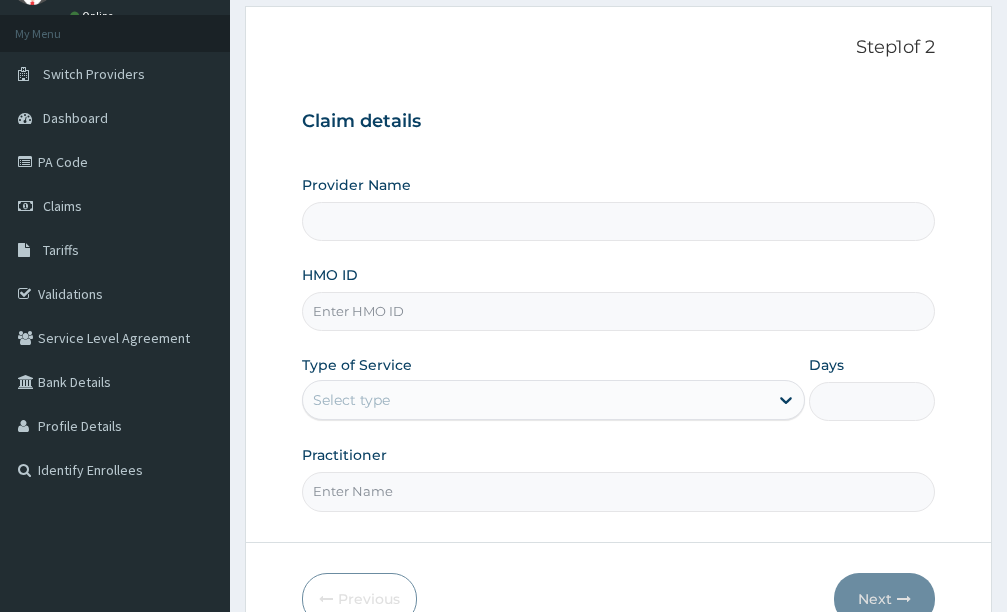 type on "ENVISION EYE CLINIC" 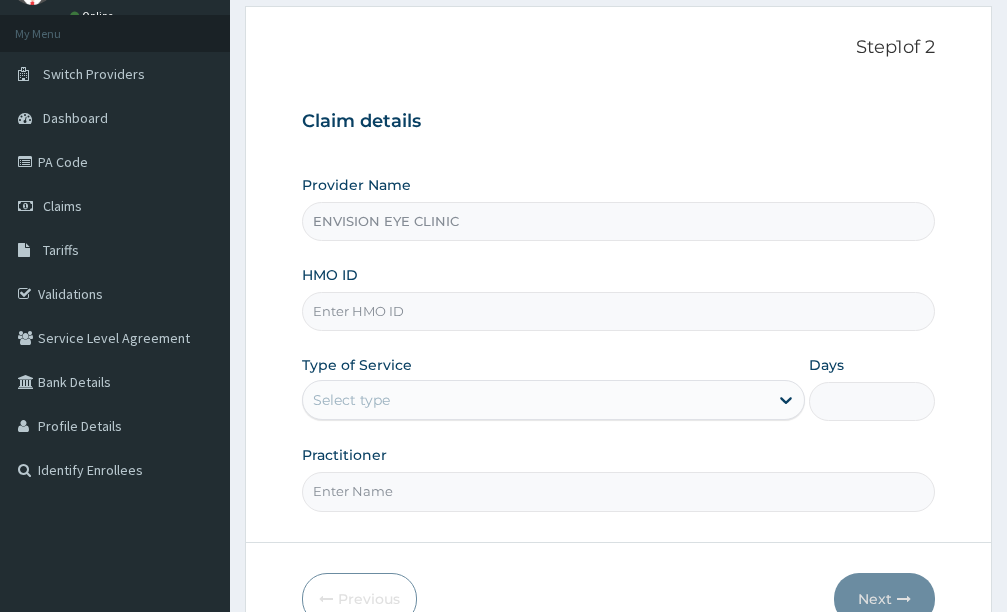 scroll, scrollTop: 0, scrollLeft: 0, axis: both 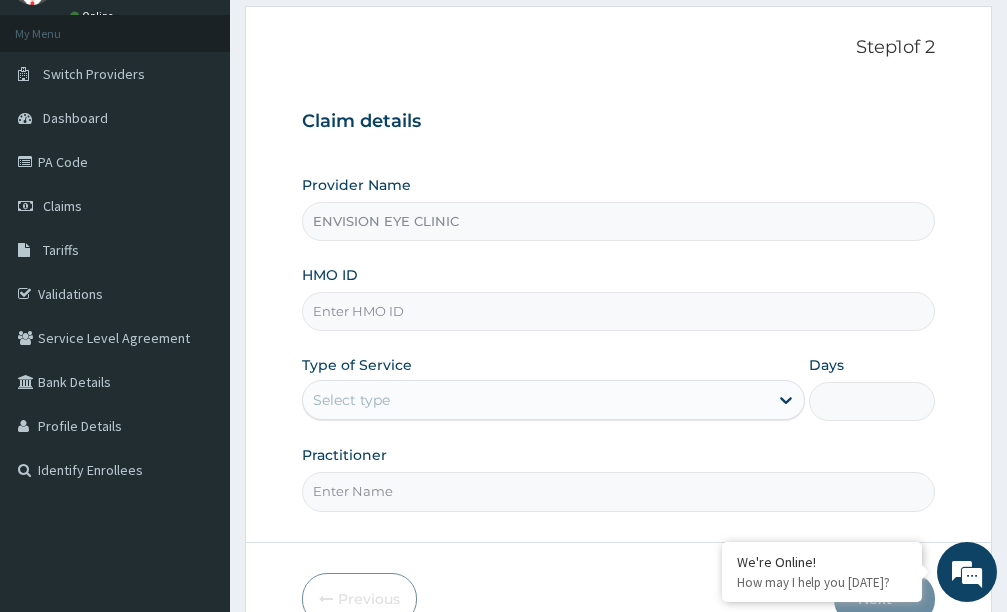 type on "ppi/10224/A" 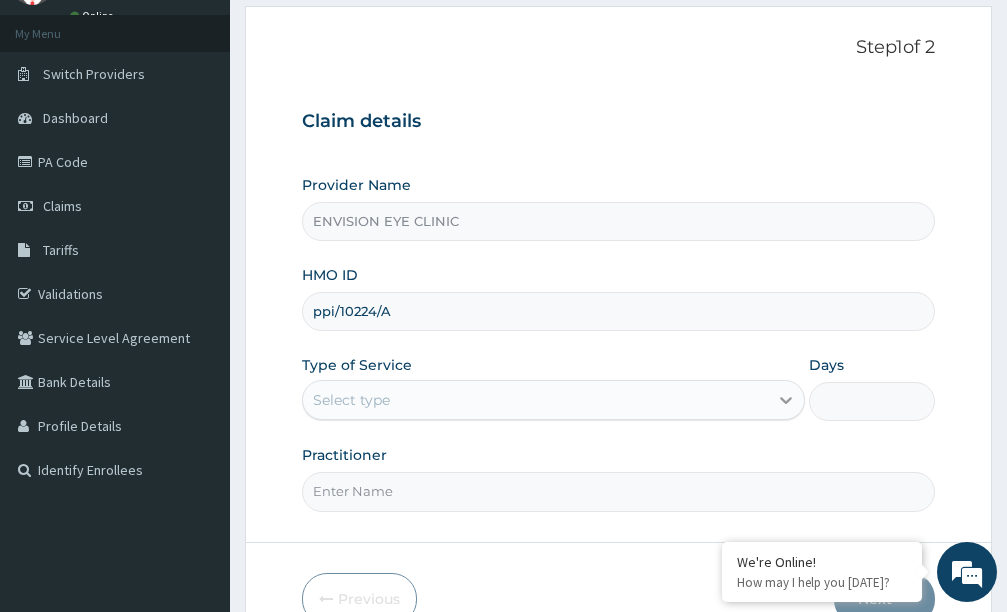 click 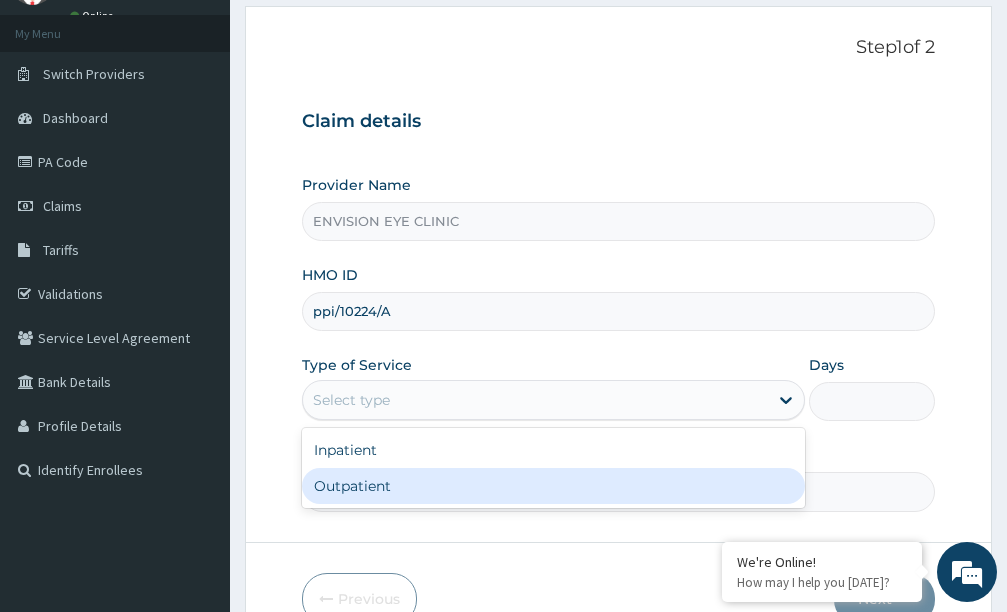 click on "Inpatient Outpatient" at bounding box center (553, 468) 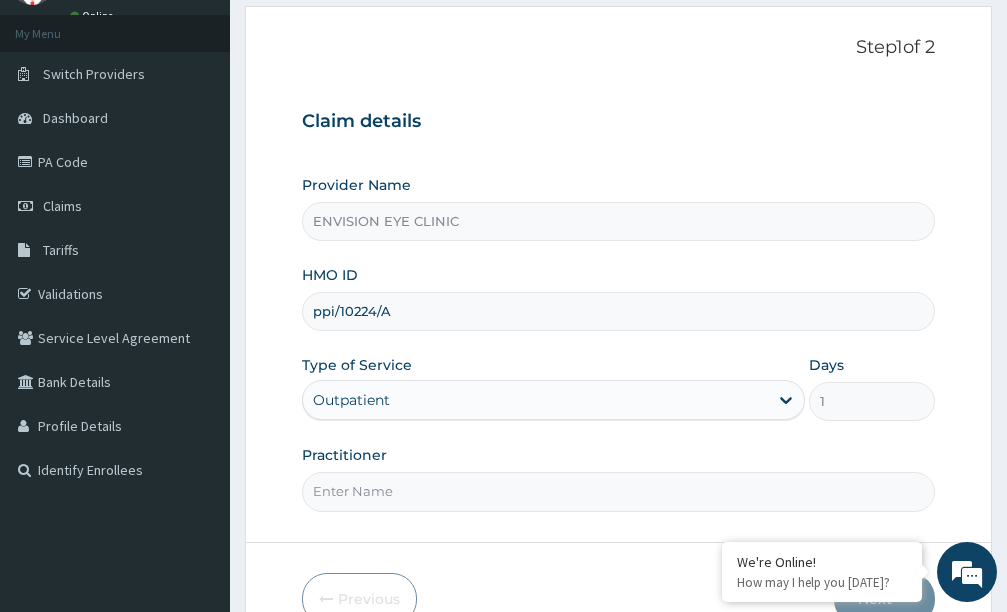 click on "Practitioner" at bounding box center (618, 491) 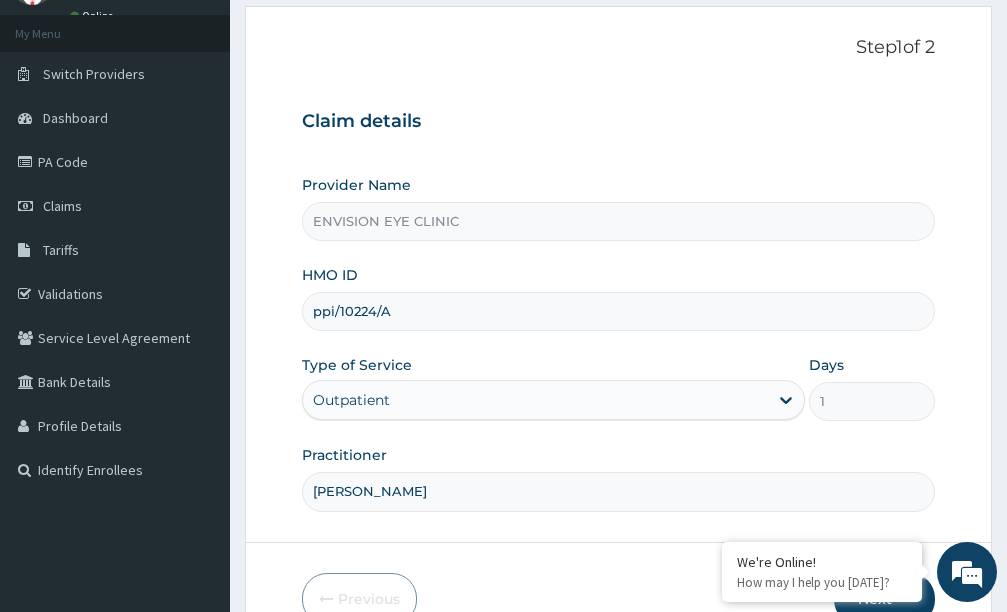 scroll, scrollTop: 0, scrollLeft: 0, axis: both 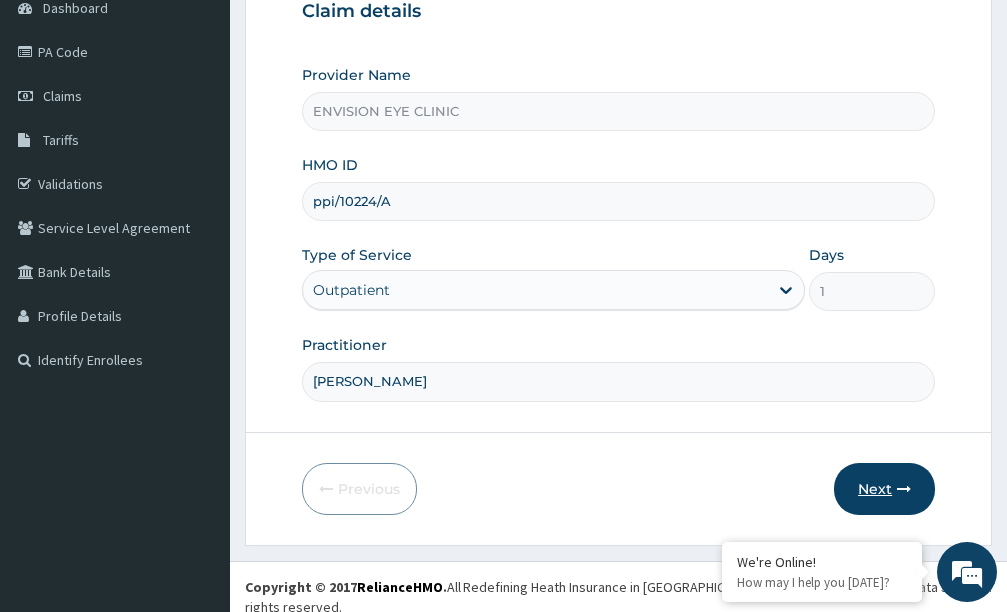 type on "VICTOR AMADI" 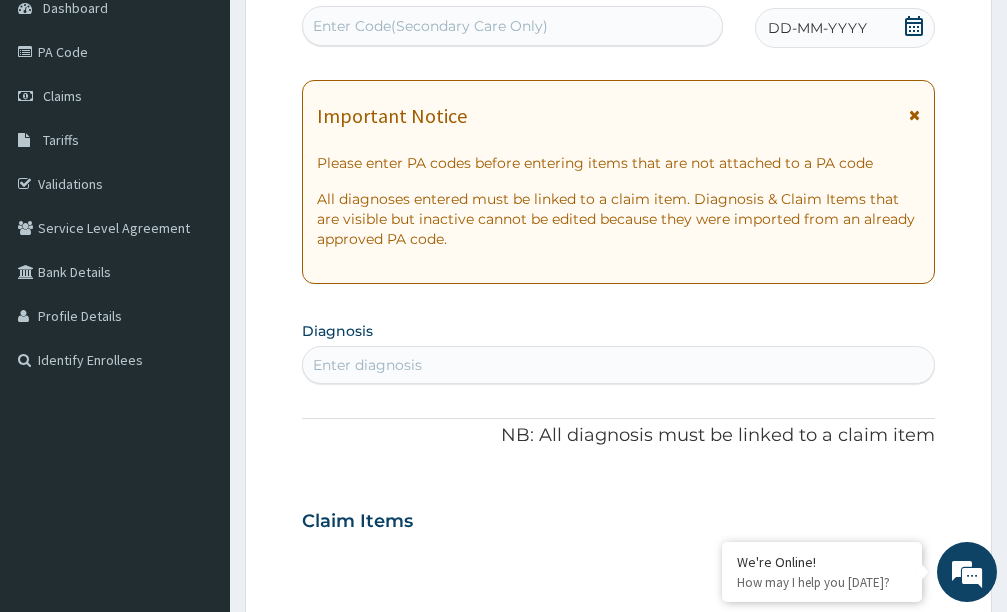 click on "Enter Code(Secondary Care Only)" at bounding box center [430, 26] 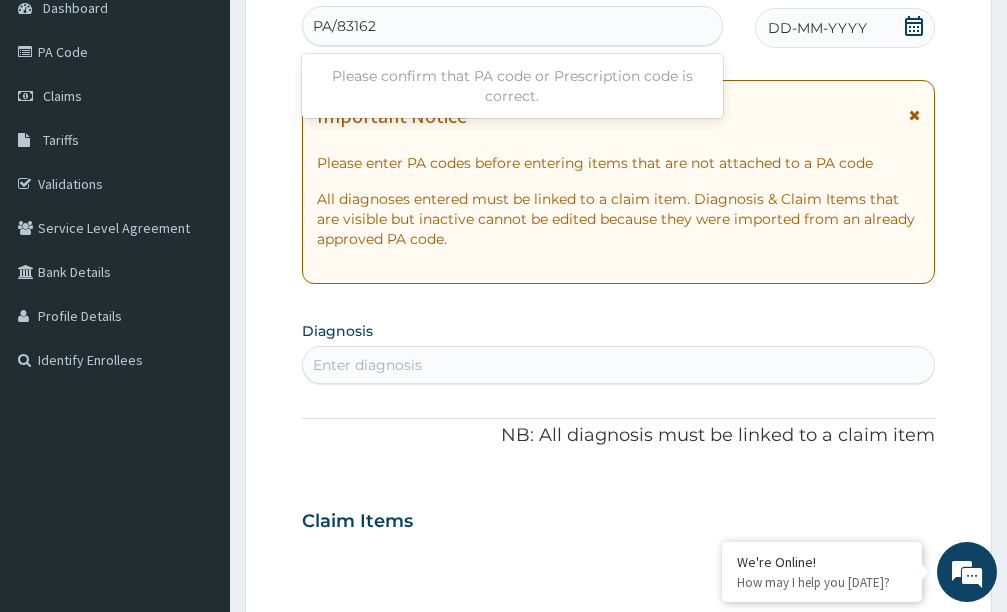 type on "PA/83162C" 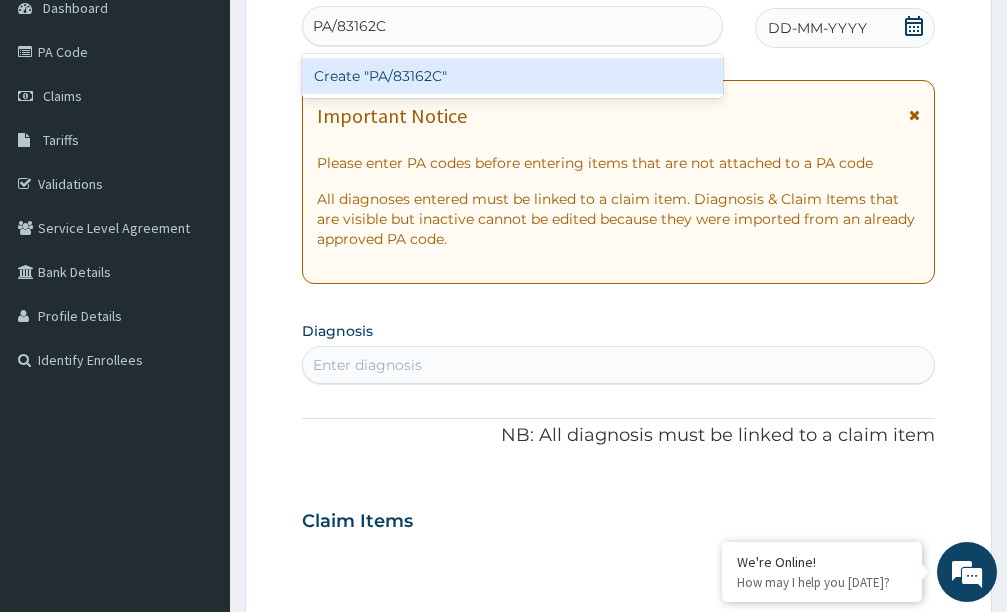 click on "Create "PA/83162C"" at bounding box center [512, 76] 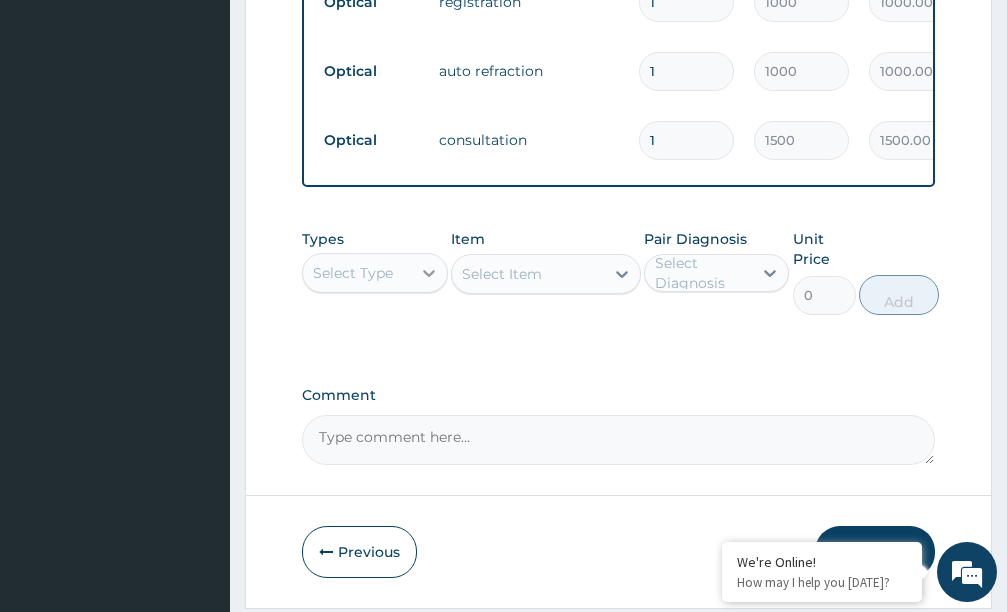 scroll, scrollTop: 884, scrollLeft: 0, axis: vertical 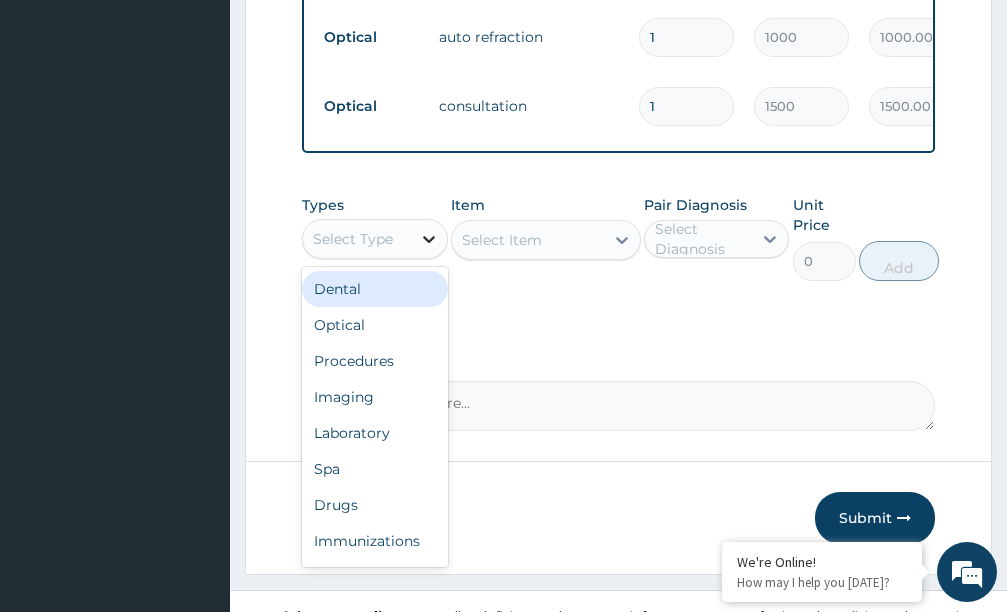 click 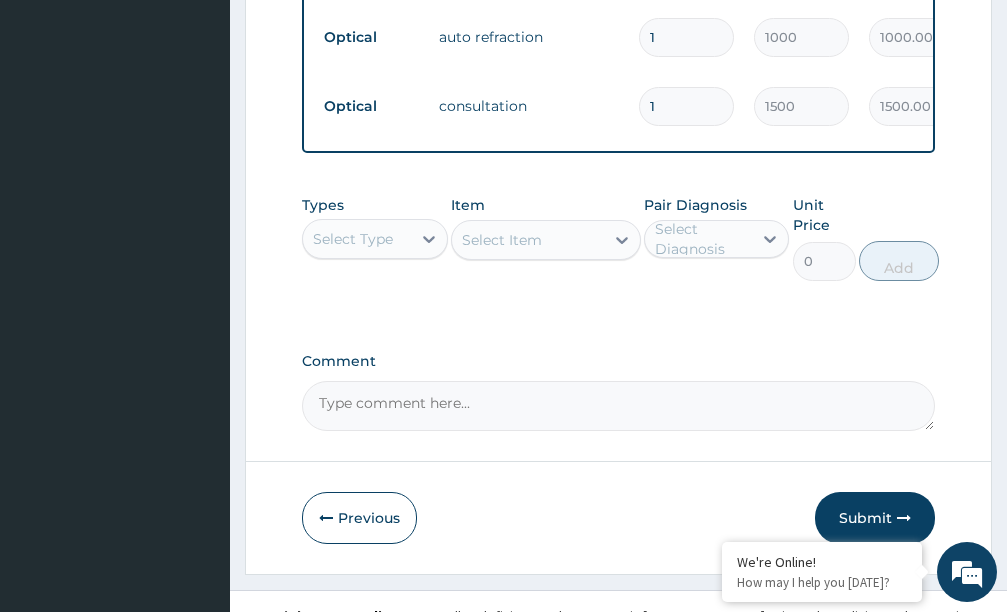 click on "Item Select Item" at bounding box center (546, 238) 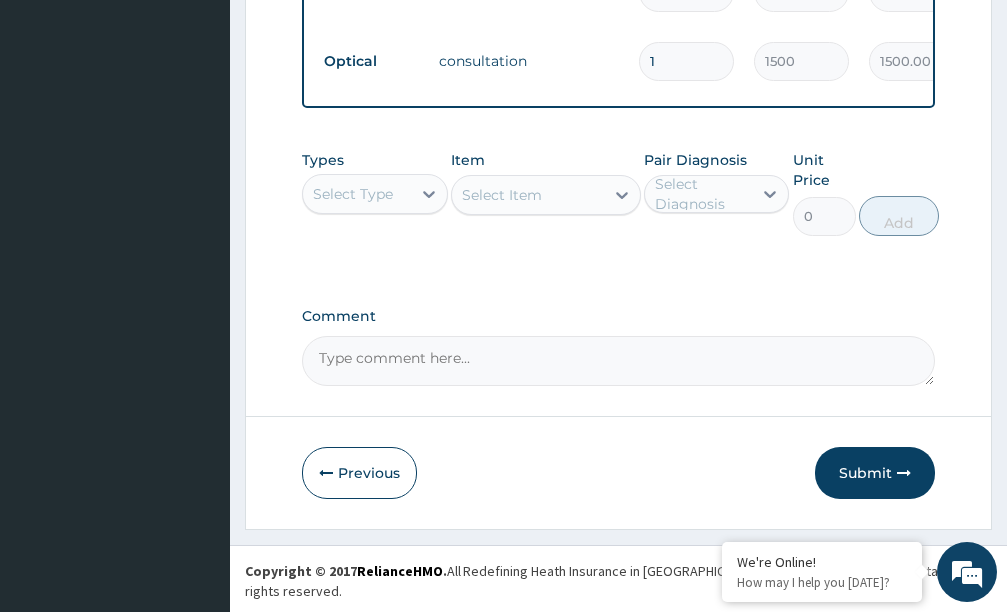 scroll, scrollTop: 930, scrollLeft: 0, axis: vertical 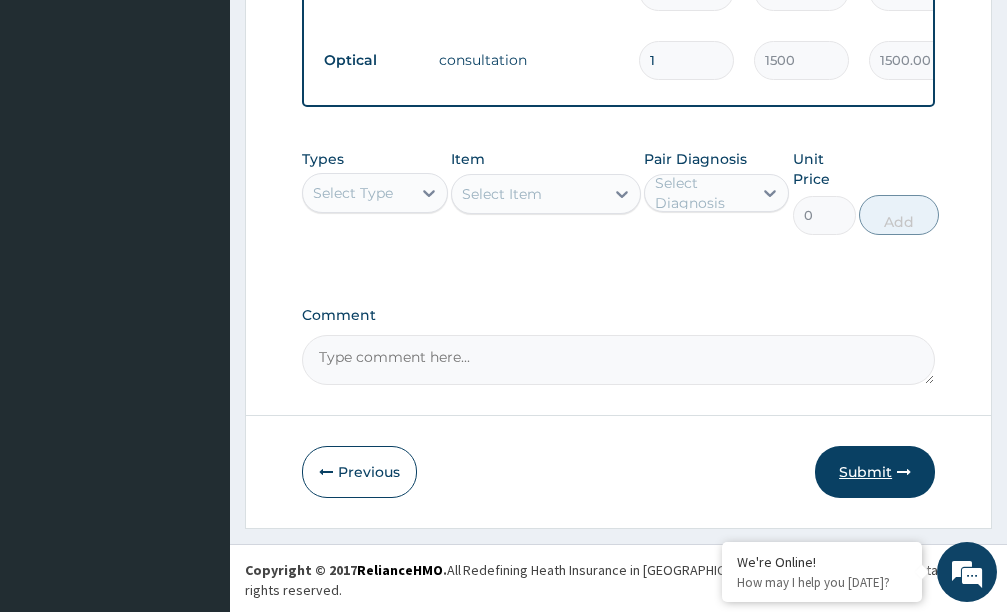 click on "Submit" at bounding box center (875, 472) 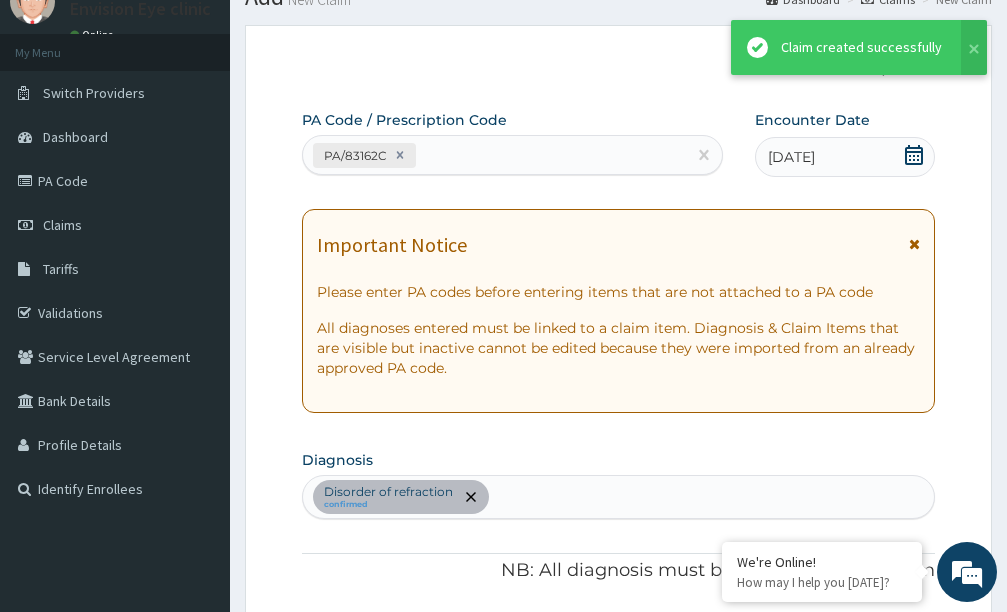 scroll, scrollTop: 930, scrollLeft: 0, axis: vertical 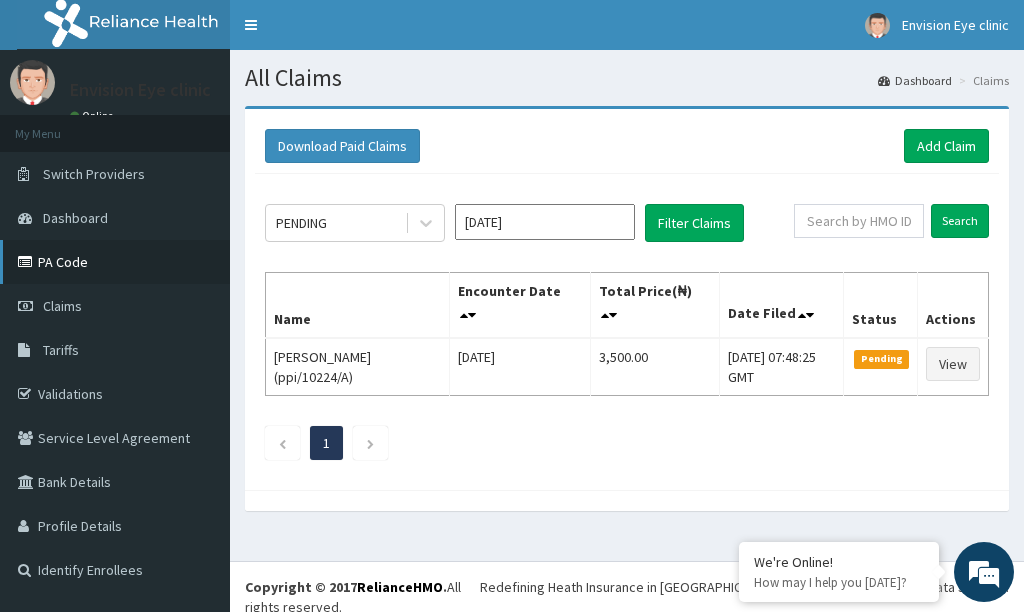 click on "PA Code" at bounding box center (115, 262) 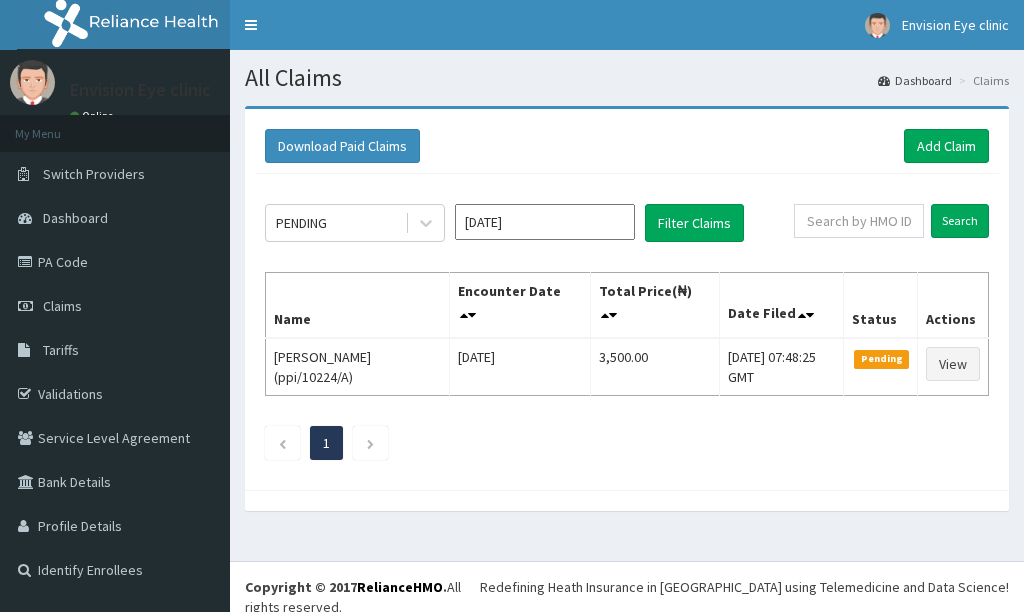 scroll, scrollTop: 0, scrollLeft: 0, axis: both 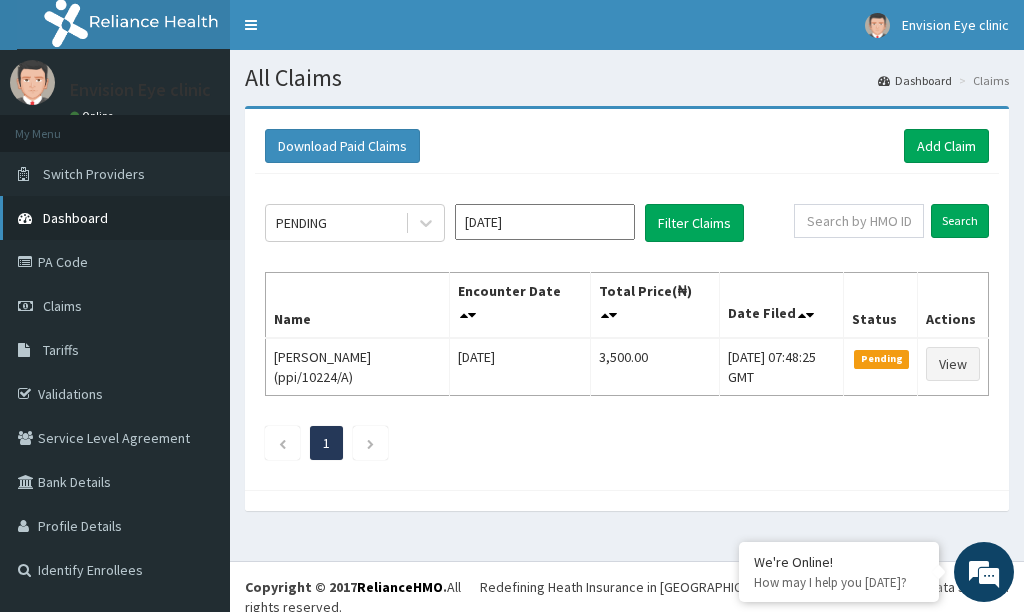 click on "Dashboard" at bounding box center [75, 218] 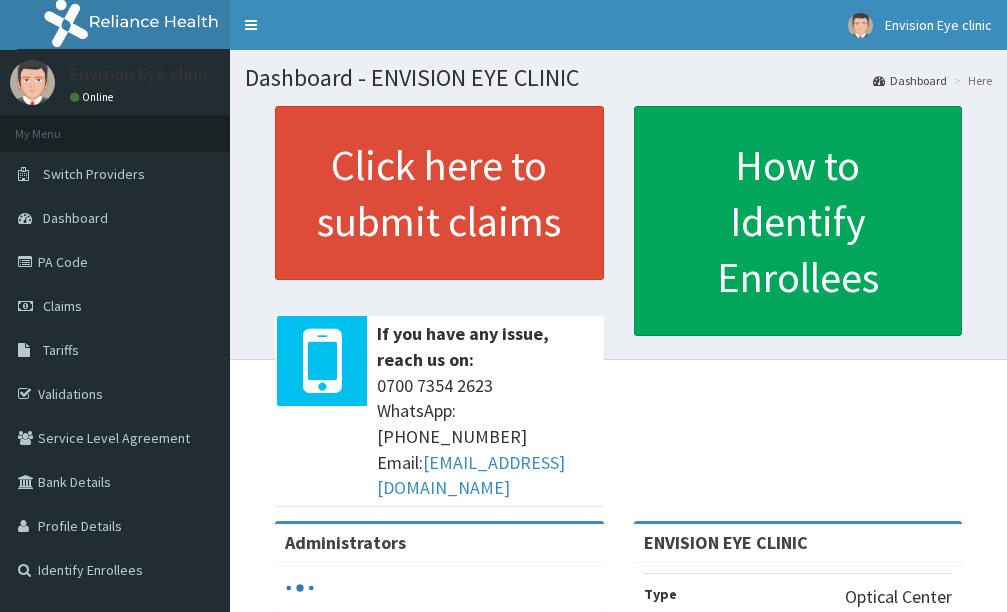 scroll, scrollTop: 200, scrollLeft: 0, axis: vertical 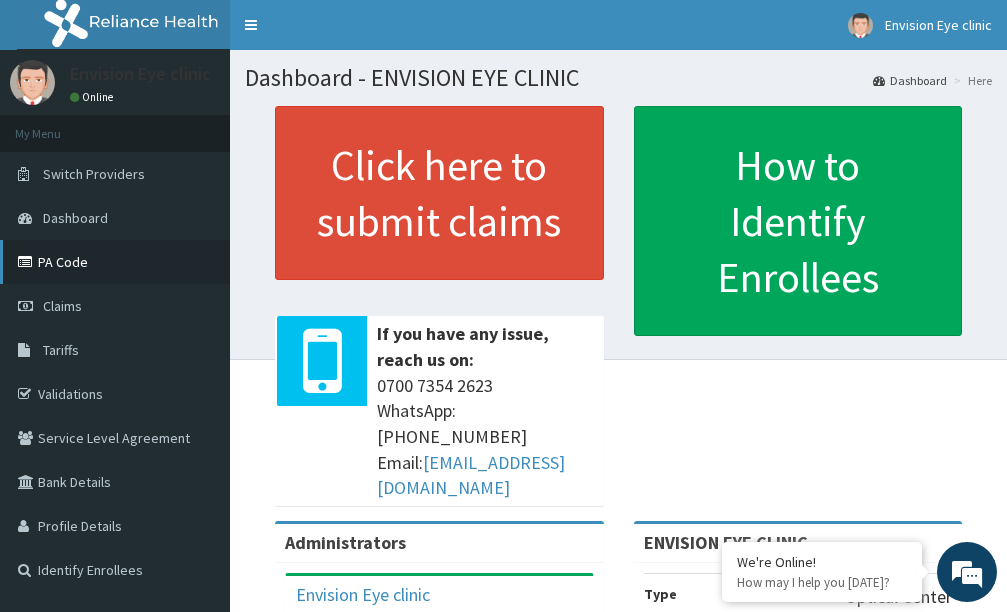 click on "PA Code" at bounding box center (115, 262) 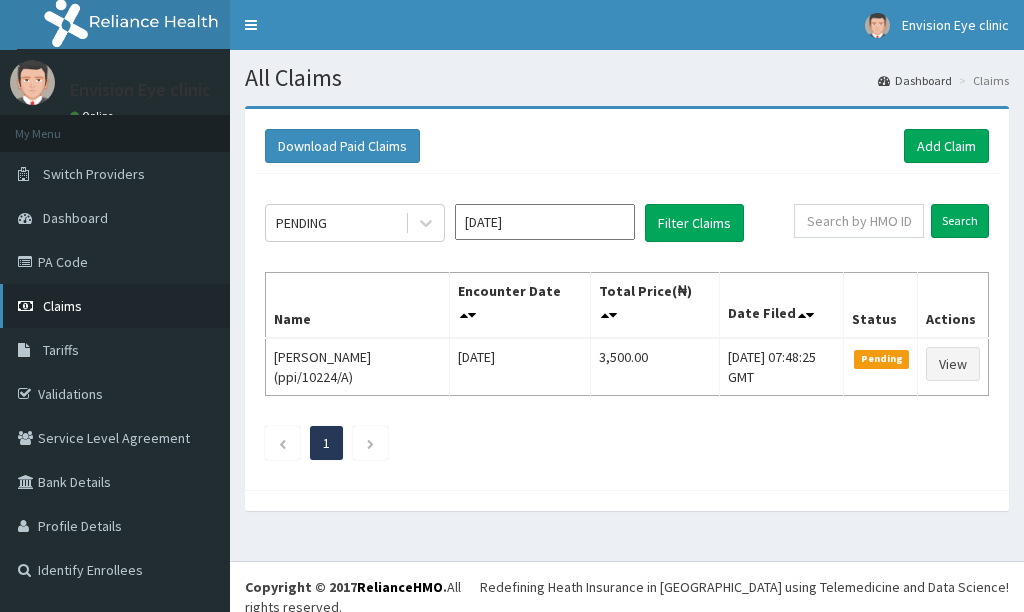 scroll, scrollTop: 0, scrollLeft: 0, axis: both 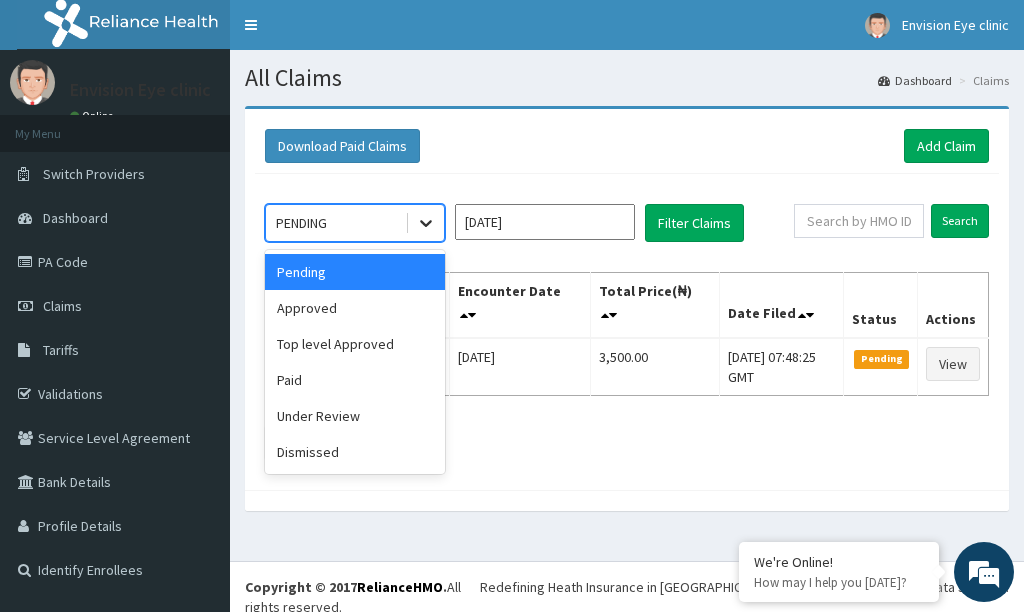 click 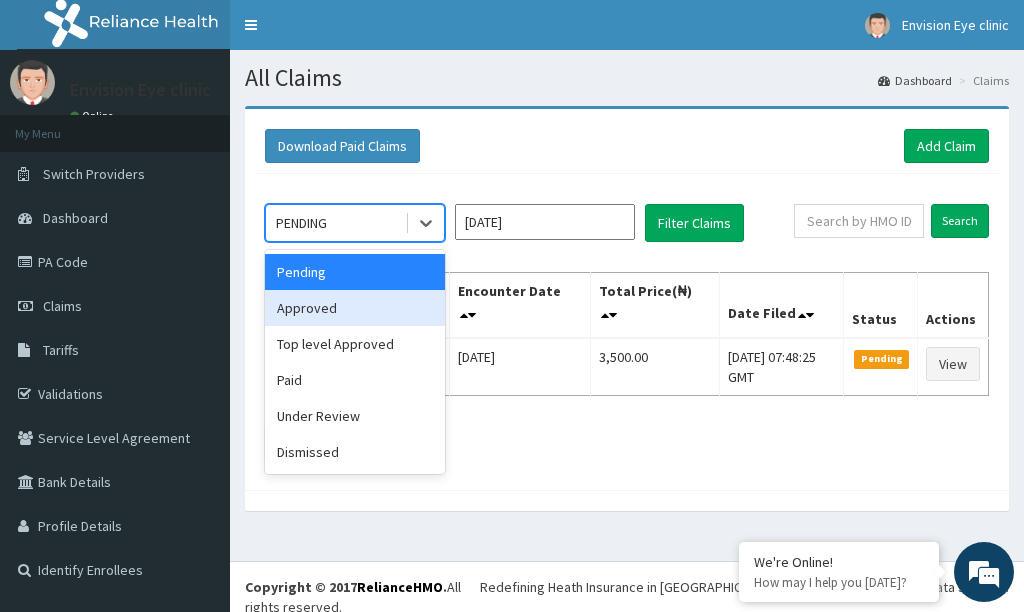 click on "Approved" at bounding box center (355, 308) 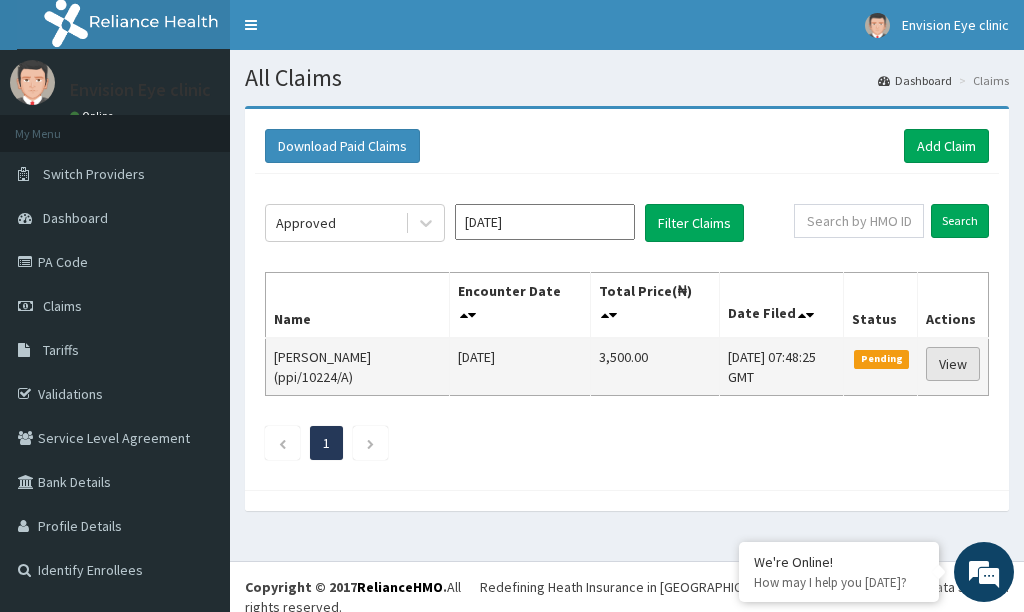 click on "View" at bounding box center (953, 364) 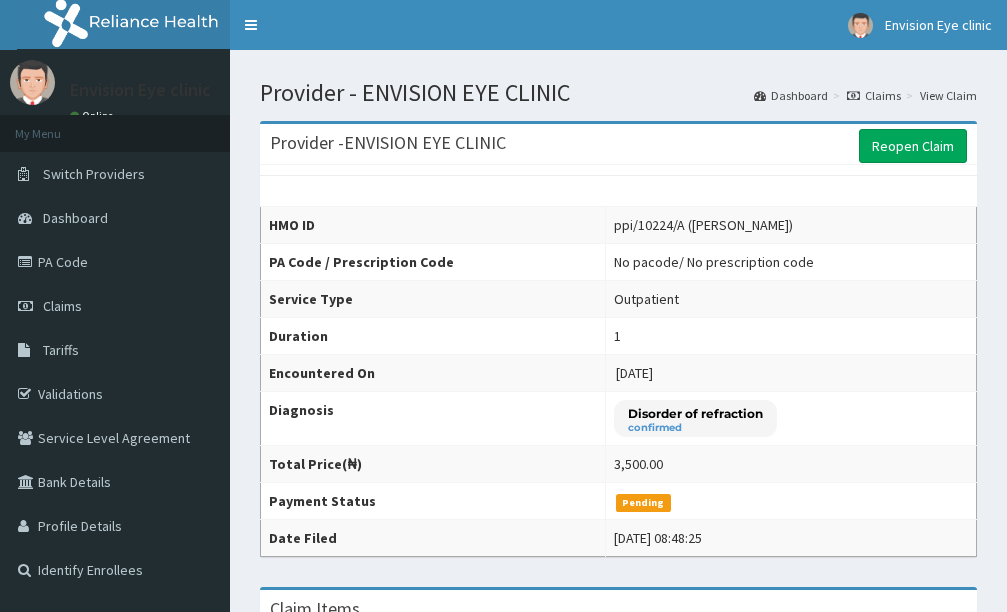 scroll, scrollTop: 0, scrollLeft: 0, axis: both 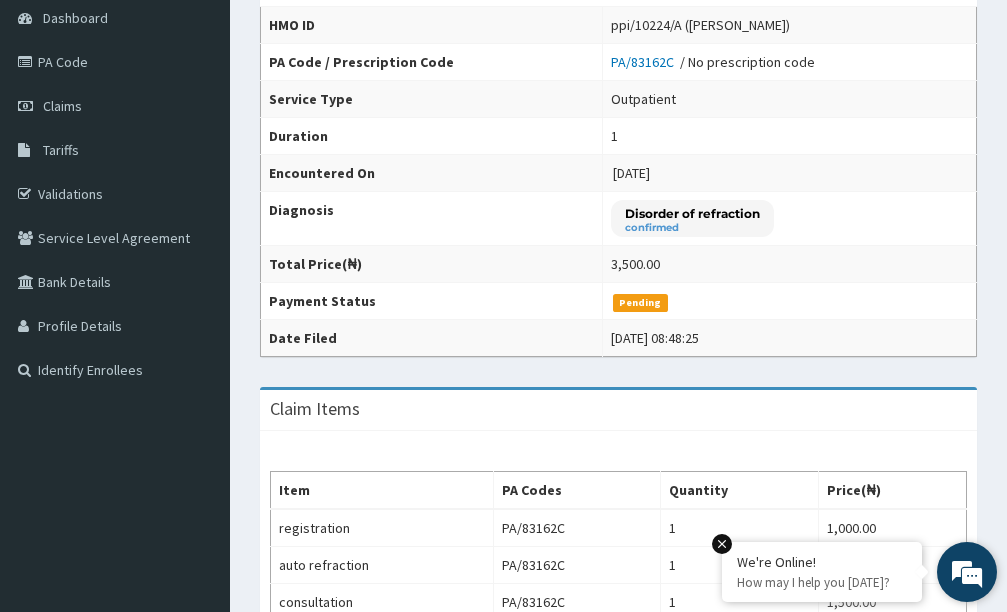 click on "We're Online! How may I help you today?" at bounding box center (822, 572) 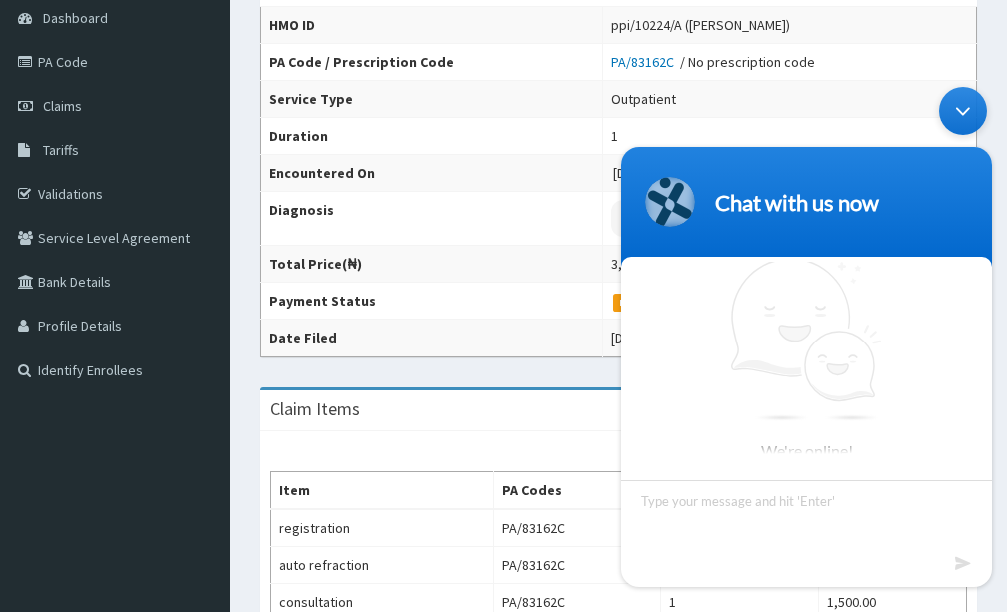 scroll, scrollTop: 5, scrollLeft: 0, axis: vertical 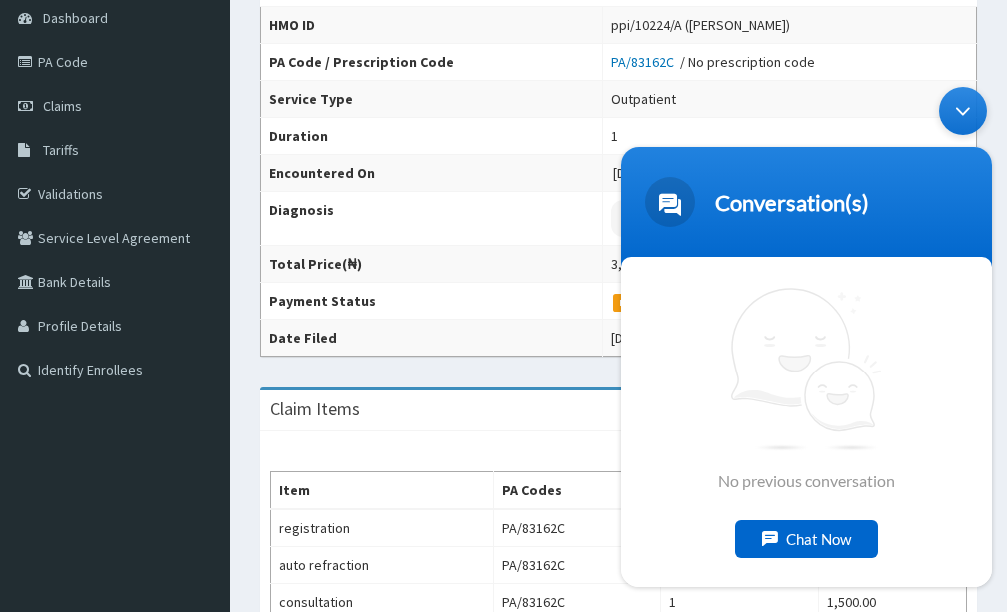 click on "Chat Now" at bounding box center (806, 538) 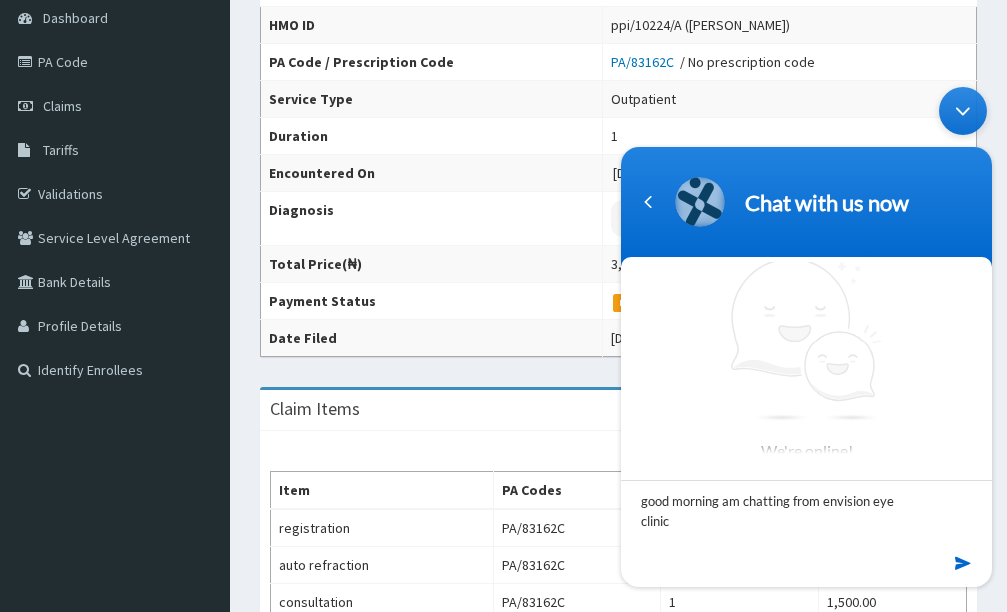 type on "good morning am chatting from envision eye clinic" 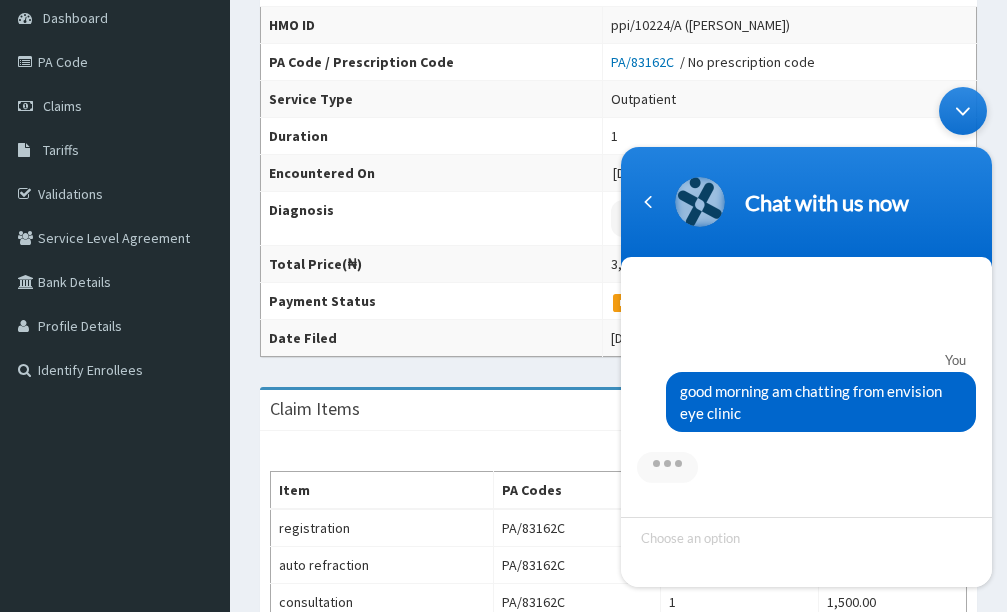 drag, startPoint x: 690, startPoint y: 525, endPoint x: 690, endPoint y: 536, distance: 11 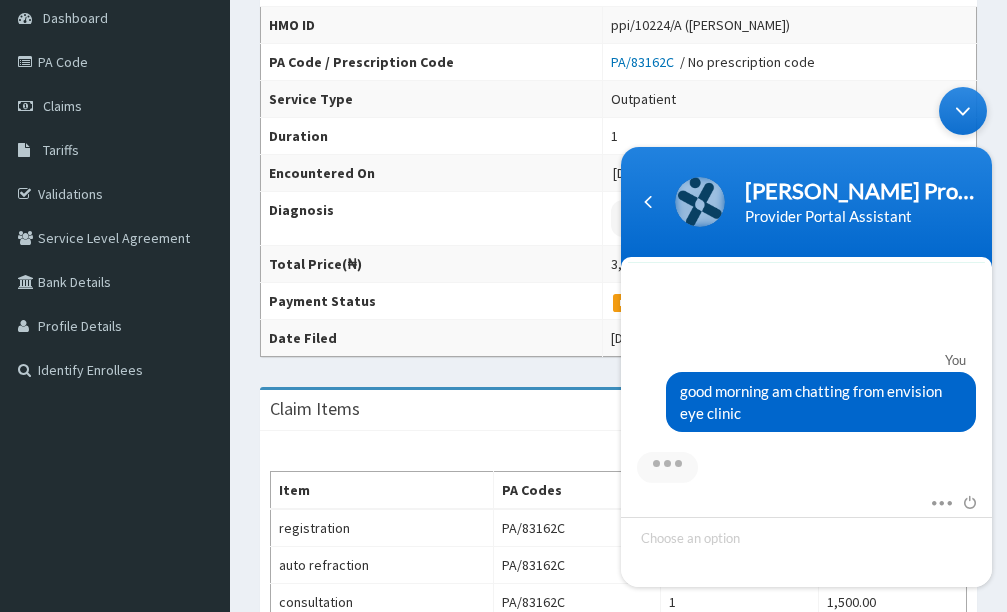 scroll, scrollTop: 347, scrollLeft: 0, axis: vertical 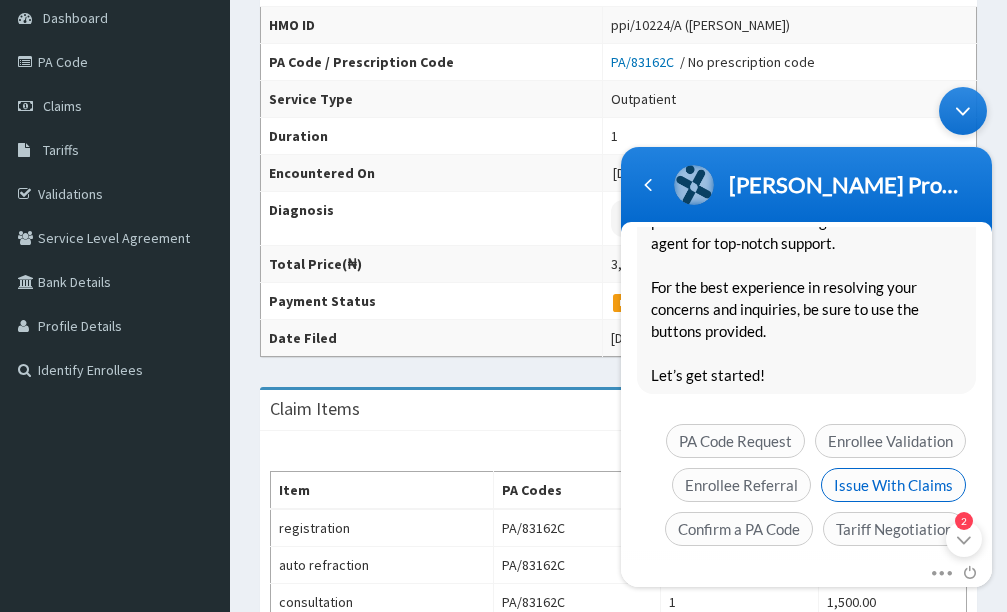 click on "Issue With Claims" at bounding box center [893, 484] 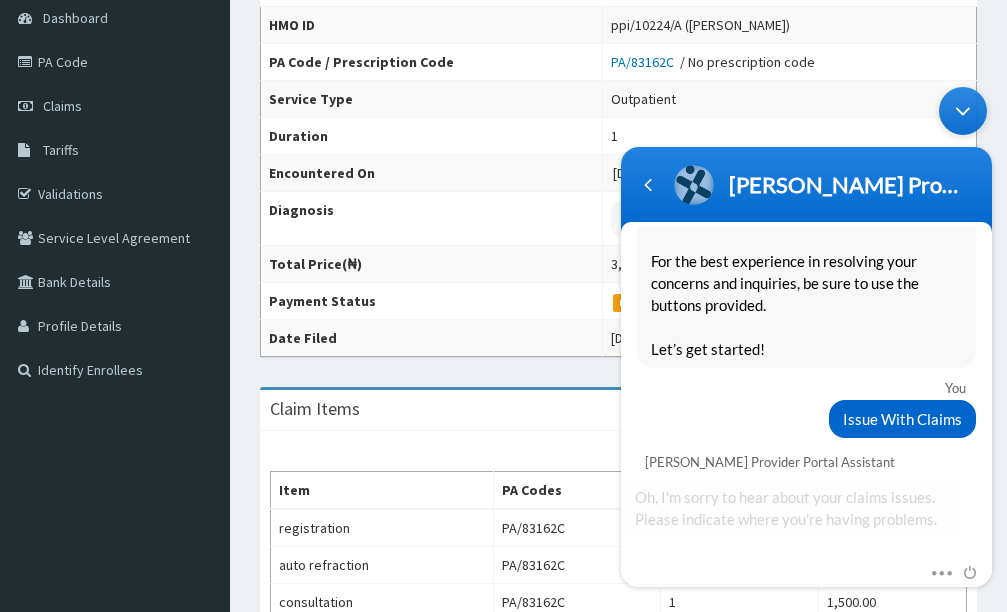 scroll, scrollTop: 466, scrollLeft: 0, axis: vertical 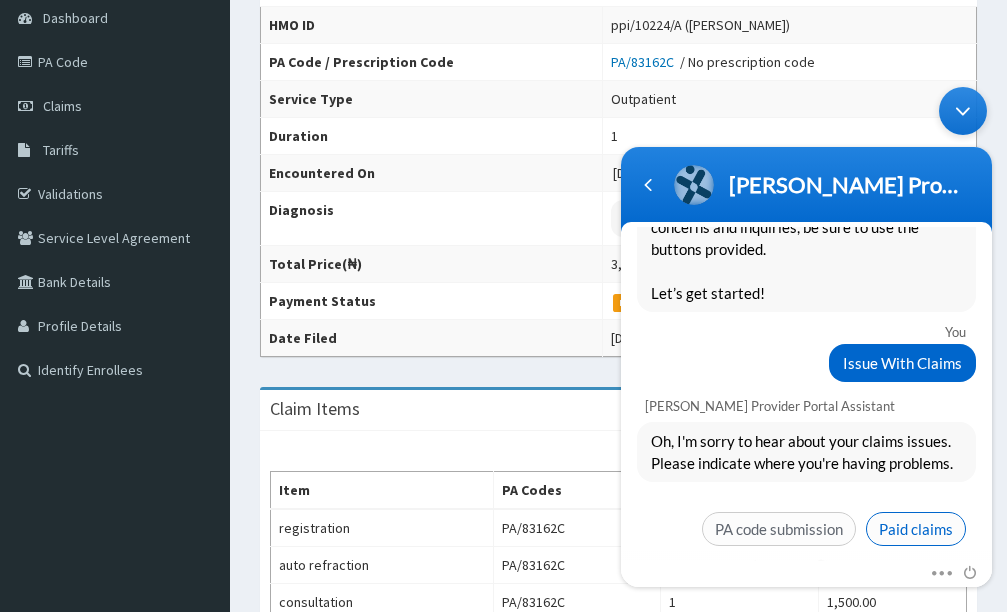 click on "Paid claims" at bounding box center [916, 528] 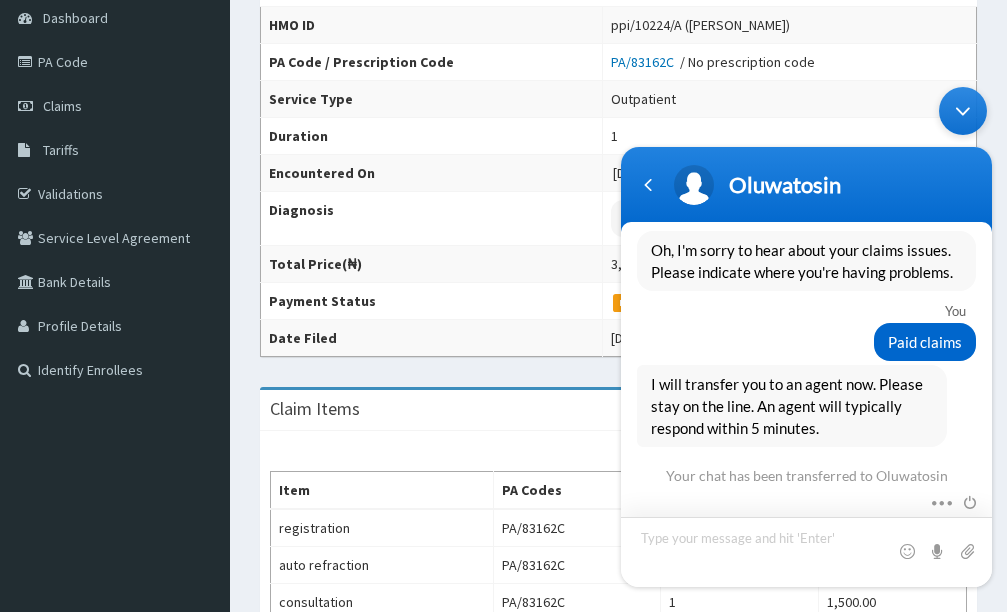 scroll, scrollTop: 815, scrollLeft: 0, axis: vertical 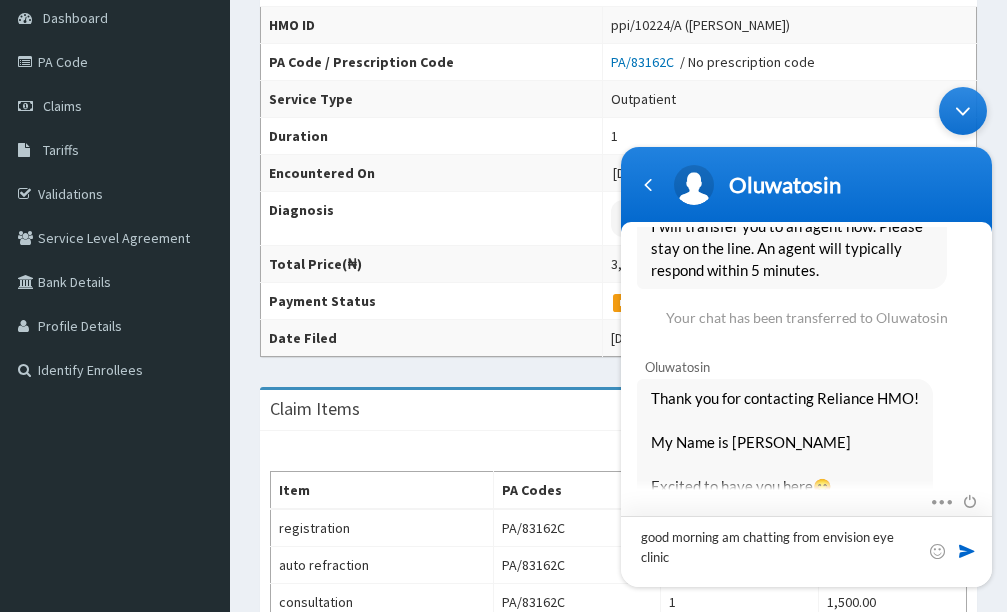 type on "good morning am chatting from envision eye clinic" 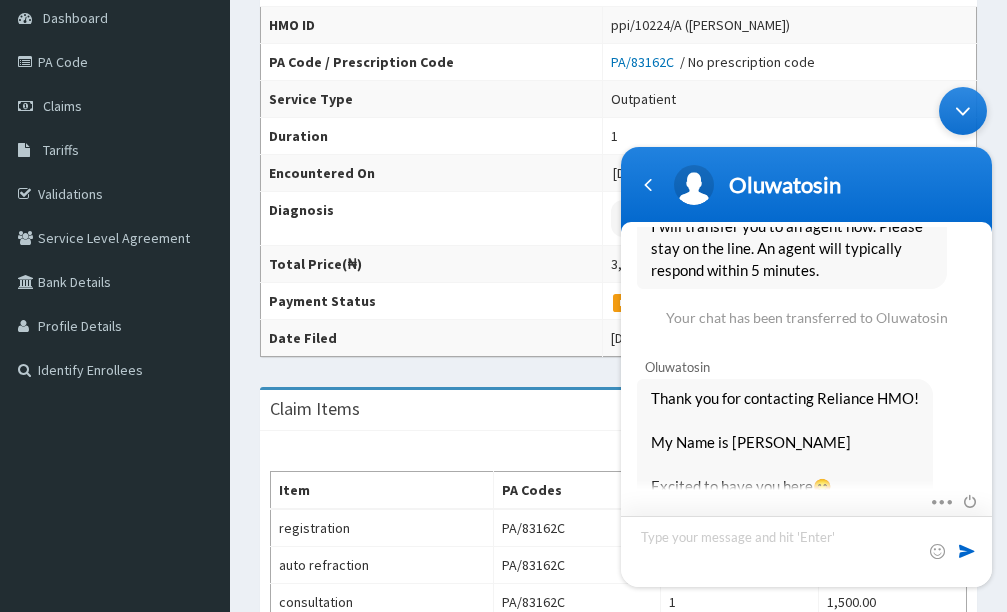 scroll, scrollTop: 908, scrollLeft: 0, axis: vertical 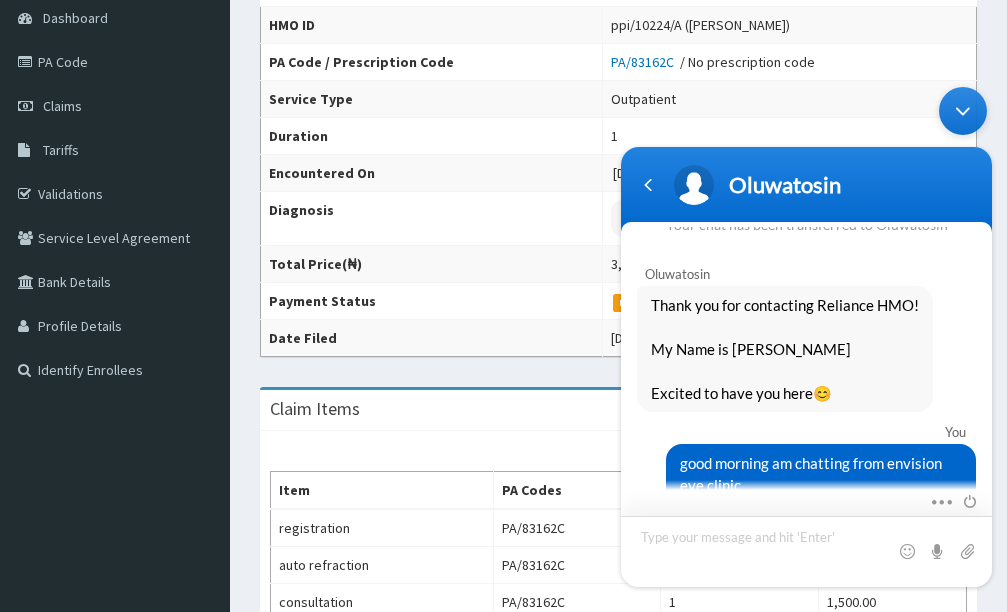 click at bounding box center [806, 550] 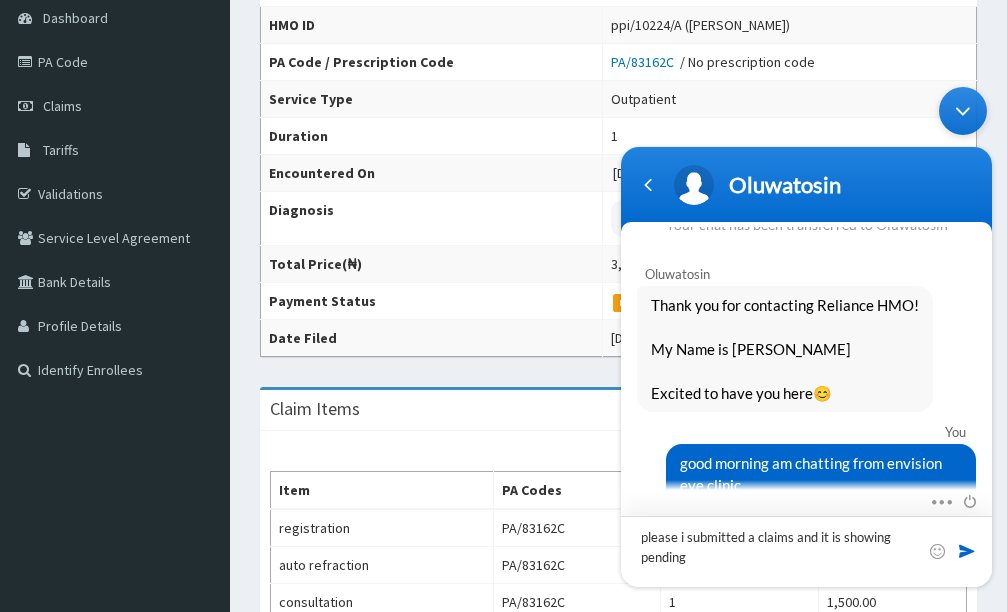 type on "please i submitted a claims and it is showing pending" 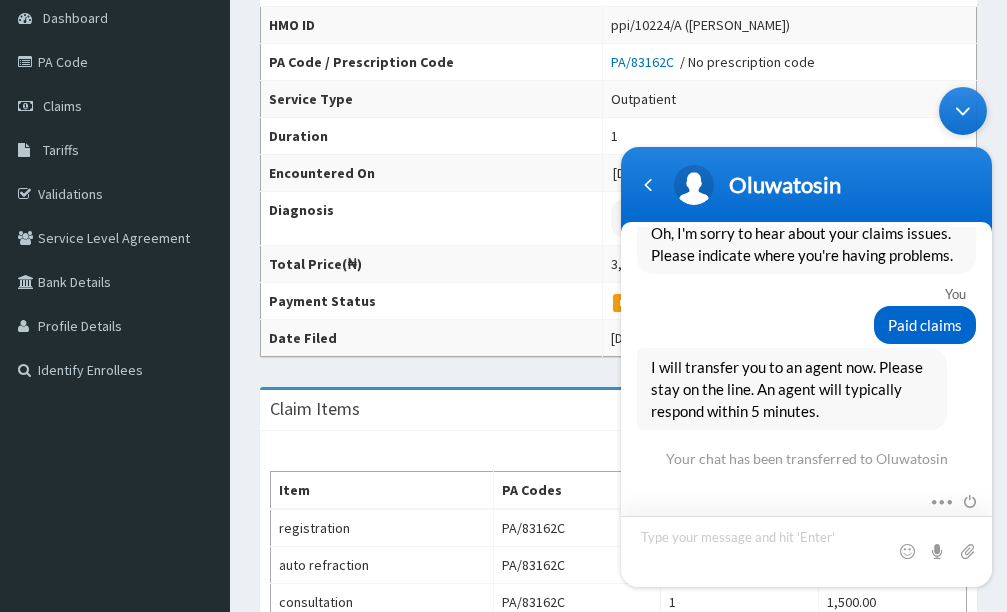 scroll, scrollTop: 972, scrollLeft: 0, axis: vertical 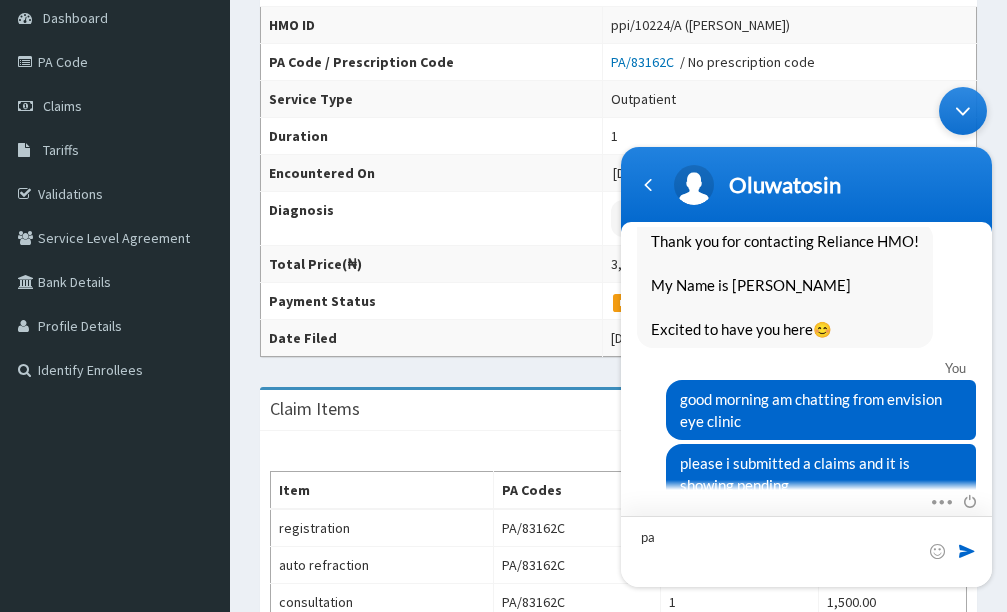 type on "p" 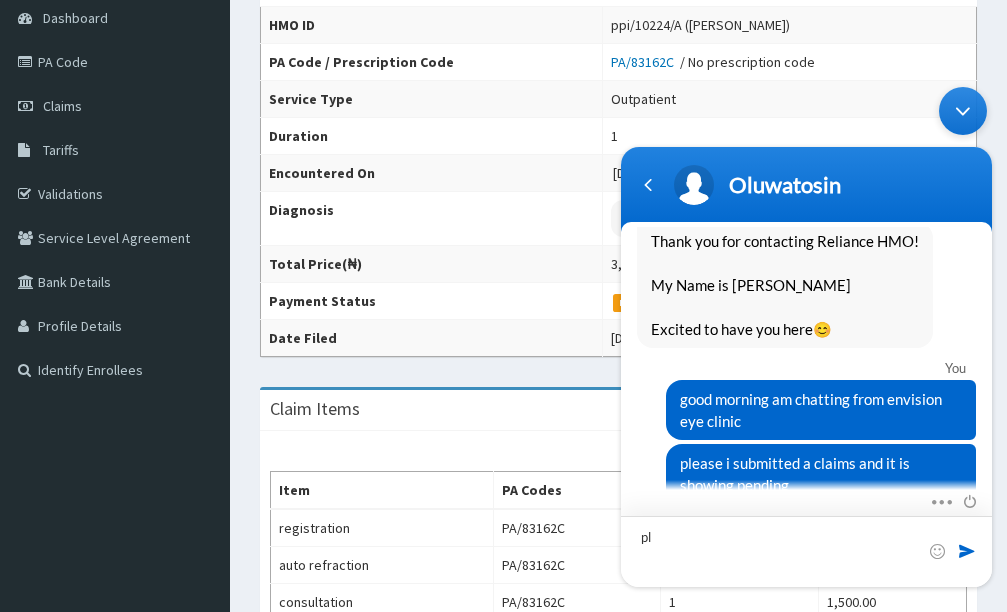 type on "p" 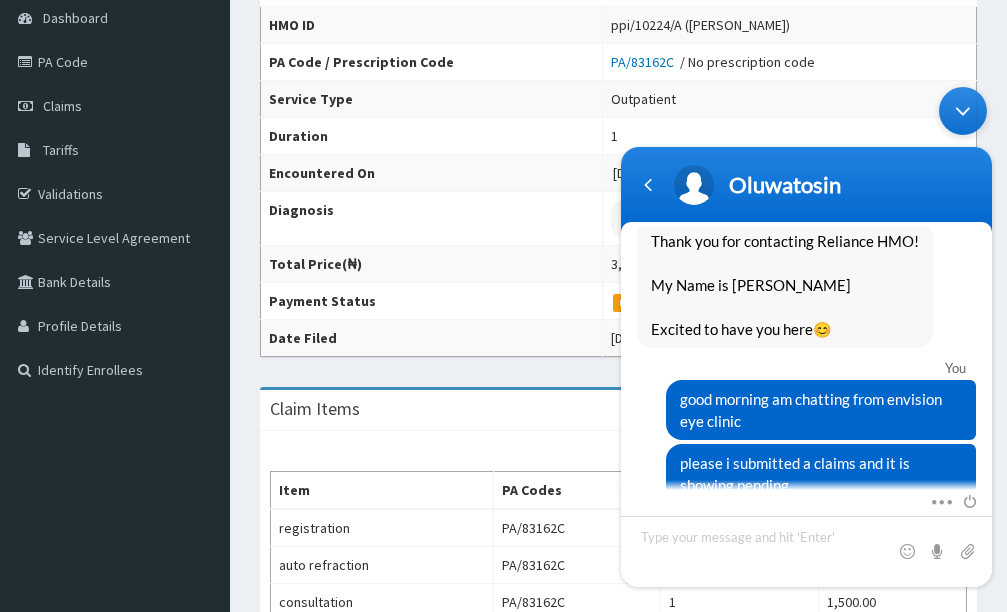 click at bounding box center (963, 110) 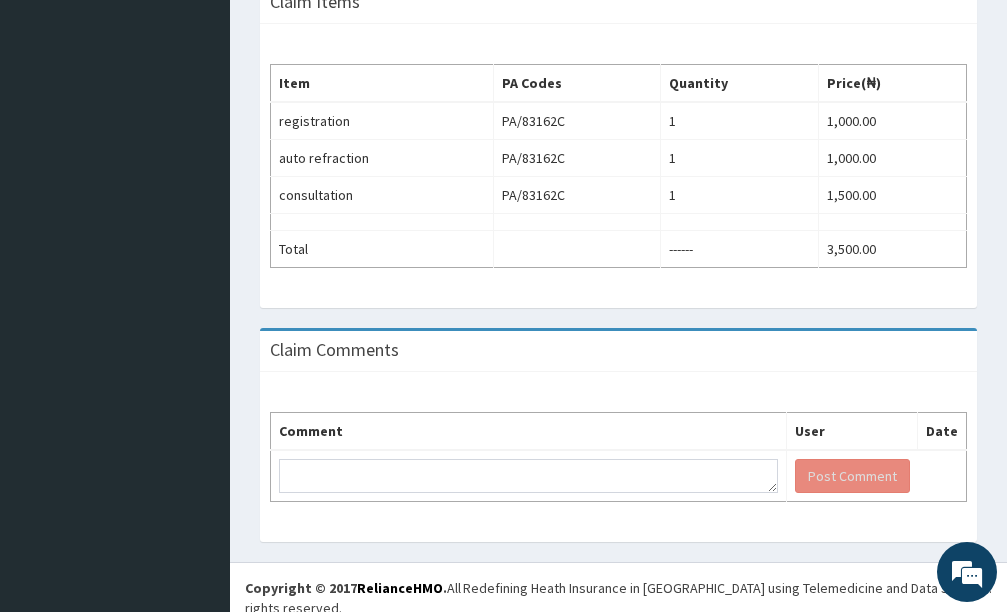 scroll, scrollTop: 608, scrollLeft: 0, axis: vertical 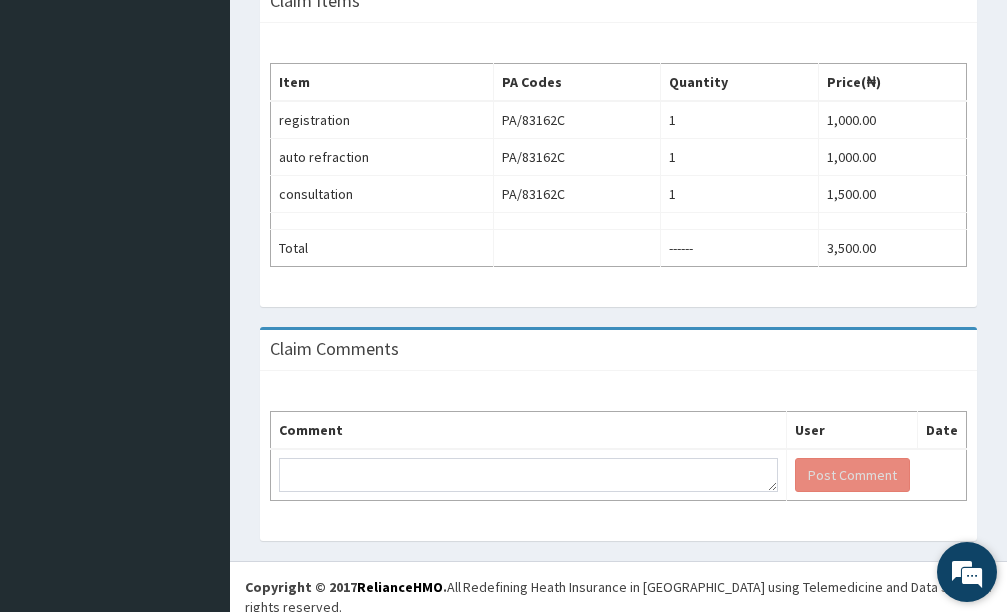 click at bounding box center (967, 572) 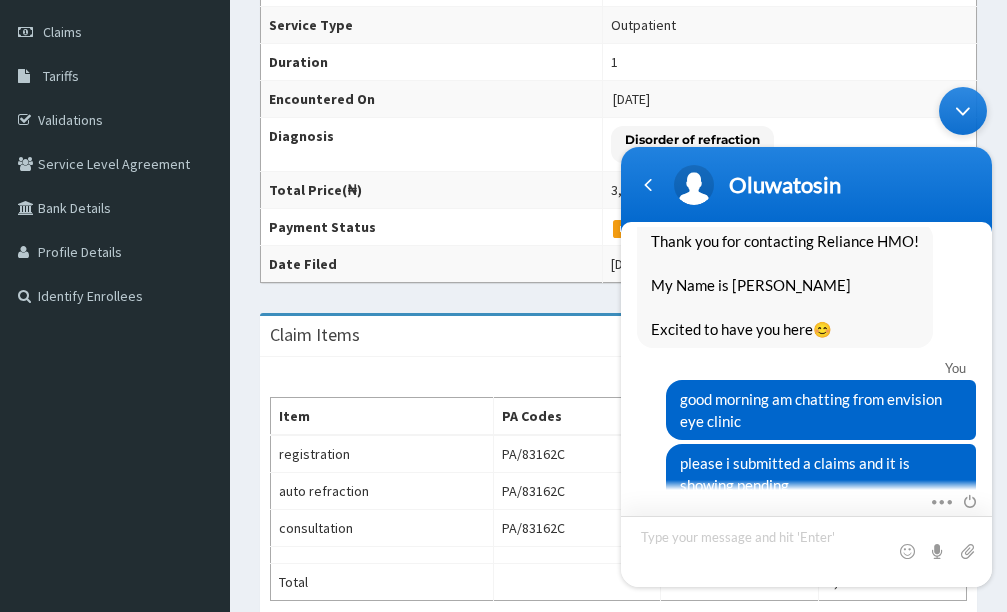 scroll, scrollTop: 208, scrollLeft: 0, axis: vertical 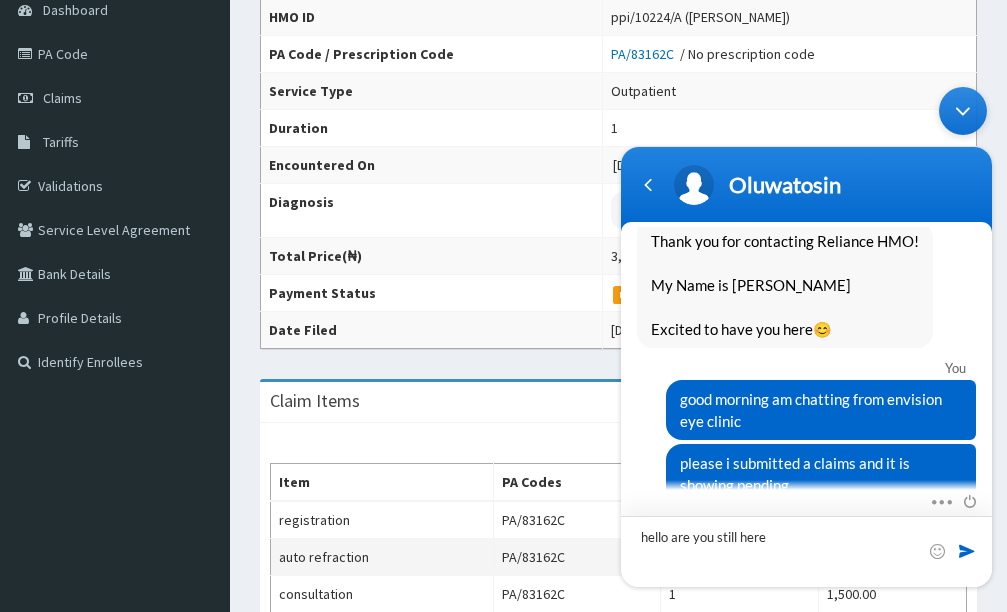 type on "hello are you still here" 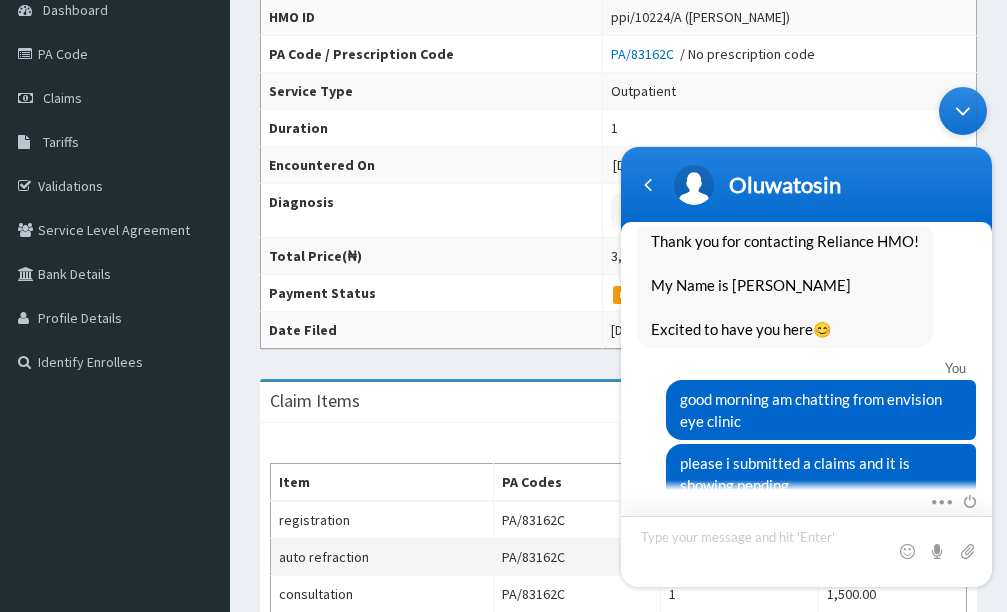 scroll, scrollTop: 1014, scrollLeft: 0, axis: vertical 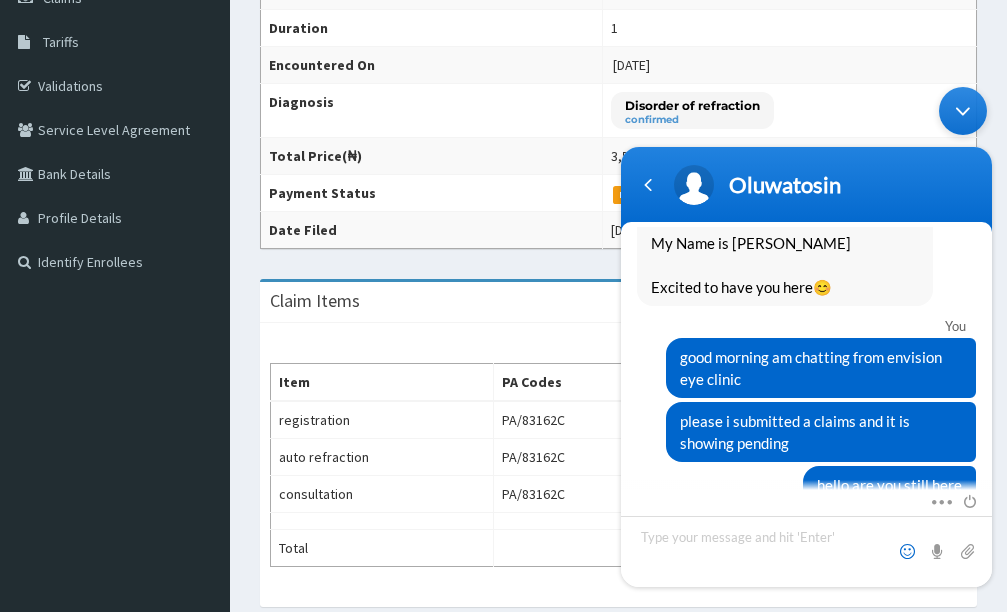 click at bounding box center (907, 550) 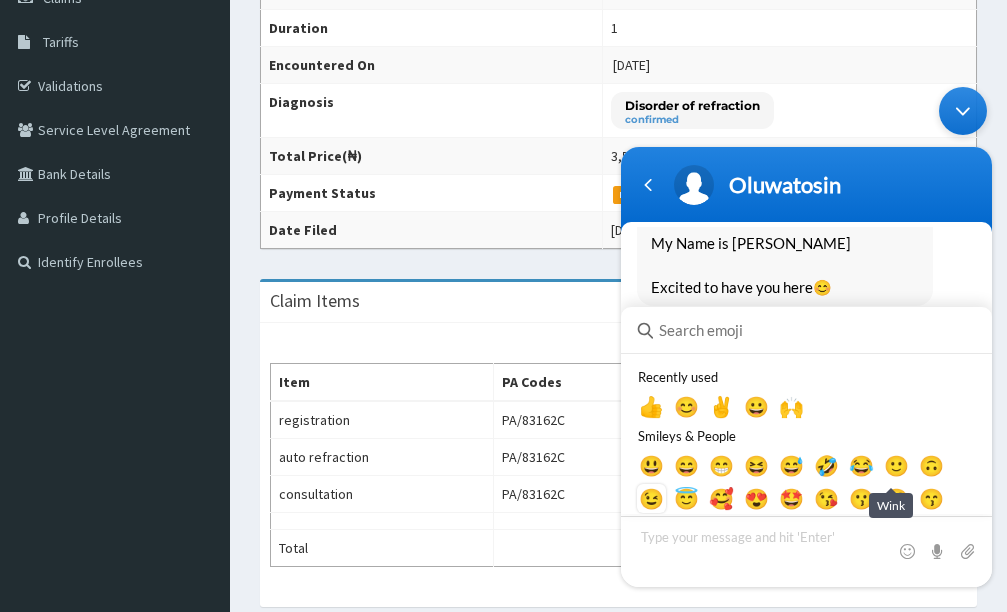 scroll, scrollTop: 100, scrollLeft: 0, axis: vertical 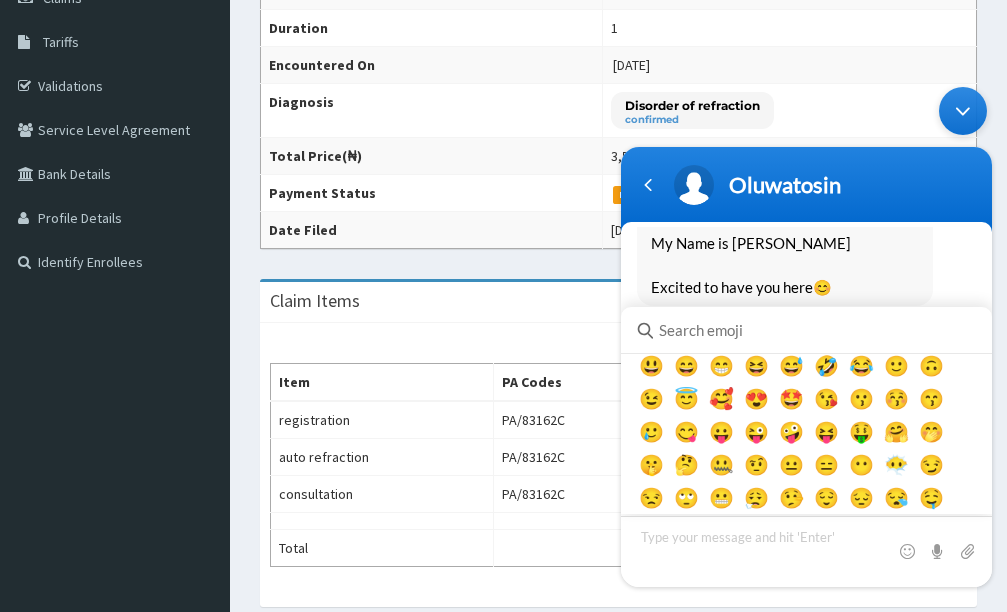click at bounding box center [806, 550] 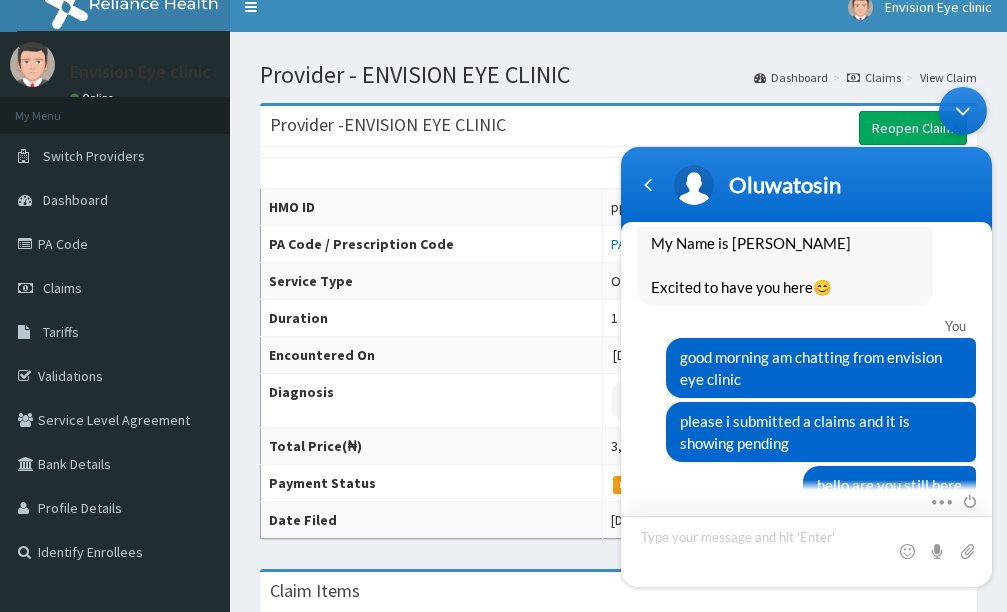 scroll, scrollTop: 0, scrollLeft: 0, axis: both 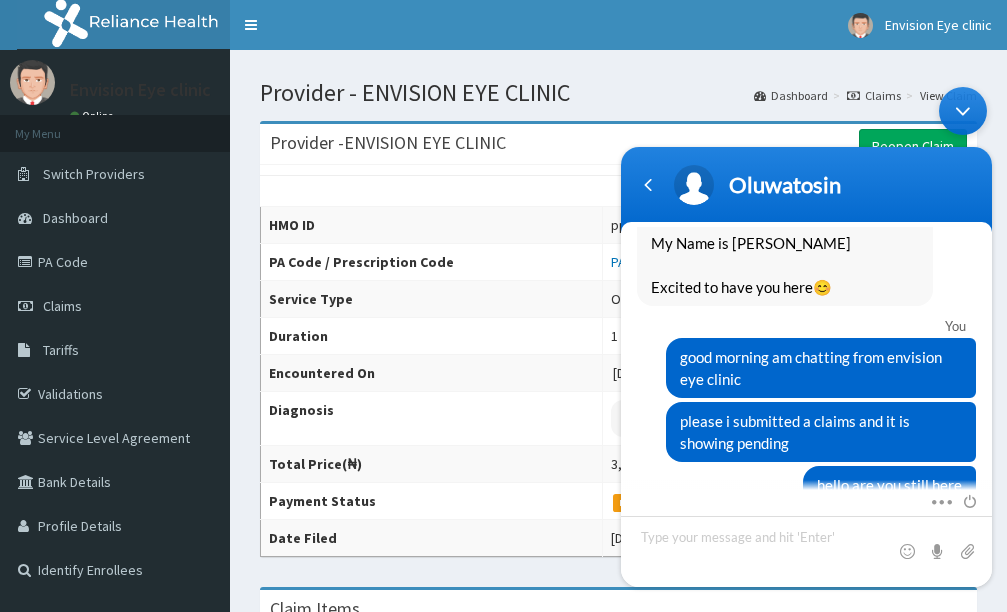 click at bounding box center (963, 110) 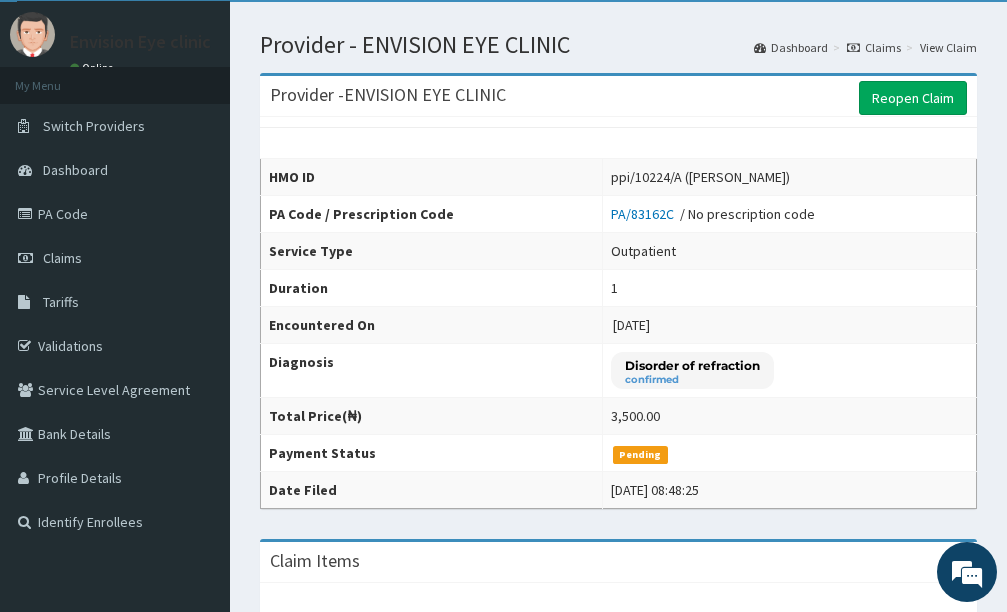 scroll, scrollTop: 0, scrollLeft: 0, axis: both 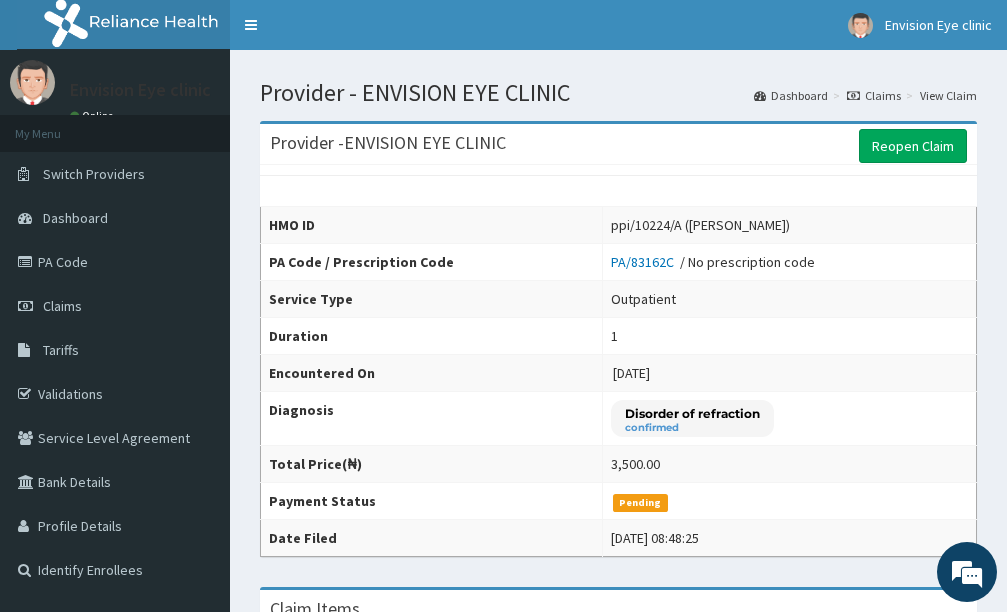 click on "View Claim" at bounding box center (948, 95) 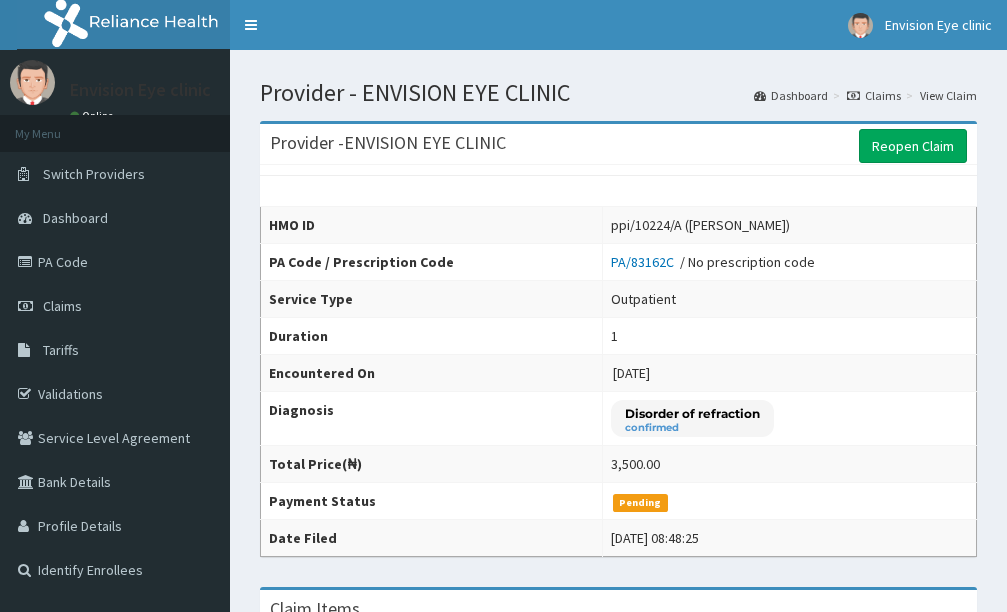 scroll, scrollTop: 0, scrollLeft: 0, axis: both 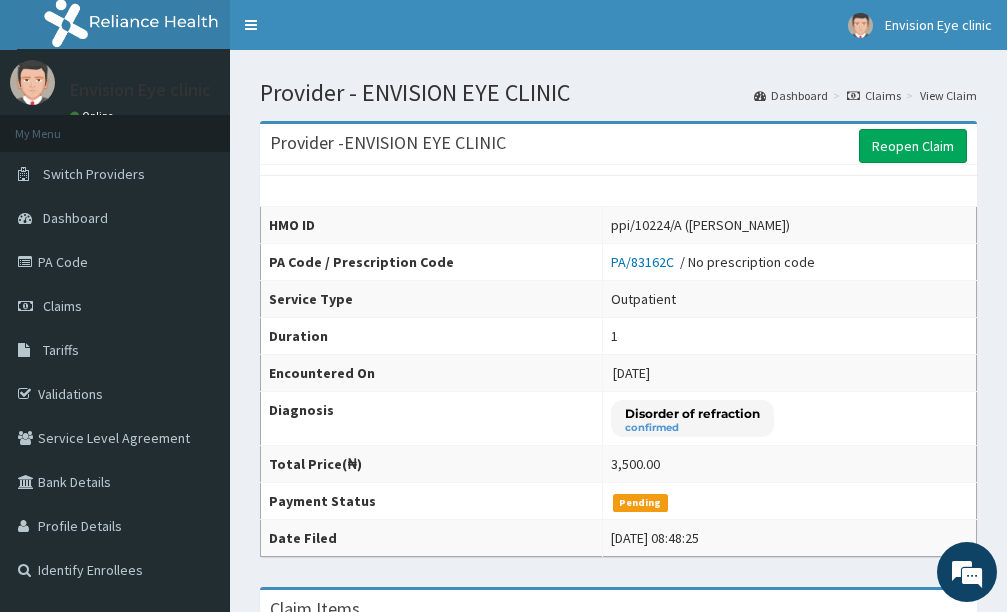click on "Claims" at bounding box center [874, 95] 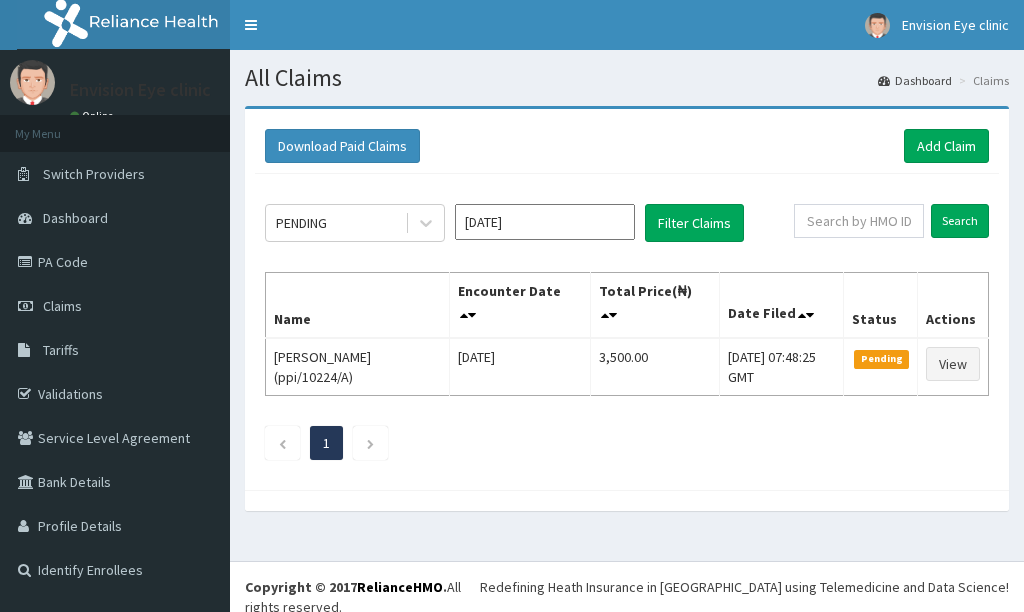 scroll, scrollTop: 0, scrollLeft: 0, axis: both 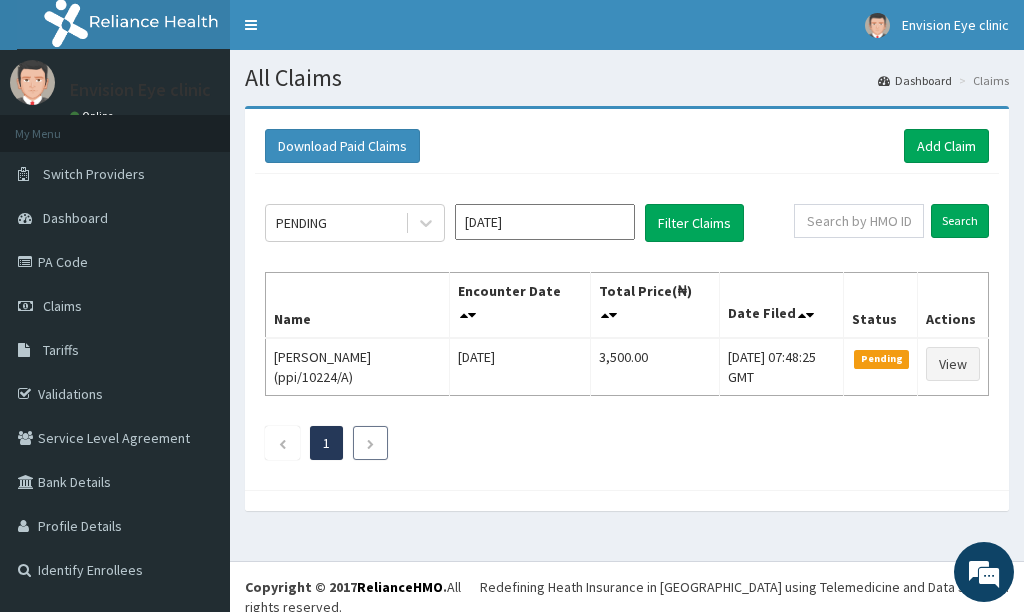 click at bounding box center [370, 443] 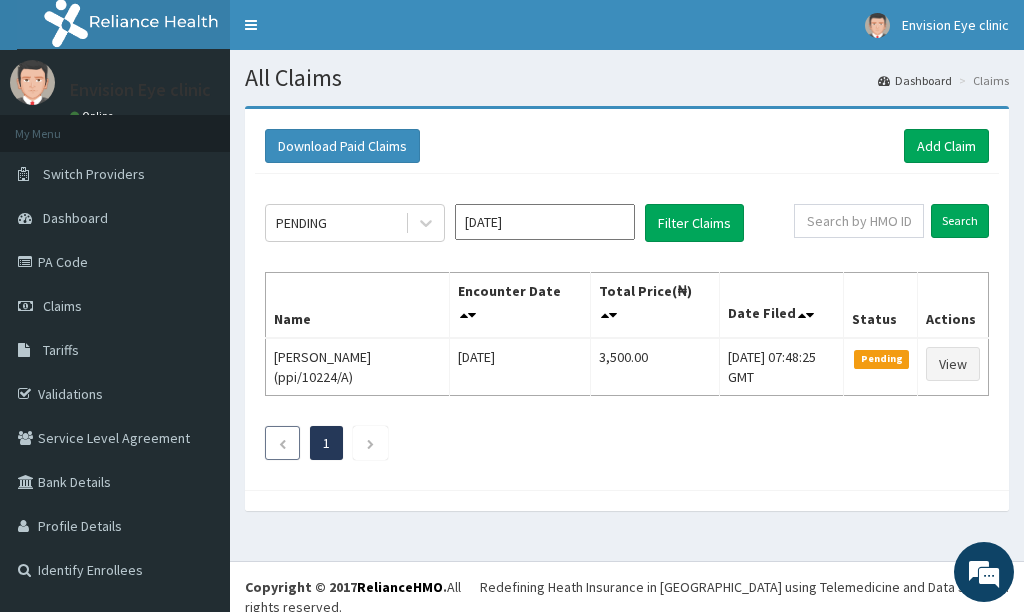click at bounding box center (282, 444) 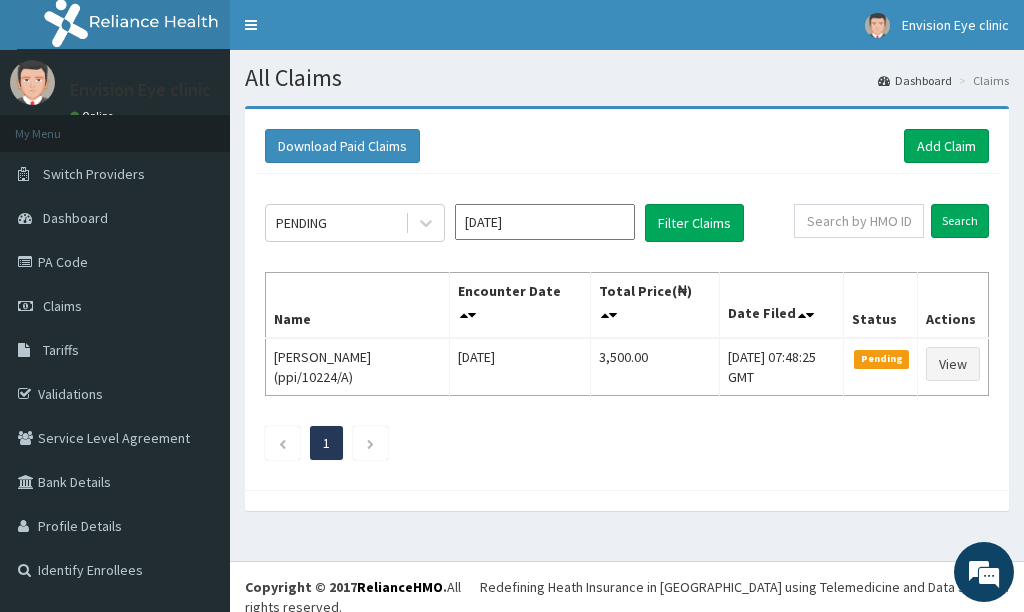 click on "1" at bounding box center (326, 443) 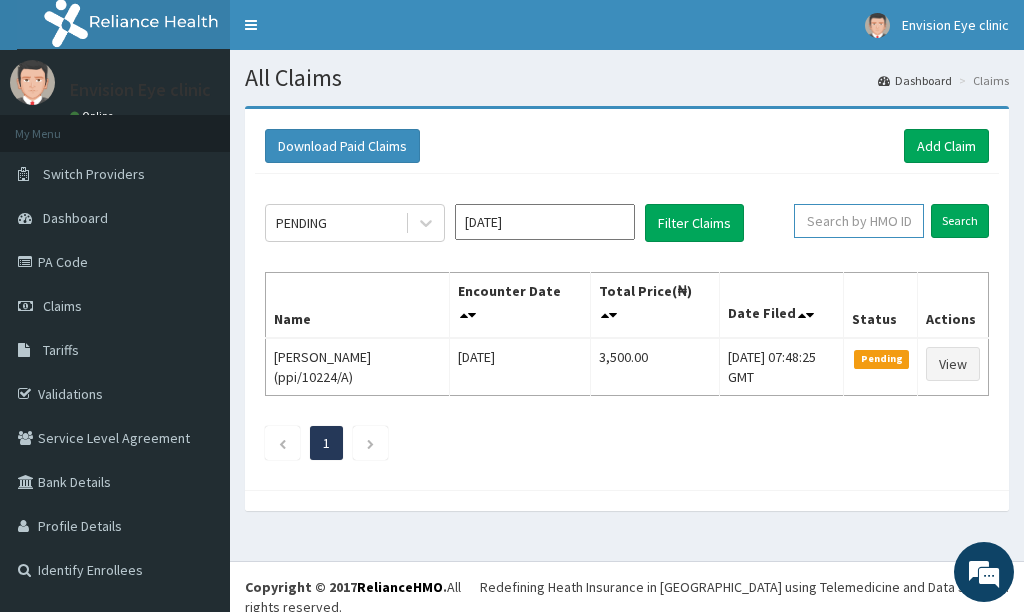 click at bounding box center [859, 221] 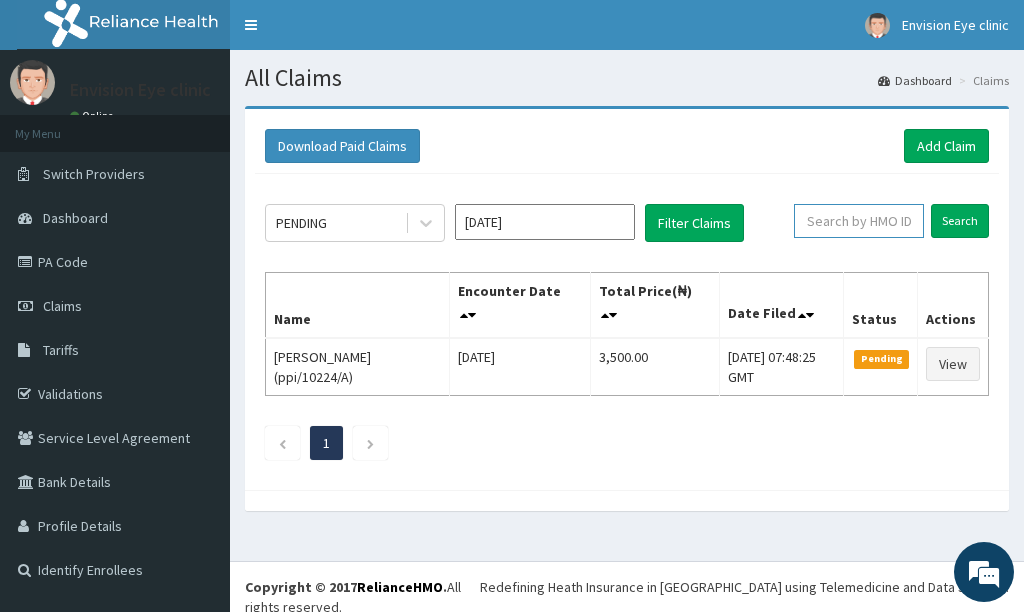 drag, startPoint x: 845, startPoint y: 226, endPoint x: 839, endPoint y: 210, distance: 17.088007 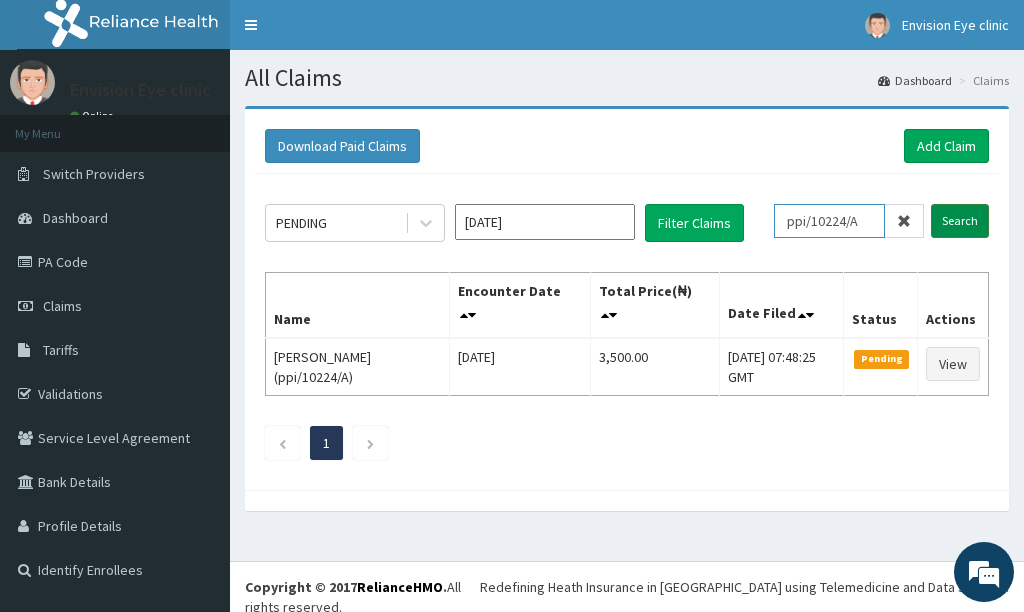 type on "ppi/10224/A" 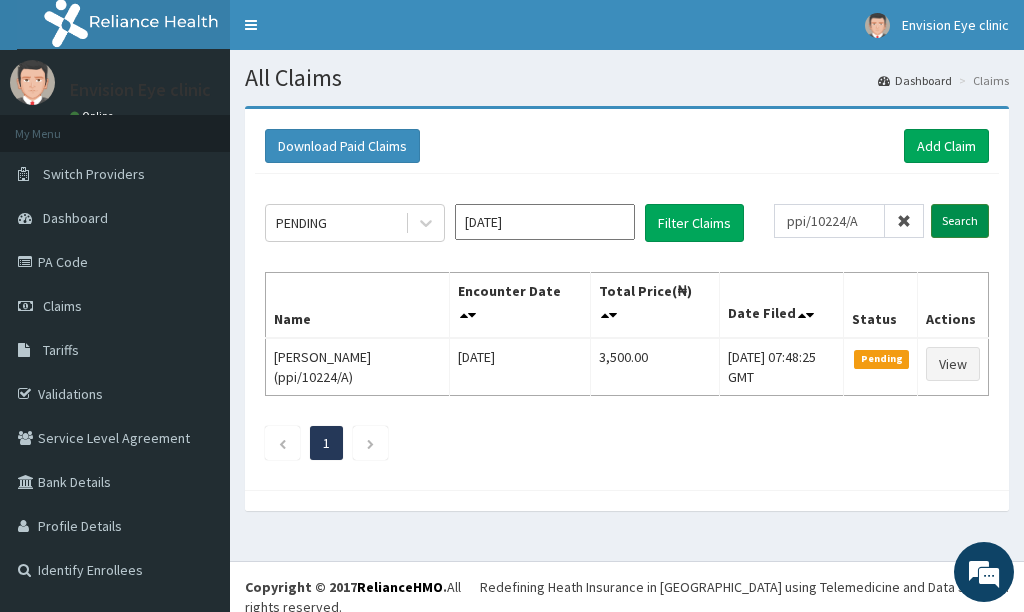 click on "Search" at bounding box center [960, 221] 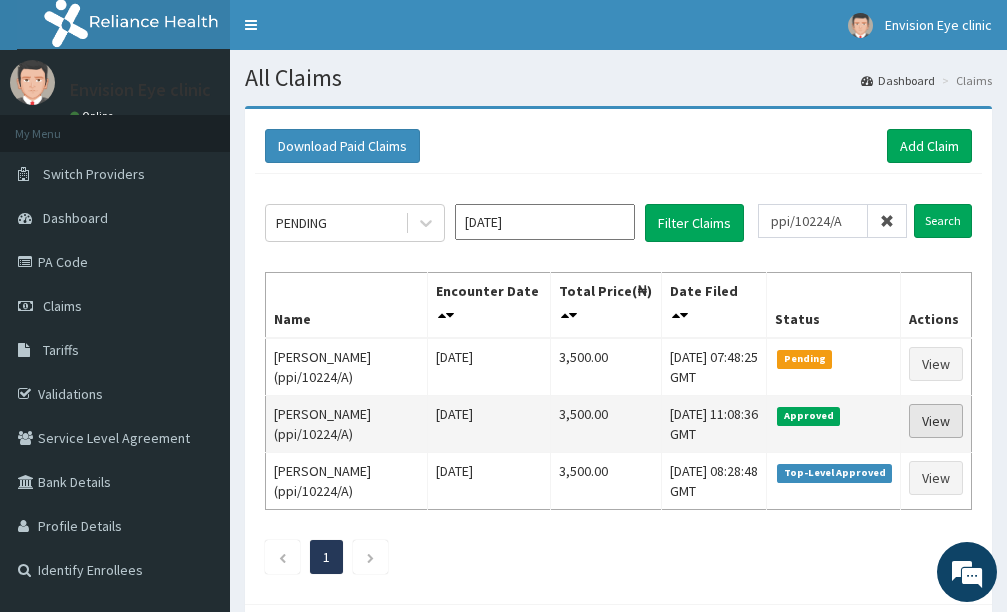 click on "View" at bounding box center (936, 421) 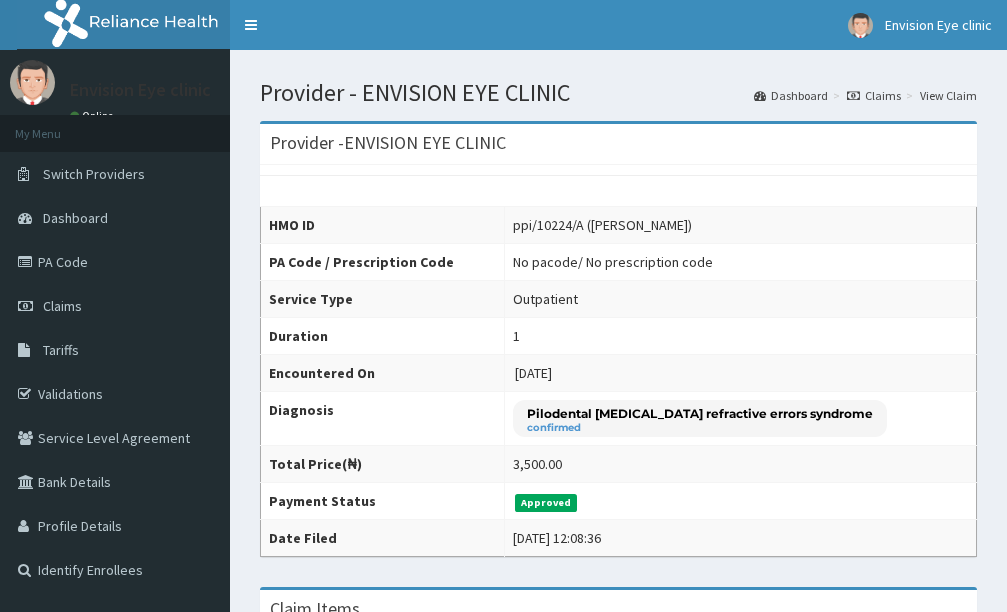 scroll, scrollTop: 0, scrollLeft: 0, axis: both 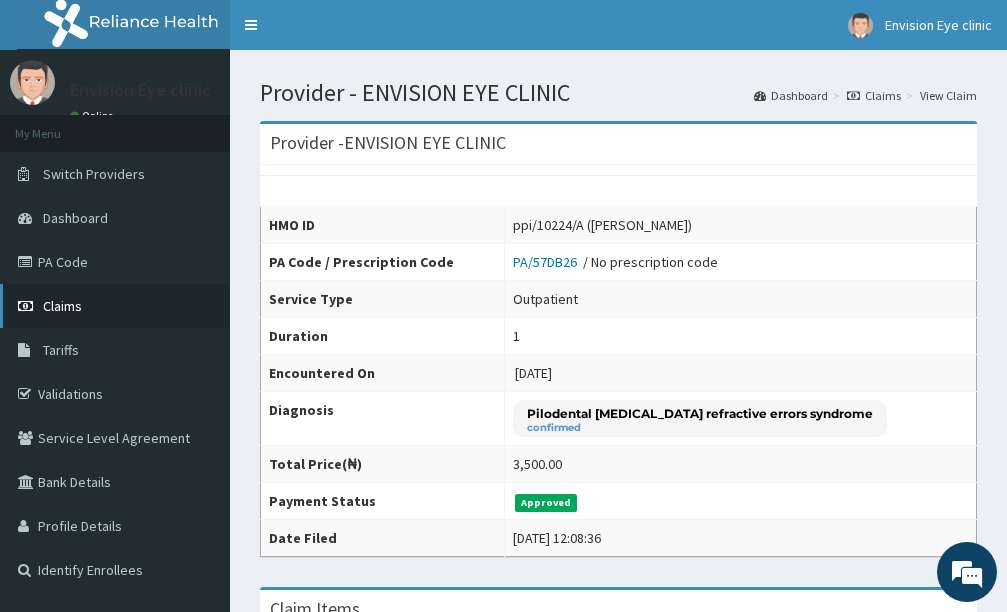 click on "Claims" at bounding box center [115, 306] 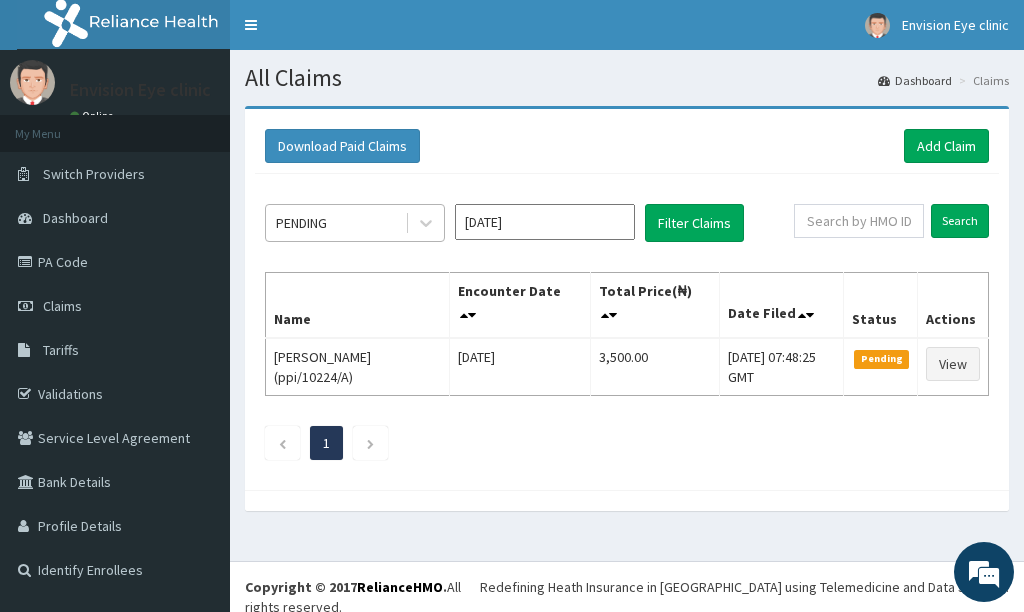 scroll, scrollTop: 0, scrollLeft: 0, axis: both 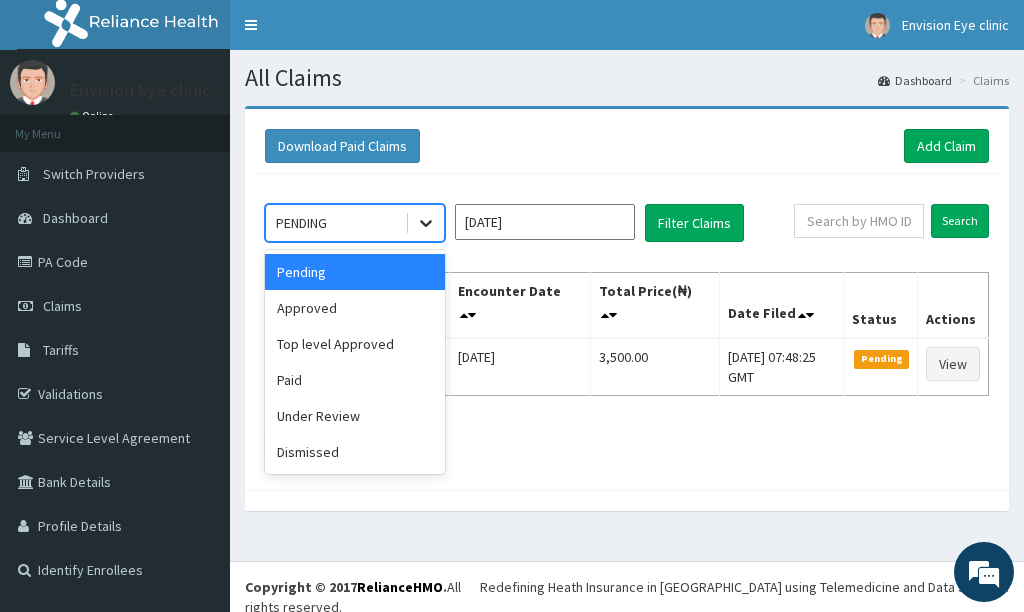 click 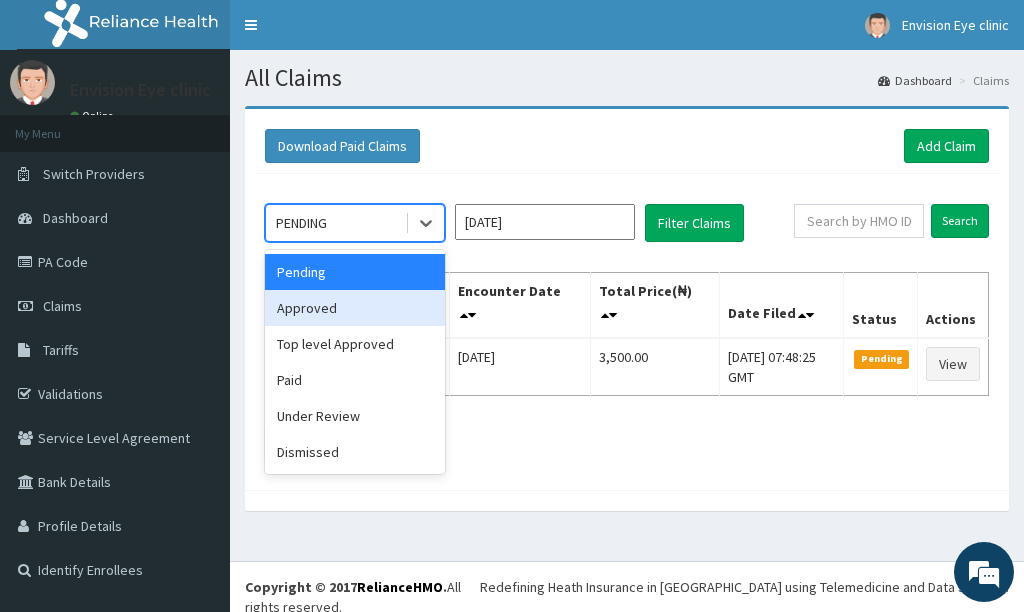 click on "Approved" at bounding box center (355, 308) 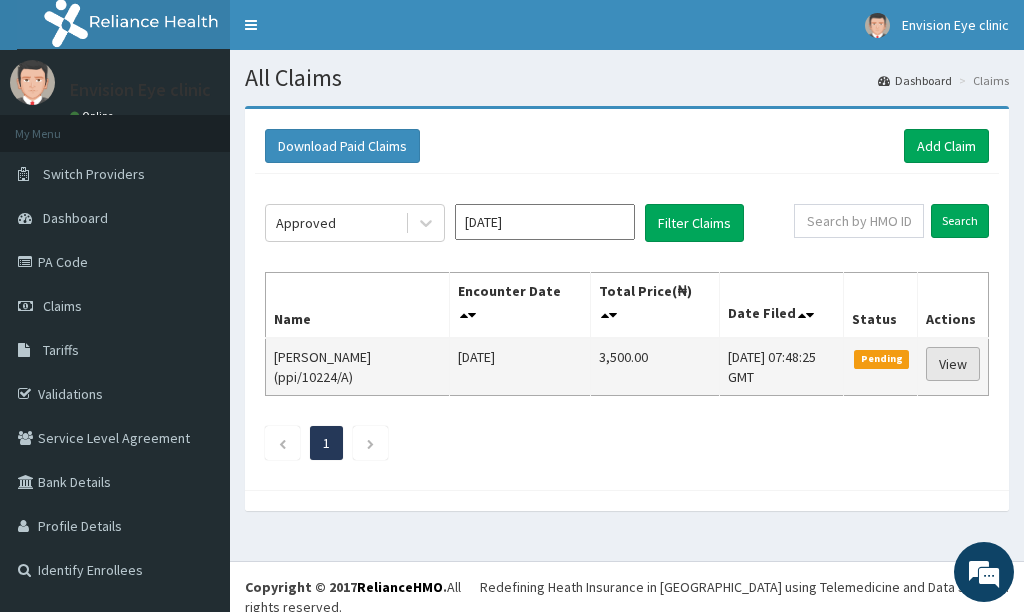 click on "View" at bounding box center [953, 364] 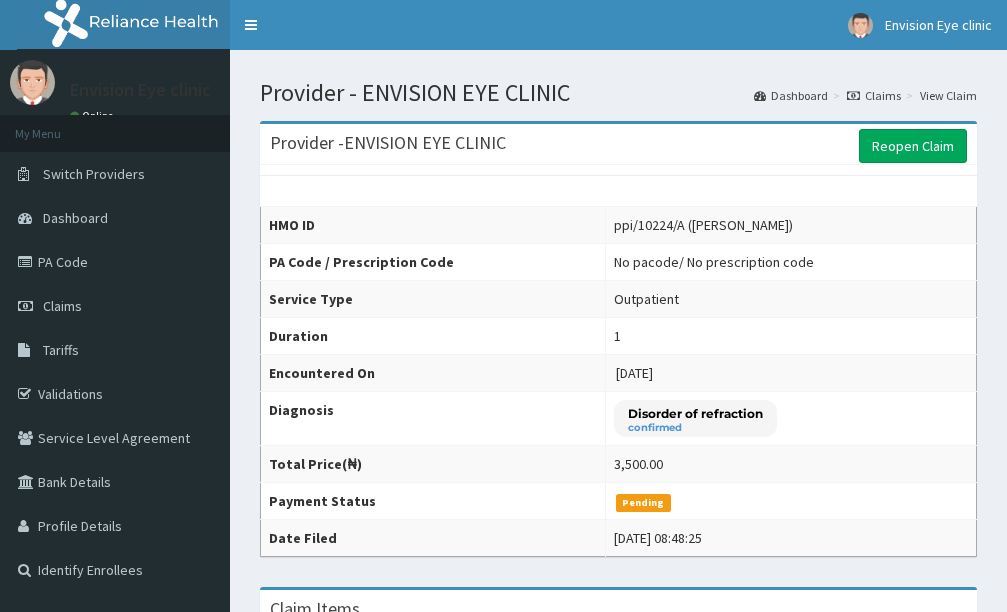 scroll, scrollTop: 0, scrollLeft: 0, axis: both 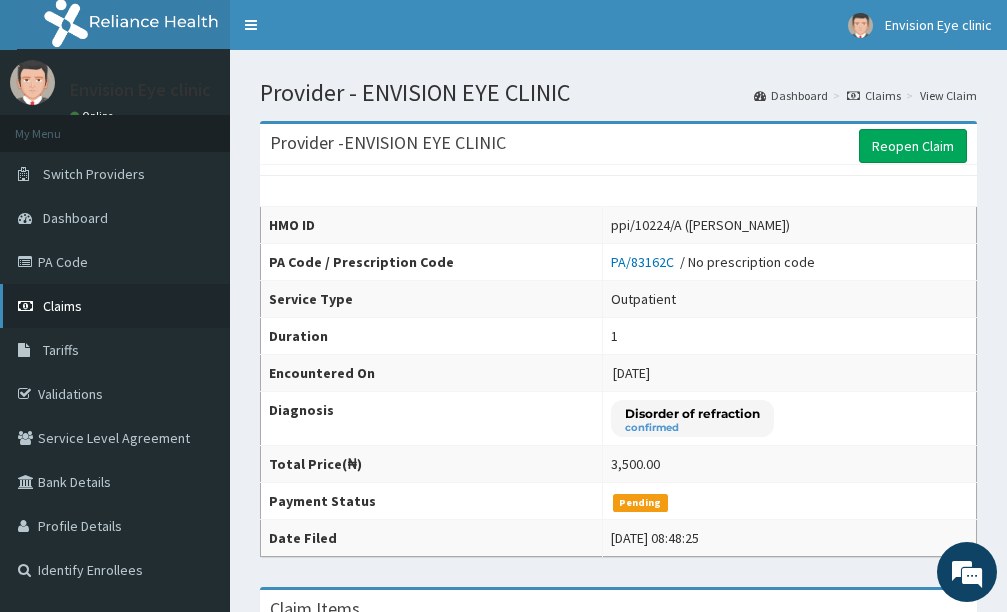 click on "Claims" at bounding box center [115, 306] 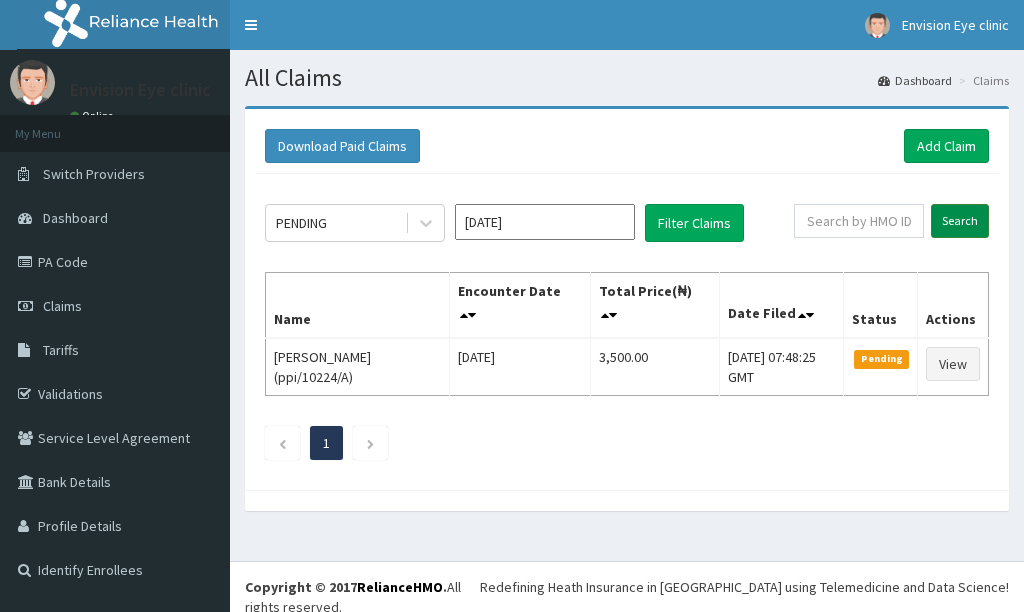 scroll, scrollTop: 0, scrollLeft: 0, axis: both 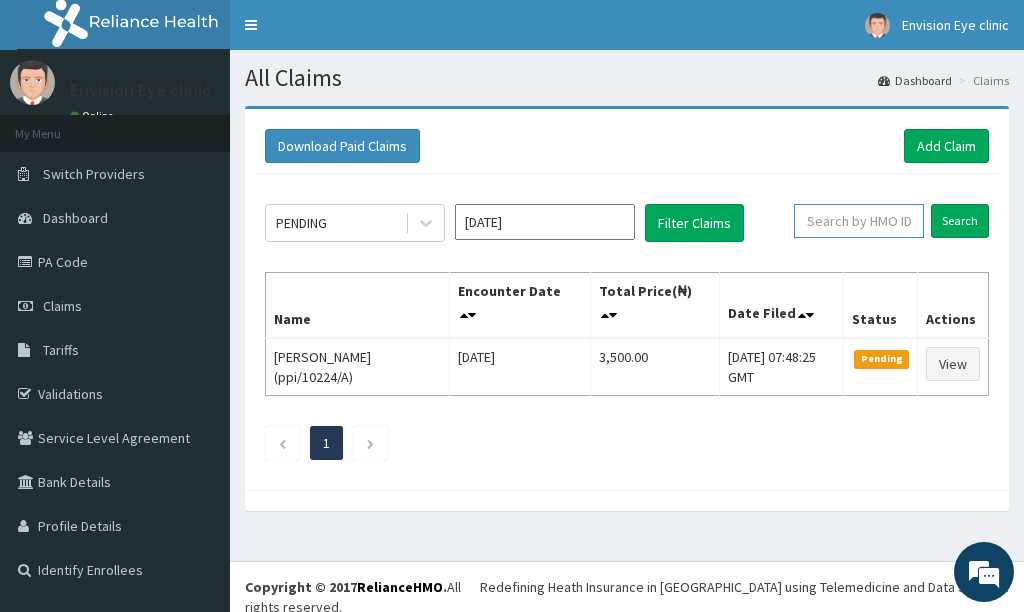 click at bounding box center [859, 221] 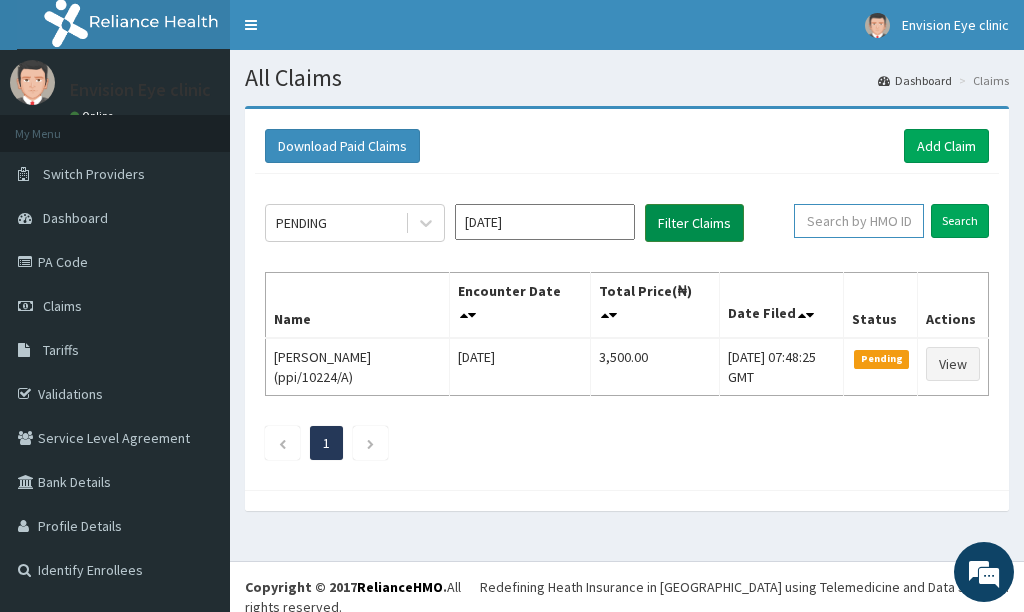 scroll, scrollTop: 1205, scrollLeft: 0, axis: vertical 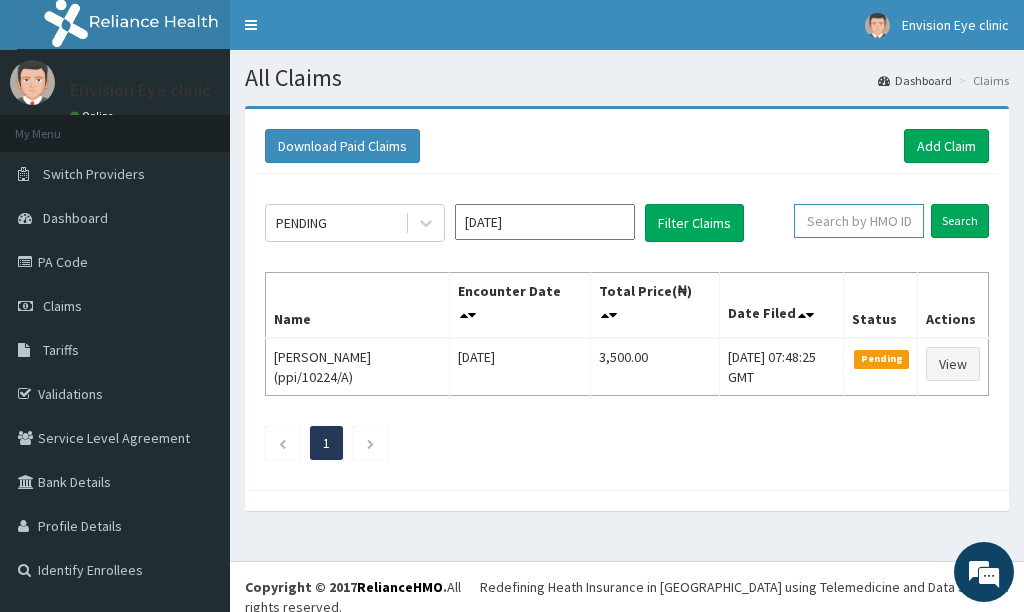 click at bounding box center [859, 221] 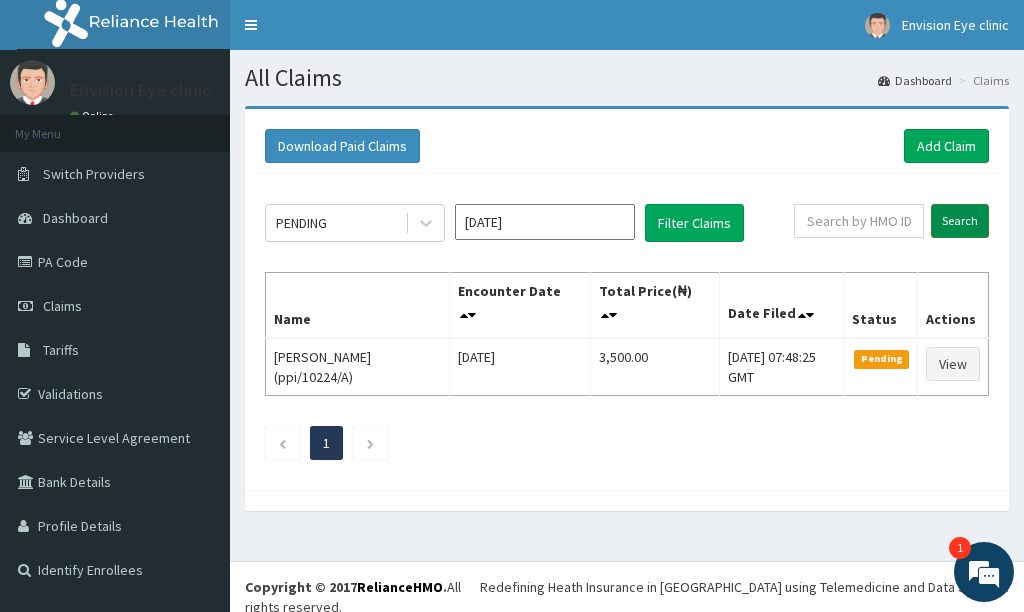 scroll, scrollTop: 1316, scrollLeft: 0, axis: vertical 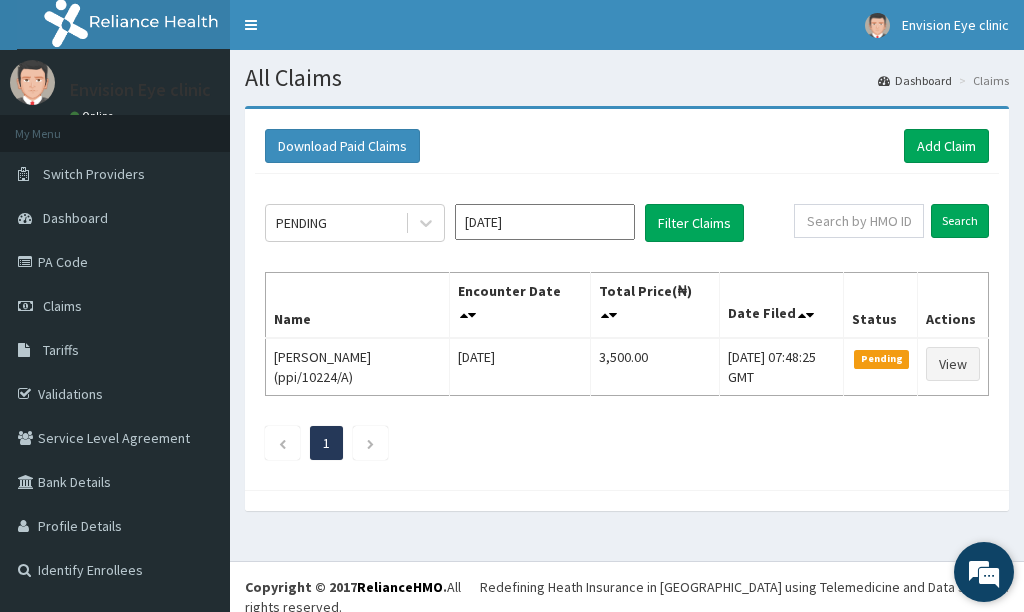 drag, startPoint x: 970, startPoint y: 588, endPoint x: 341, endPoint y: 90, distance: 802.2749 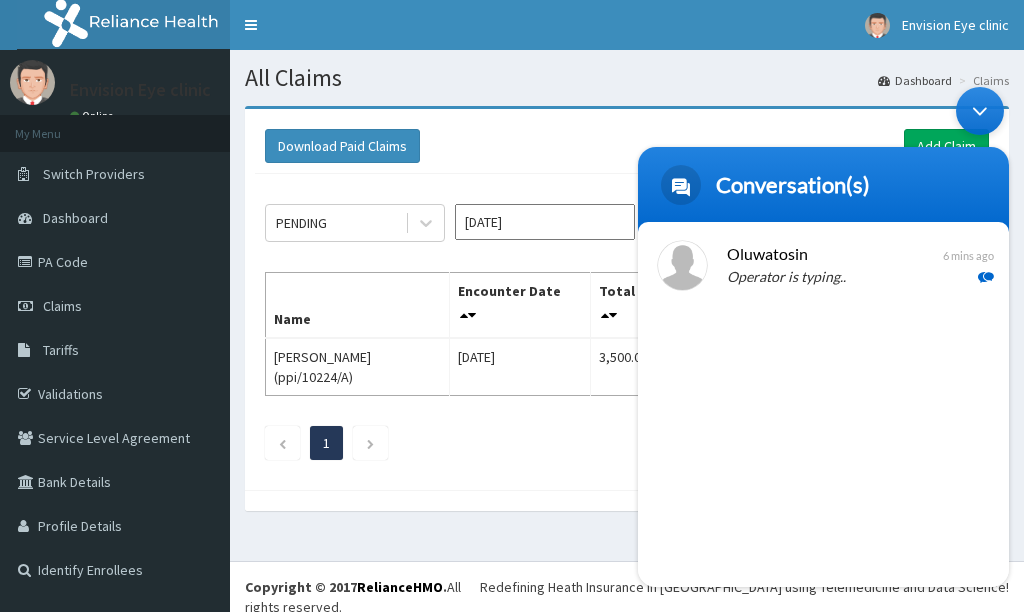 click on "1" at bounding box center [627, 443] 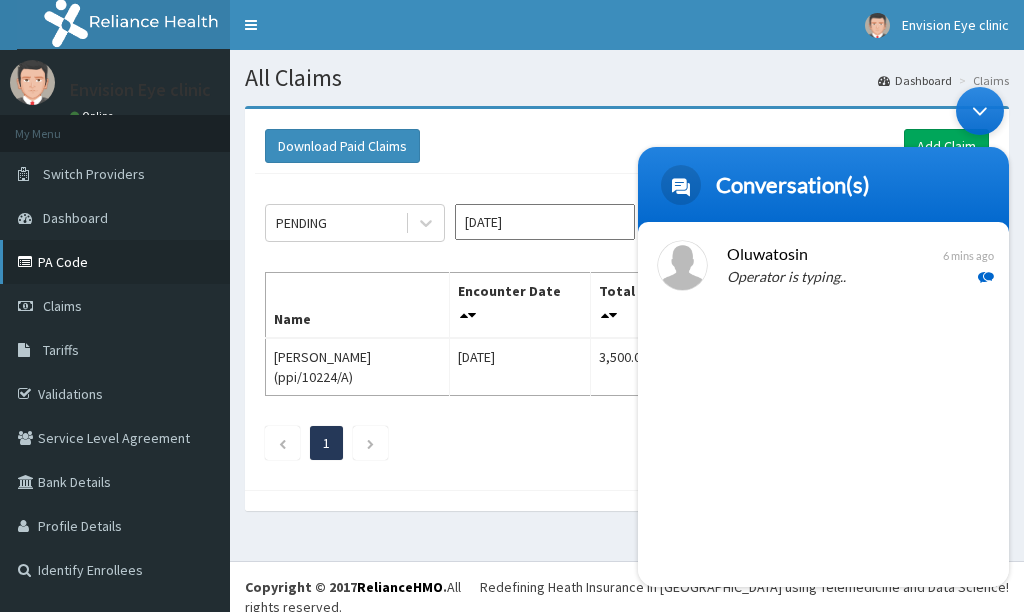 click on "PA Code" at bounding box center [115, 262] 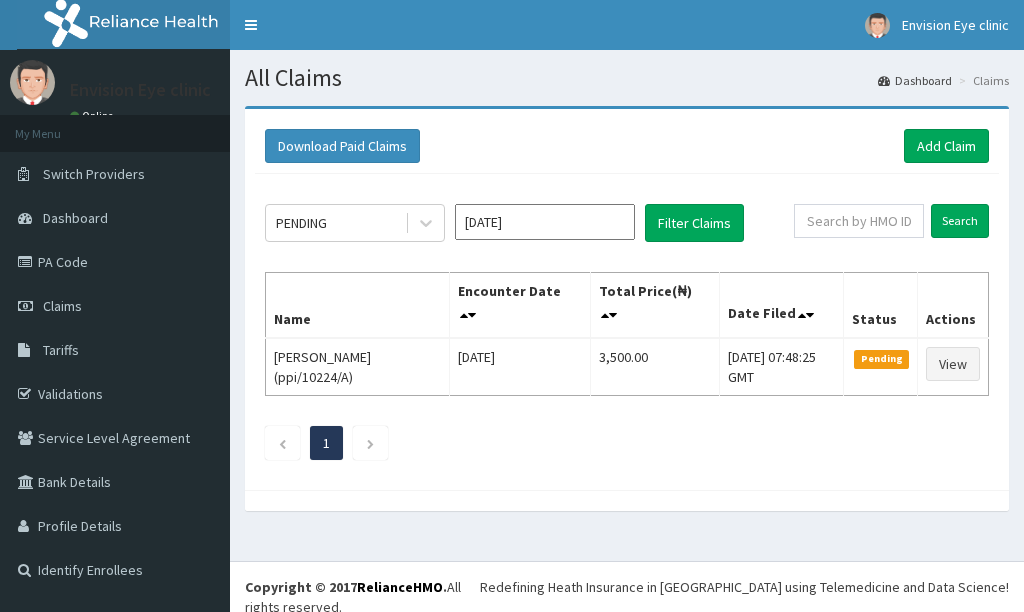 scroll, scrollTop: 0, scrollLeft: 0, axis: both 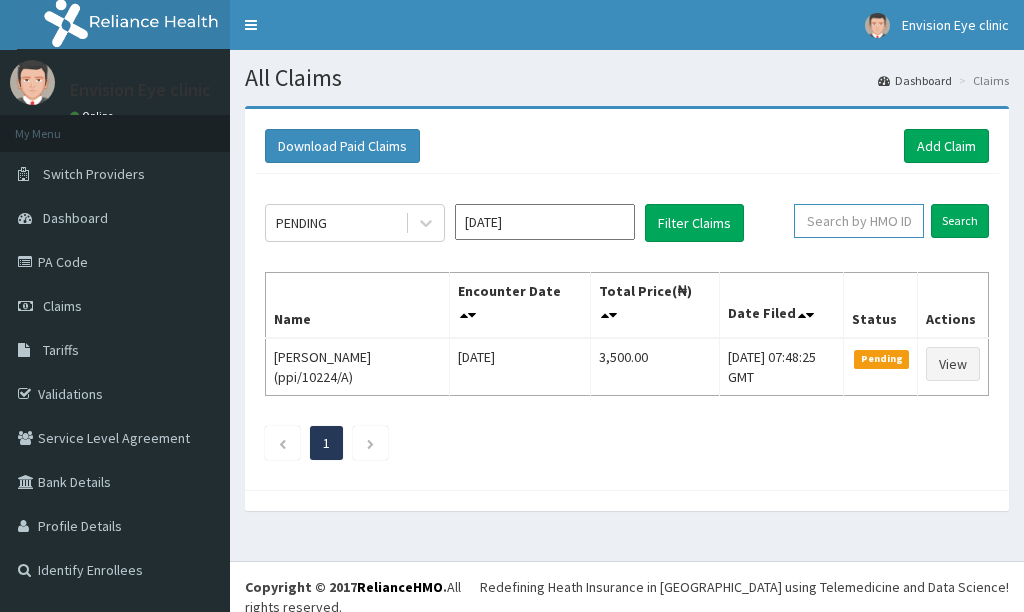 click at bounding box center [859, 221] 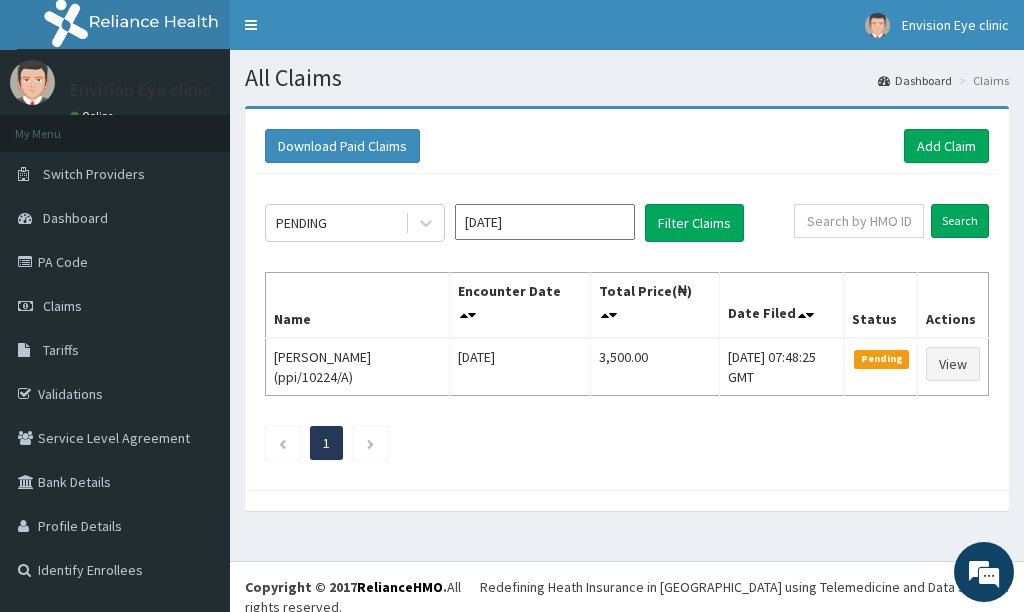 scroll, scrollTop: 0, scrollLeft: 0, axis: both 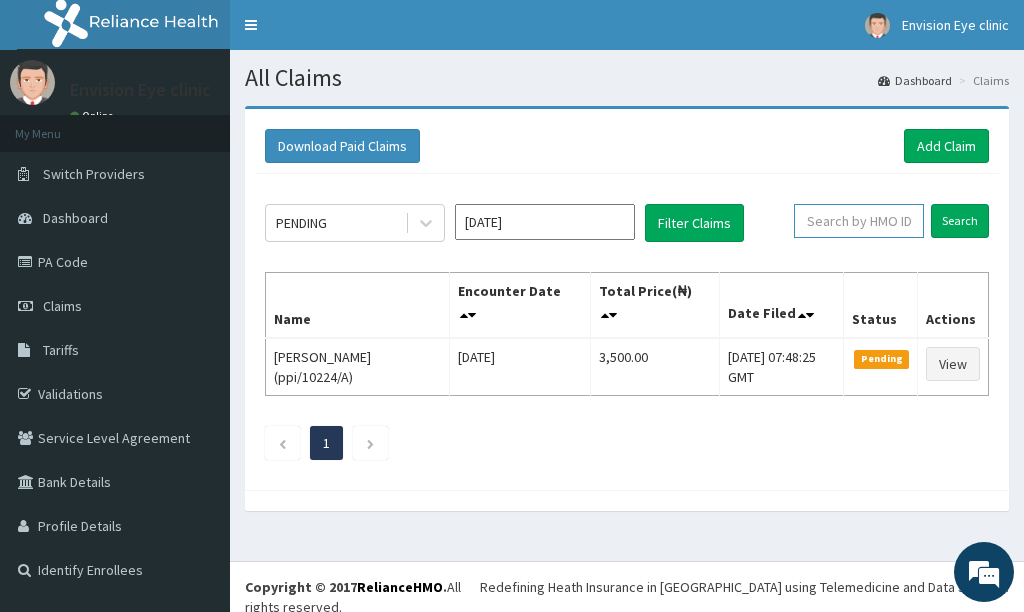click at bounding box center (859, 221) 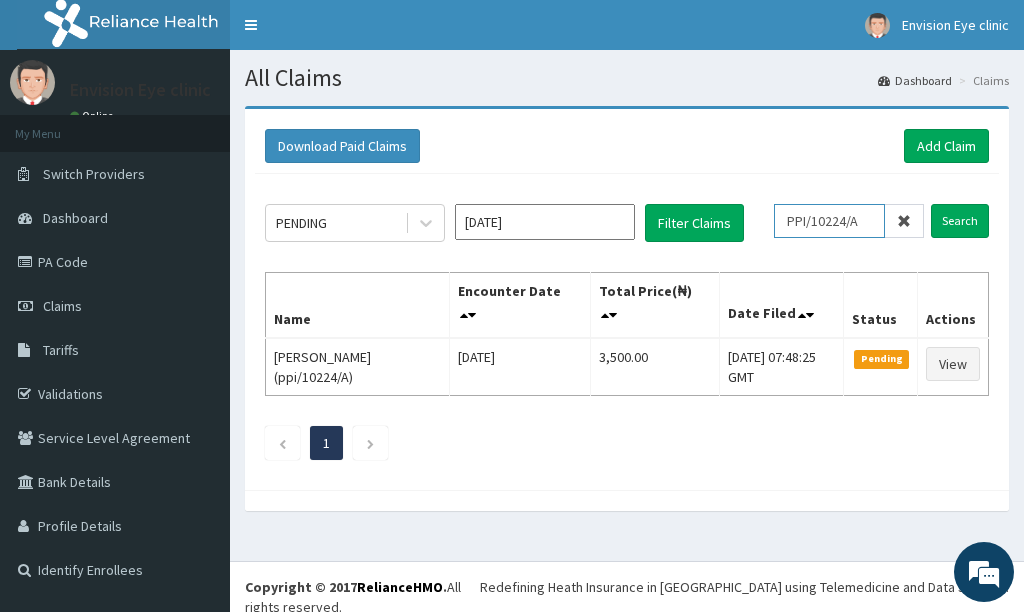 type on "PPI/10224/A" 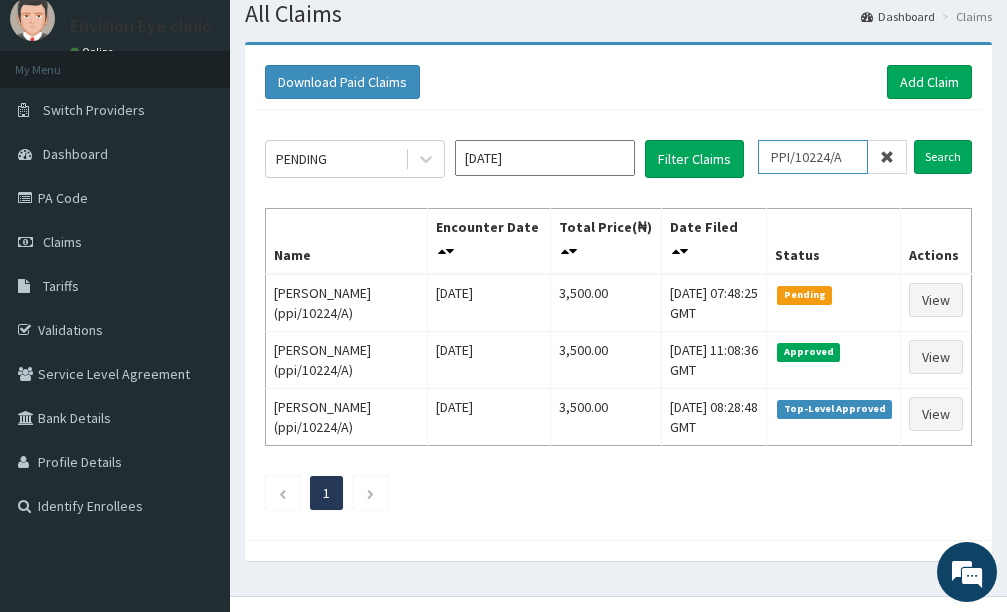 scroll, scrollTop: 99, scrollLeft: 0, axis: vertical 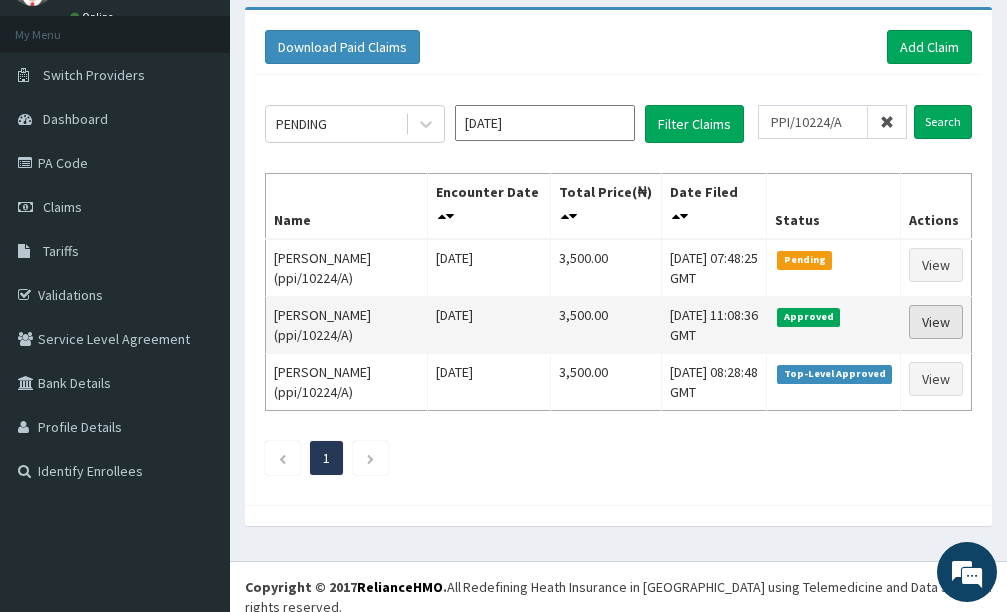 click on "View" at bounding box center (936, 322) 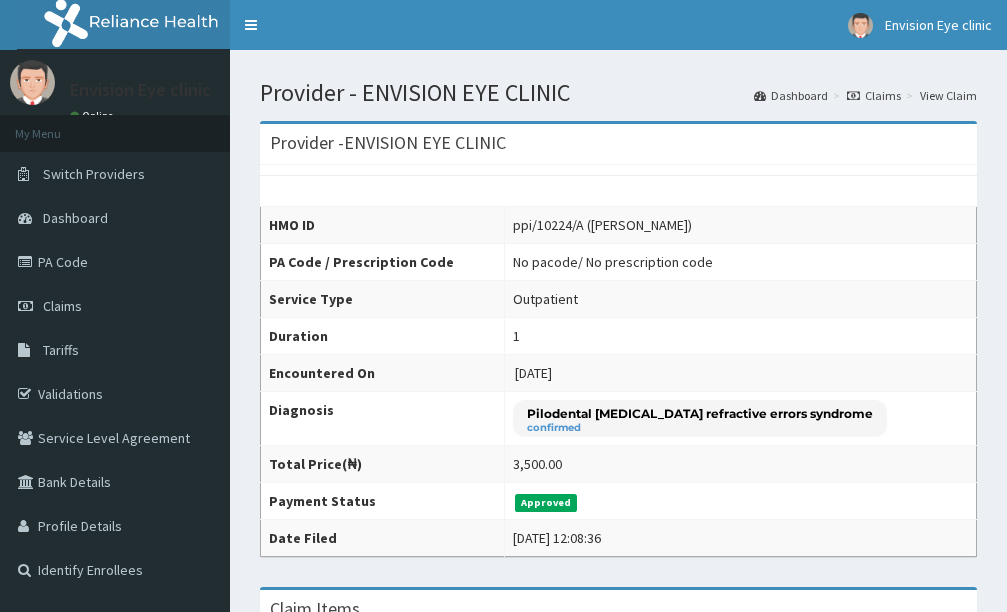scroll, scrollTop: 0, scrollLeft: 0, axis: both 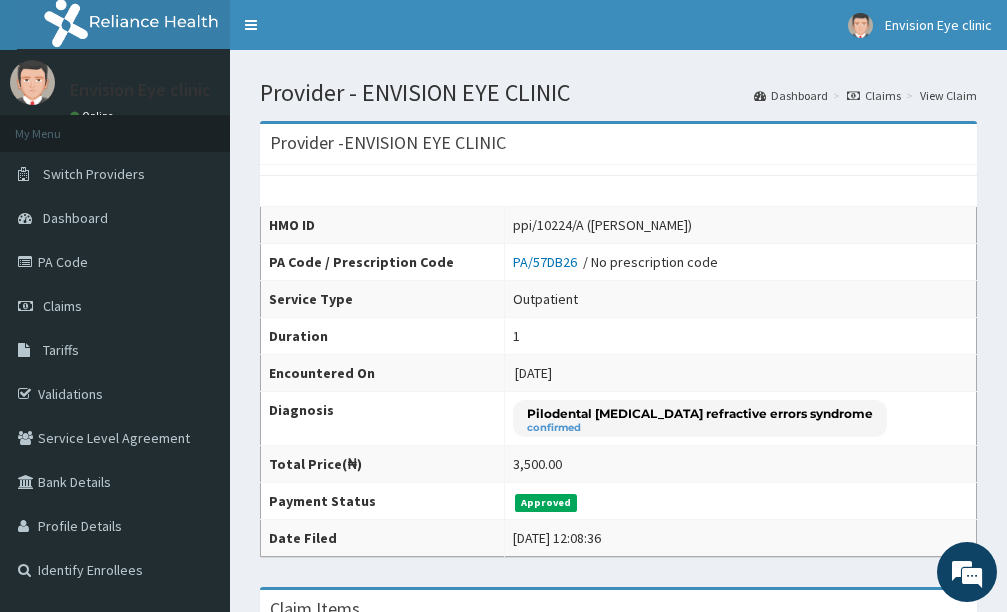 click on "Claims" at bounding box center (874, 95) 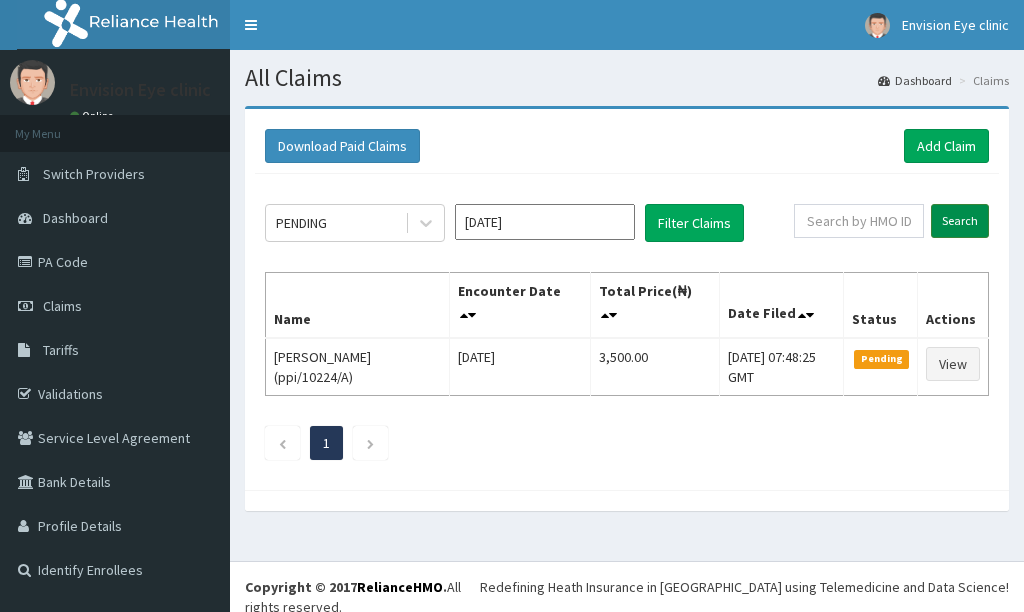 scroll, scrollTop: 0, scrollLeft: 0, axis: both 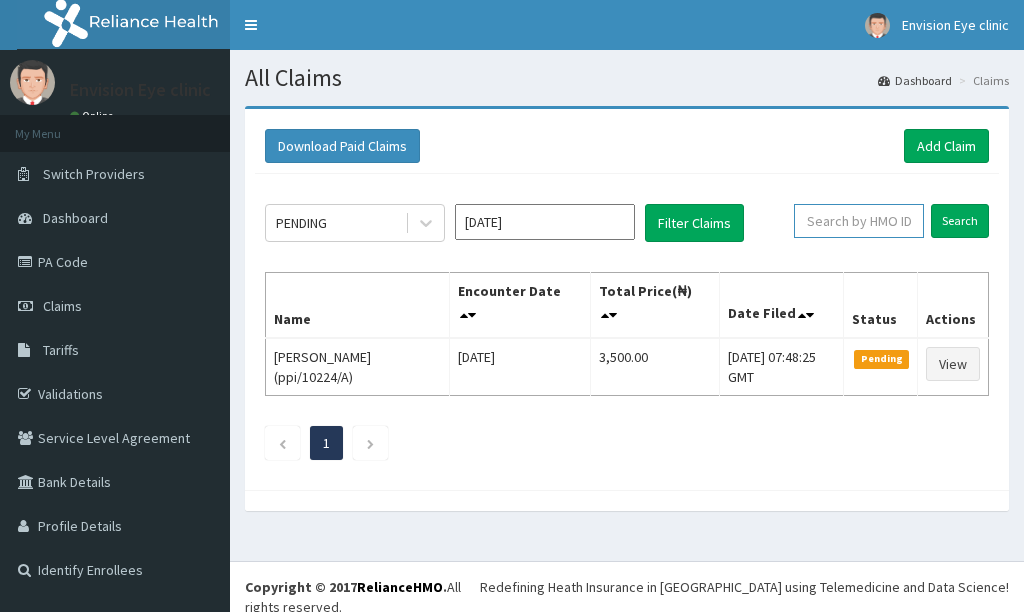 click at bounding box center [859, 221] 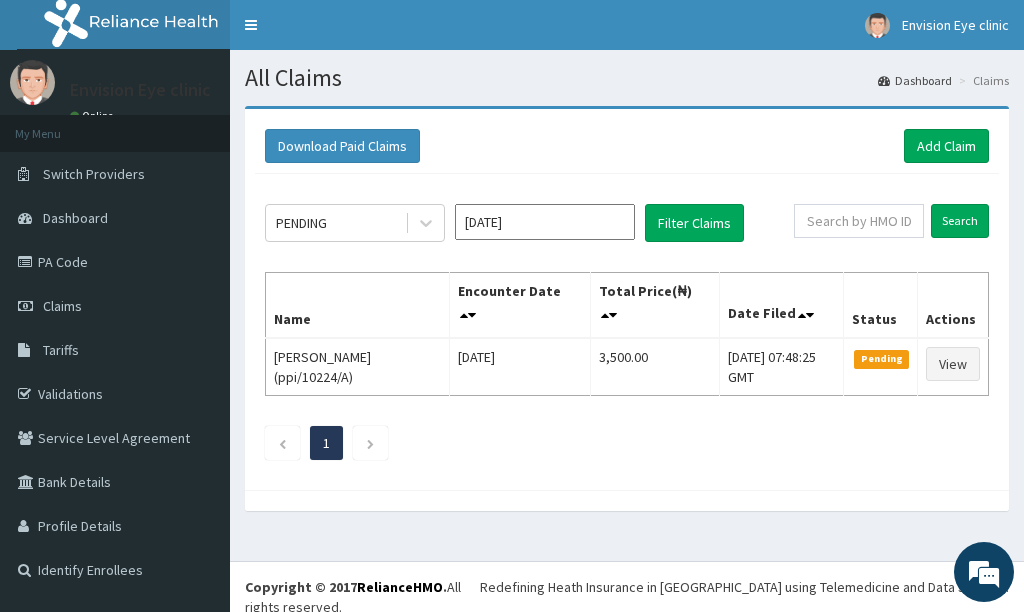 scroll, scrollTop: 0, scrollLeft: 0, axis: both 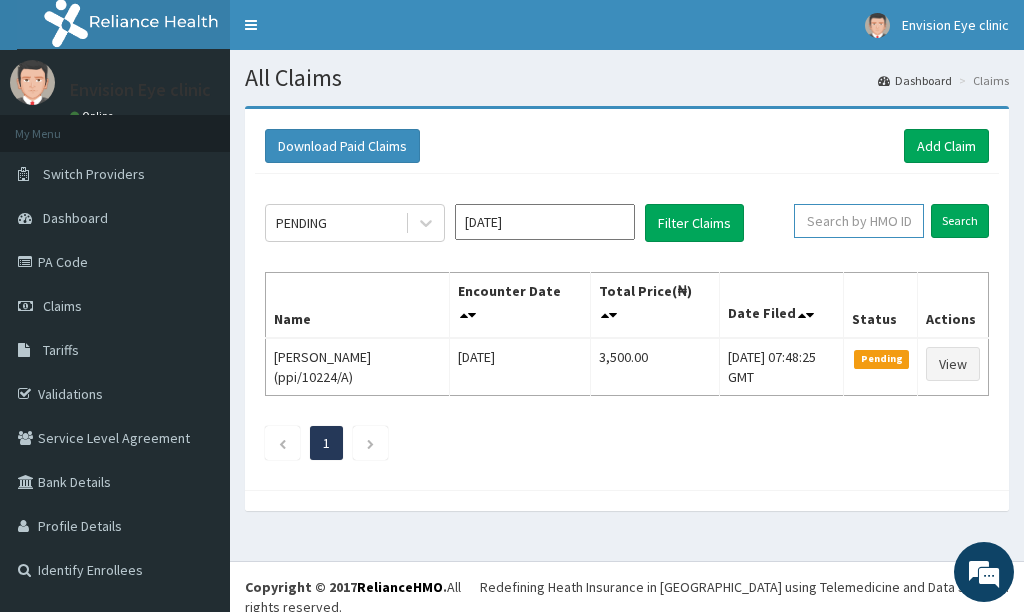 click at bounding box center [859, 221] 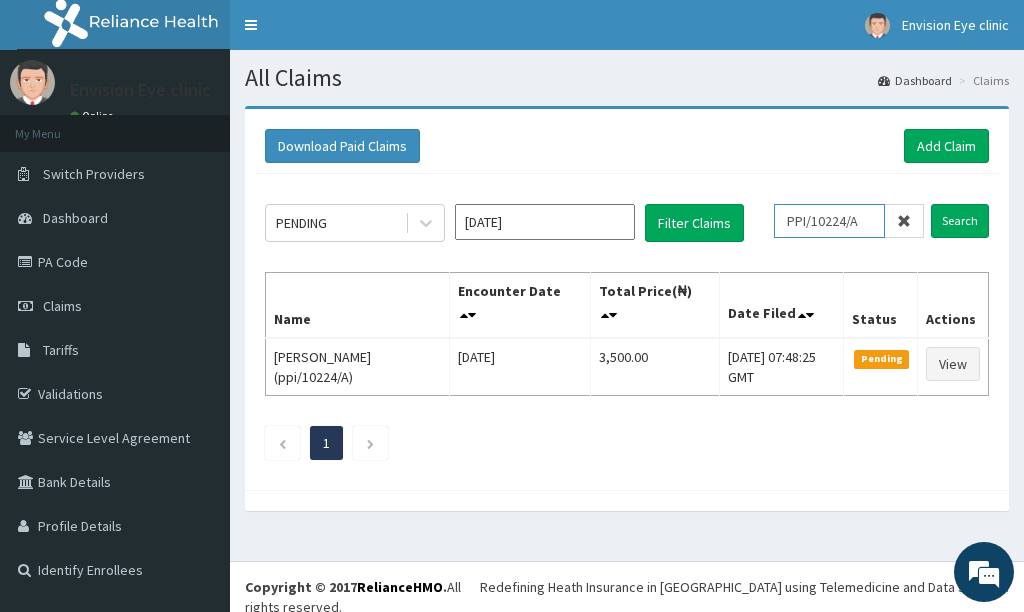 type on "PPI/10224/A" 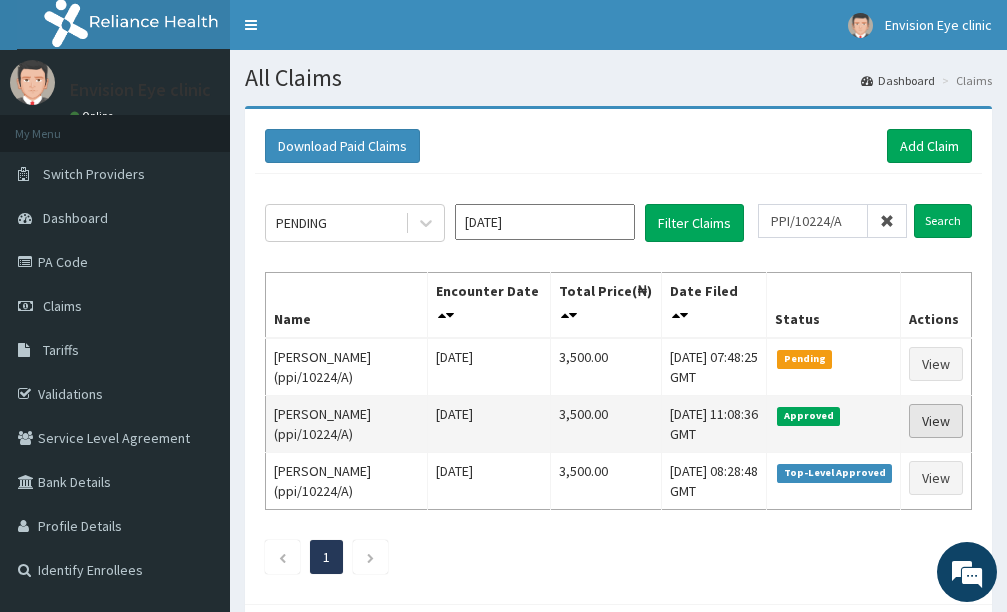 drag, startPoint x: 923, startPoint y: 429, endPoint x: 917, endPoint y: 419, distance: 11.661903 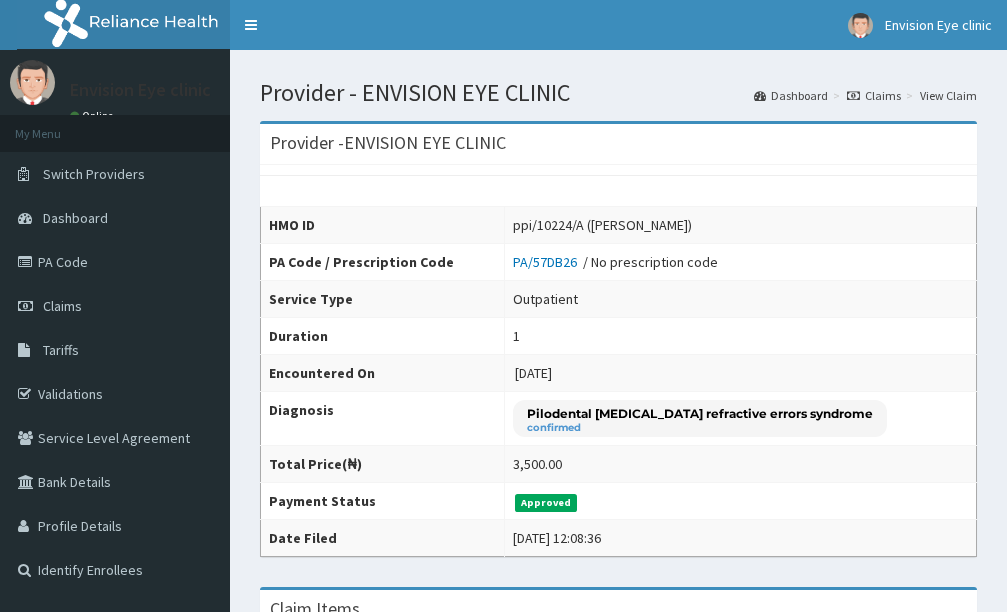 scroll, scrollTop: 0, scrollLeft: 0, axis: both 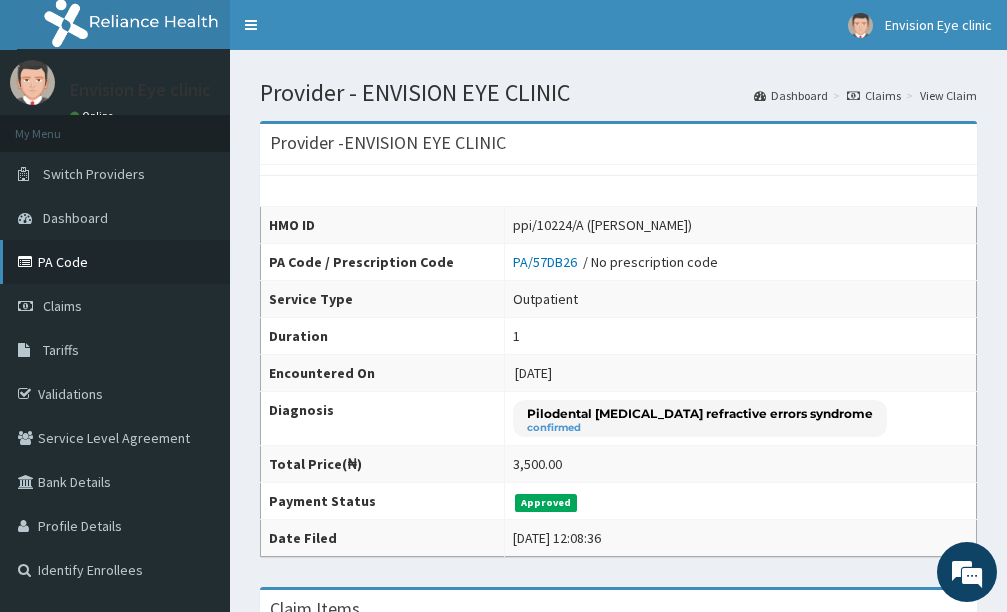 click on "PA Code" at bounding box center [115, 262] 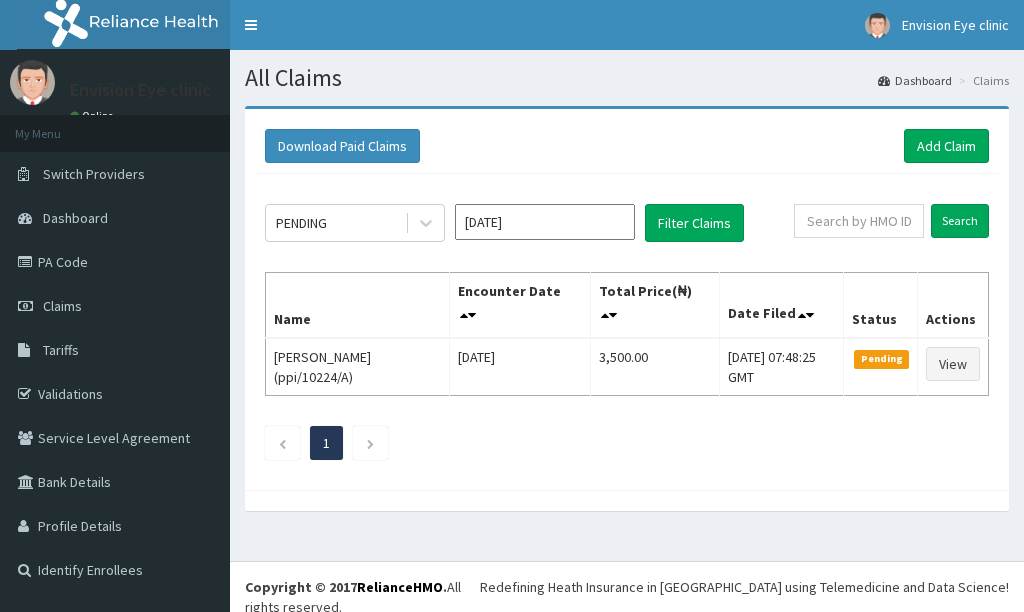 scroll, scrollTop: 0, scrollLeft: 0, axis: both 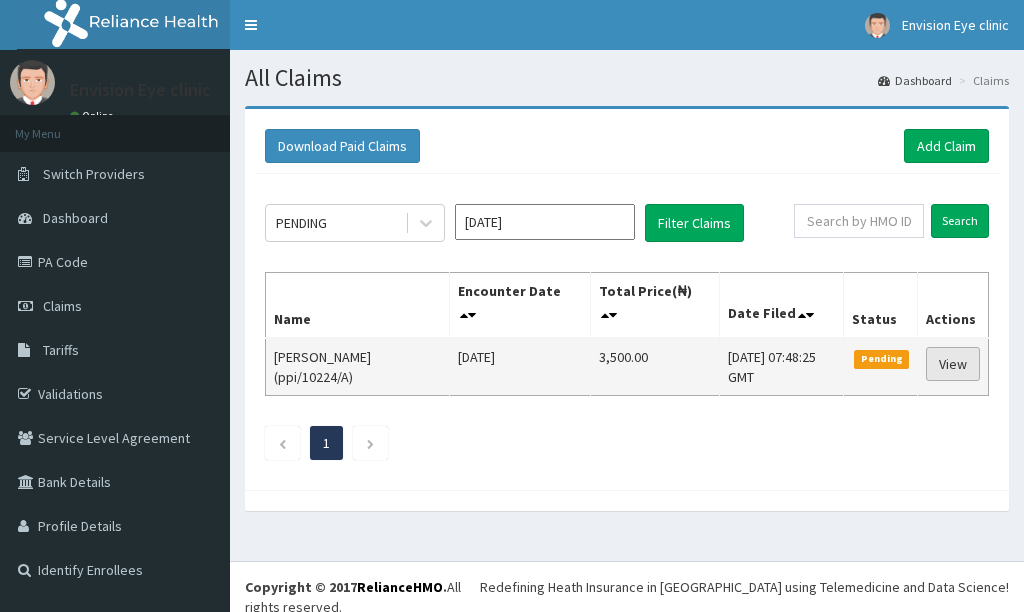 click on "View" at bounding box center [953, 364] 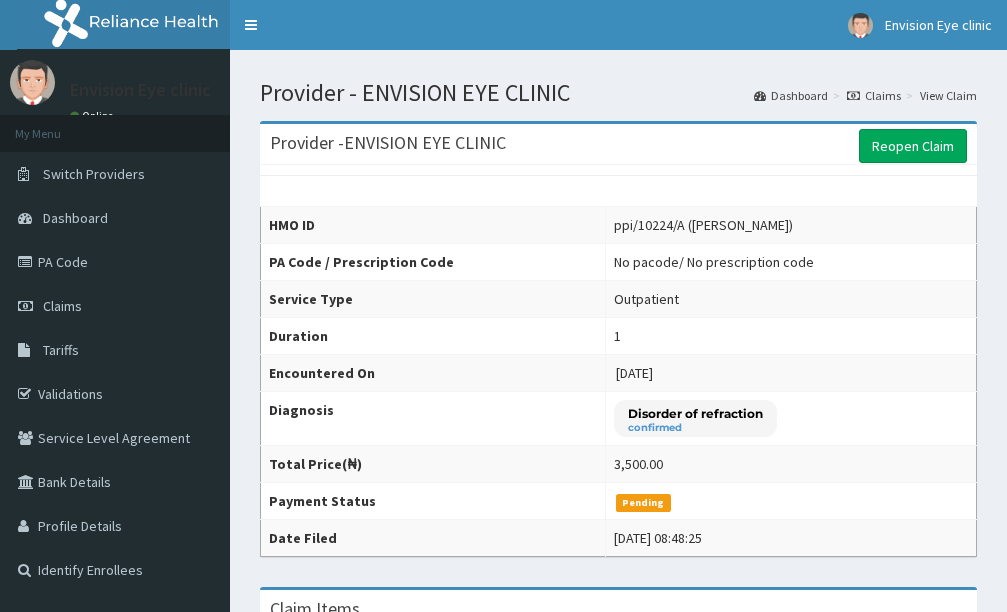 scroll, scrollTop: 0, scrollLeft: 0, axis: both 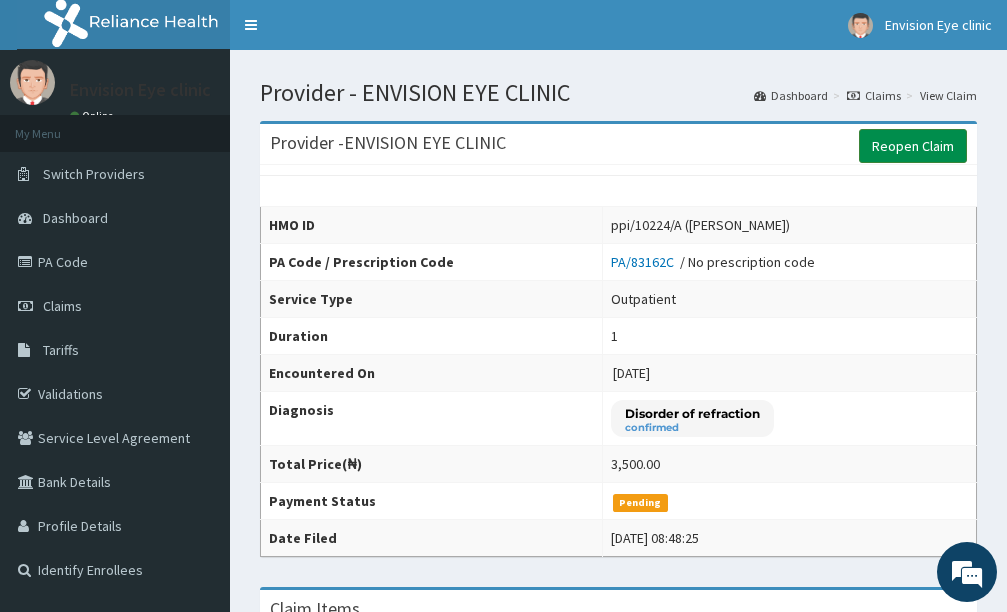 click on "Reopen Claim" at bounding box center [913, 146] 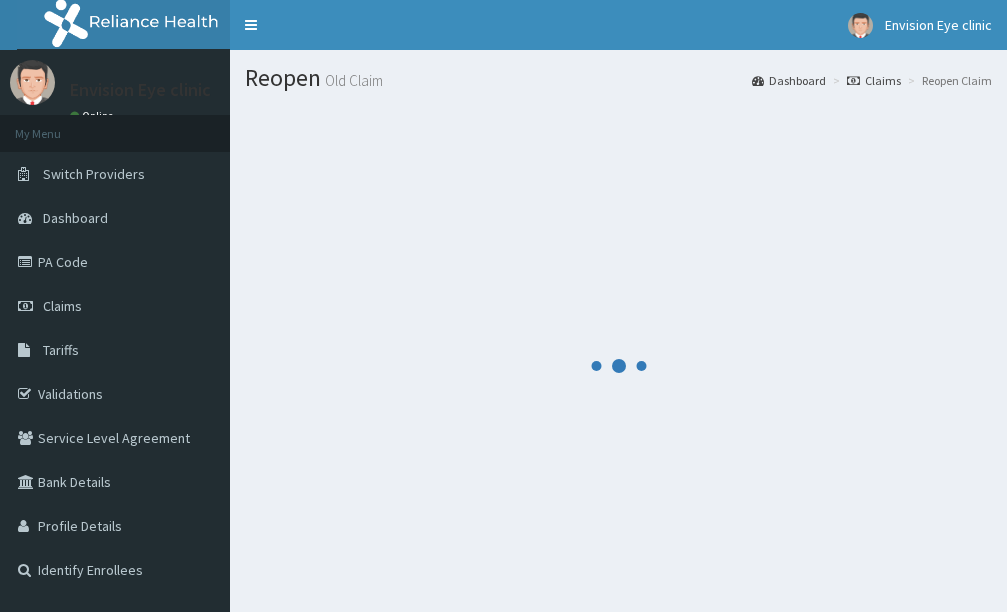 scroll, scrollTop: 0, scrollLeft: 0, axis: both 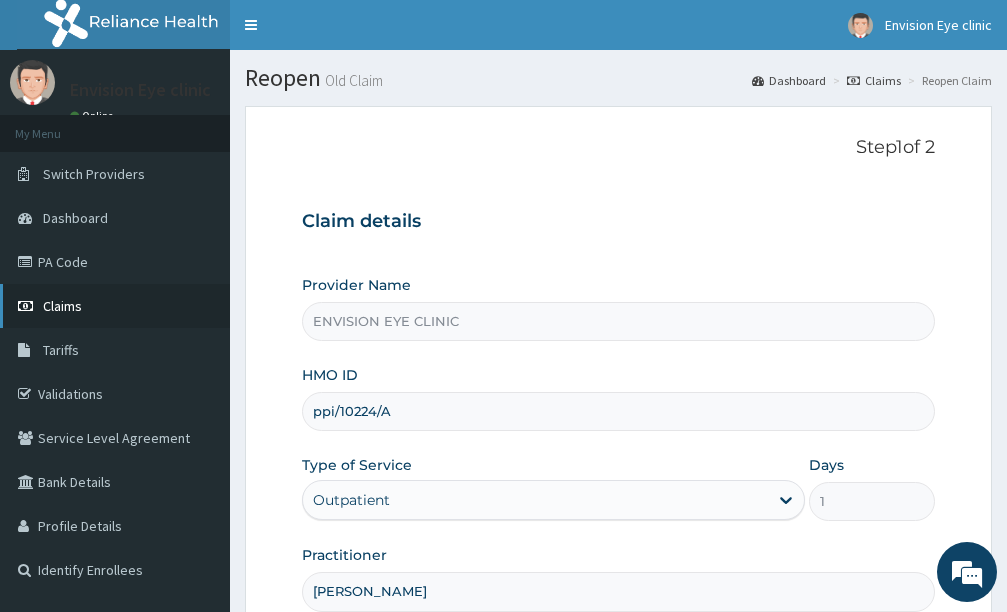 click on "Claims" at bounding box center [115, 306] 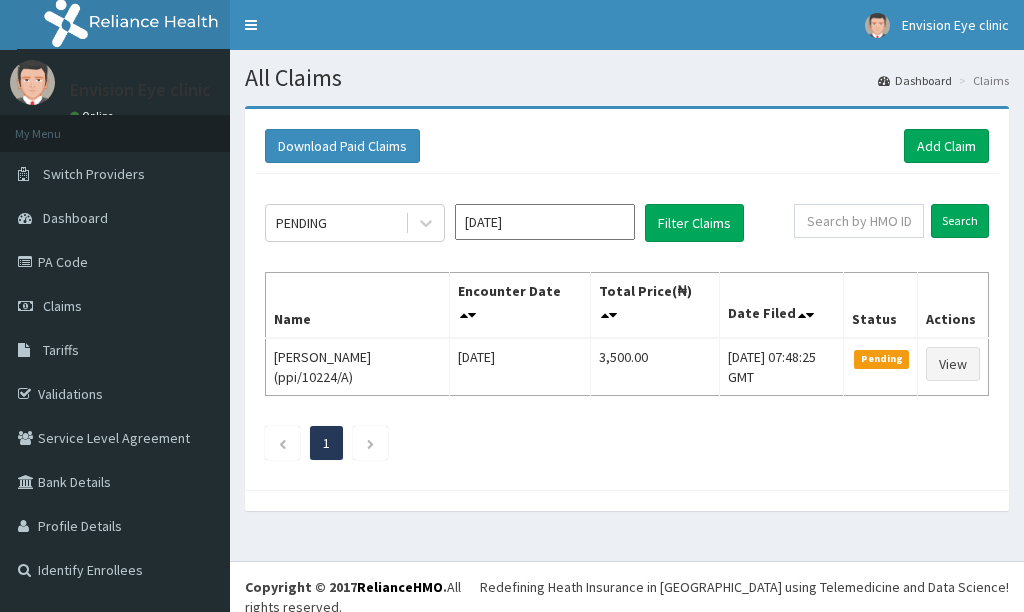 scroll, scrollTop: 0, scrollLeft: 0, axis: both 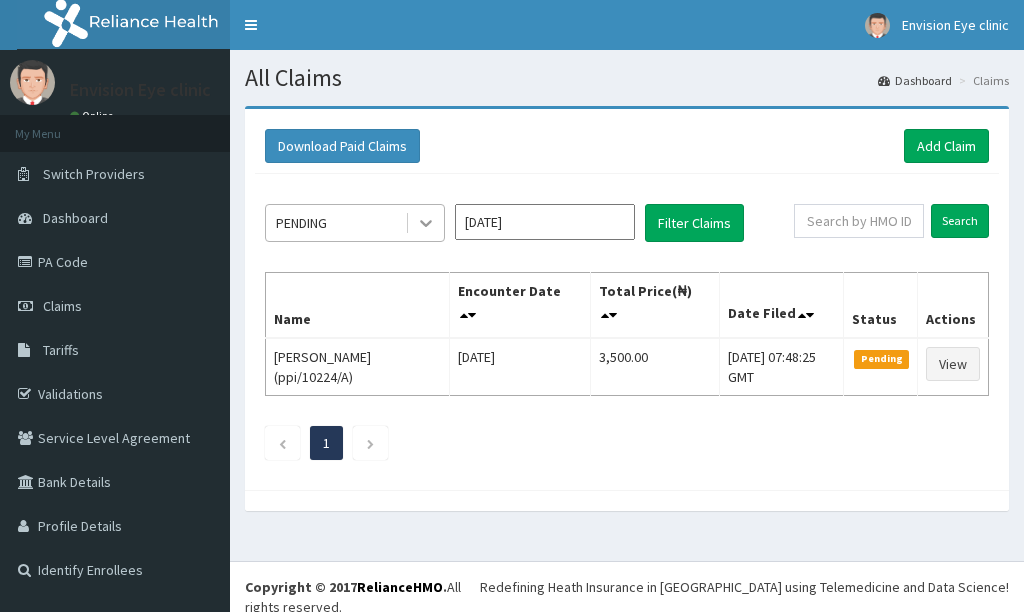 click 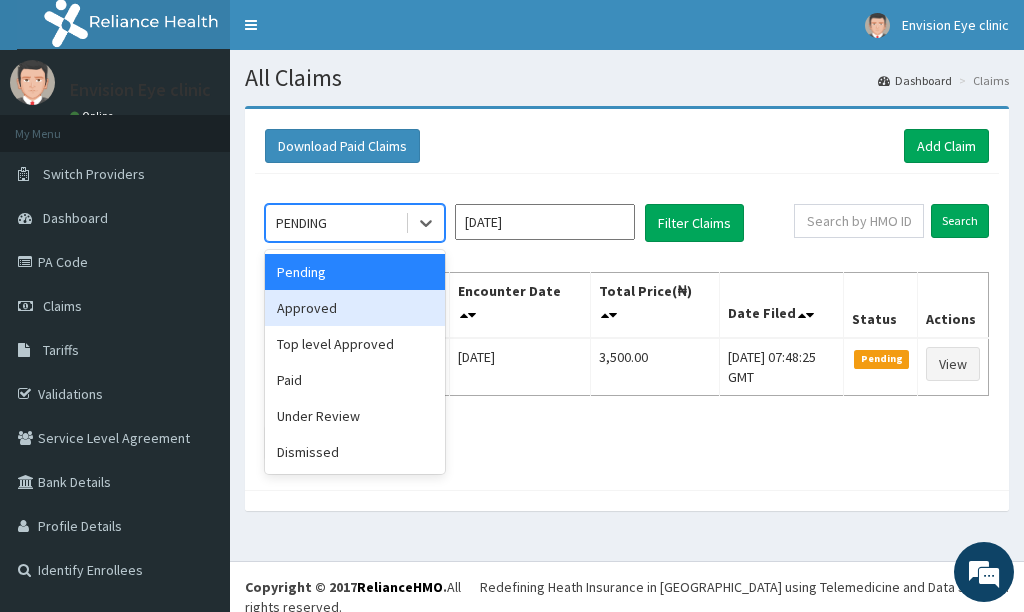 click on "Approved" at bounding box center (355, 308) 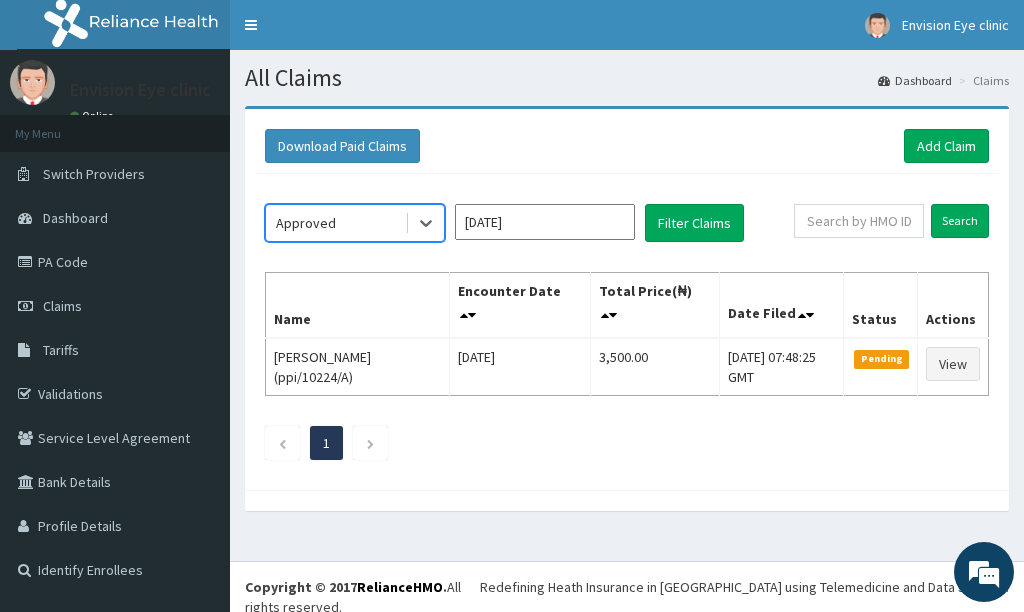 scroll, scrollTop: 0, scrollLeft: 0, axis: both 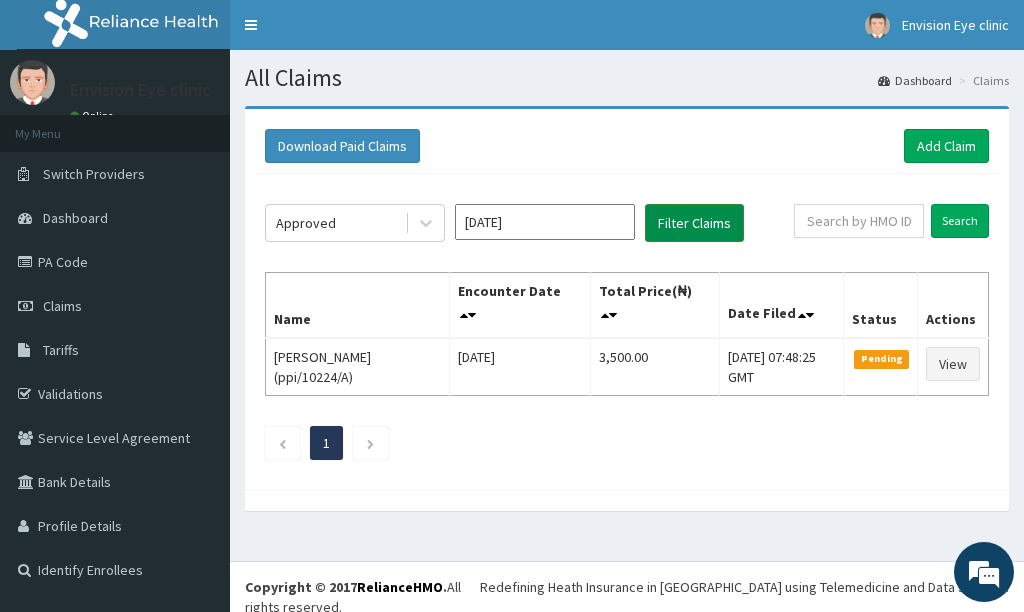 click on "Filter Claims" at bounding box center (694, 223) 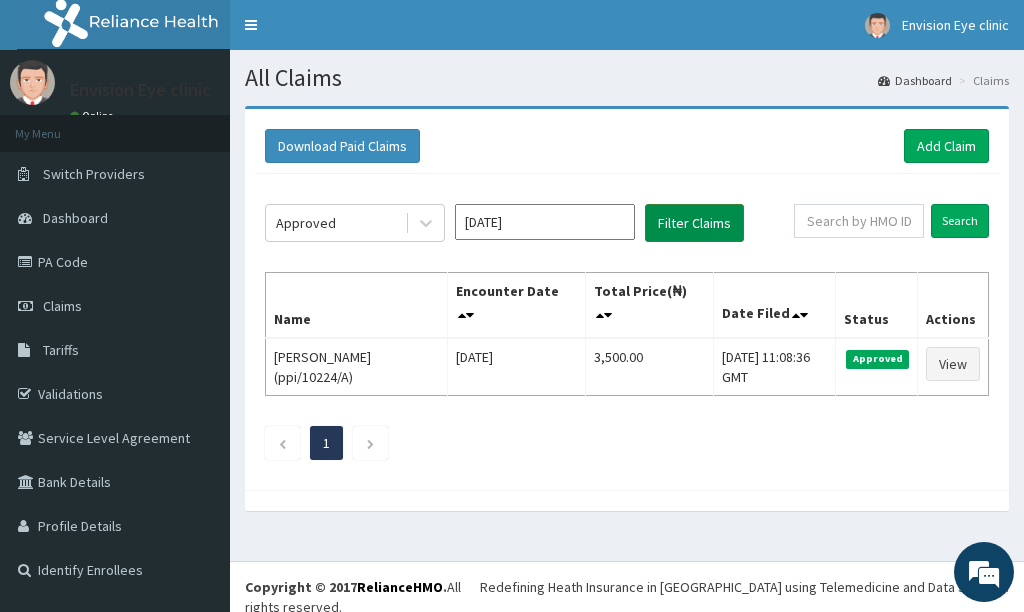 click on "Filter Claims" at bounding box center [694, 223] 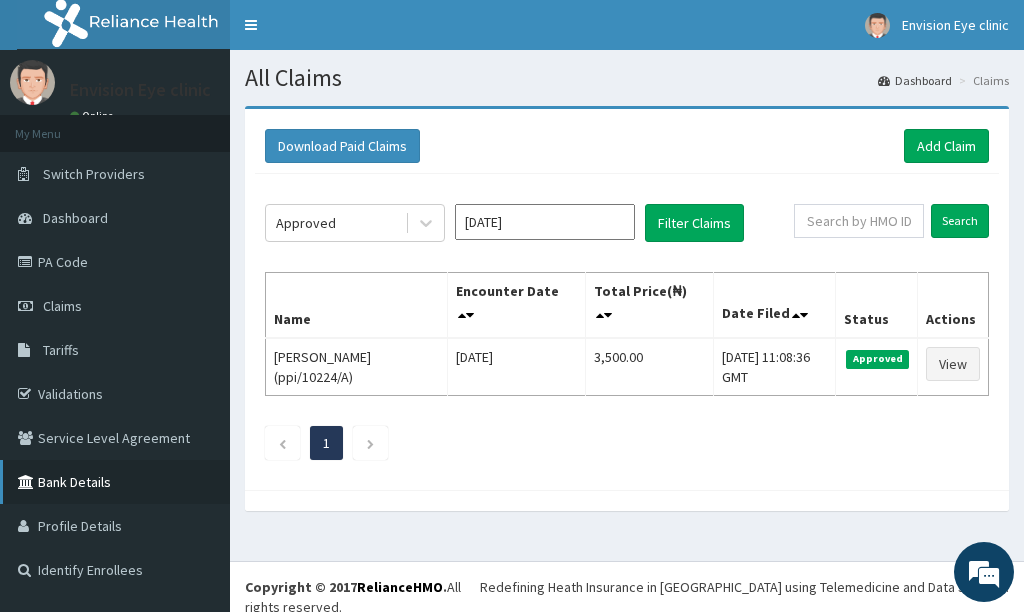 click on "Bank Details" at bounding box center (115, 482) 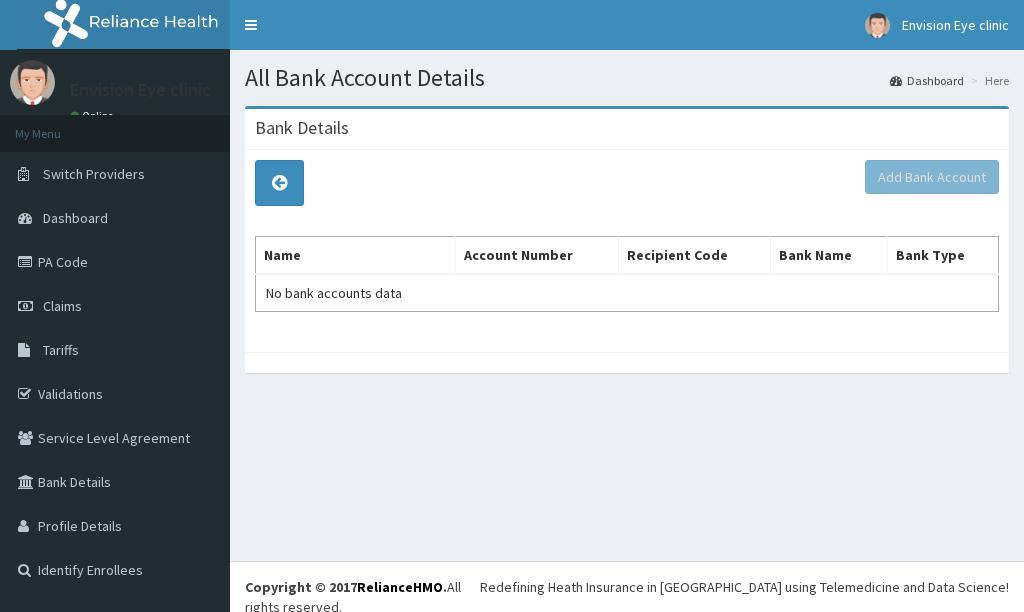 scroll, scrollTop: 0, scrollLeft: 0, axis: both 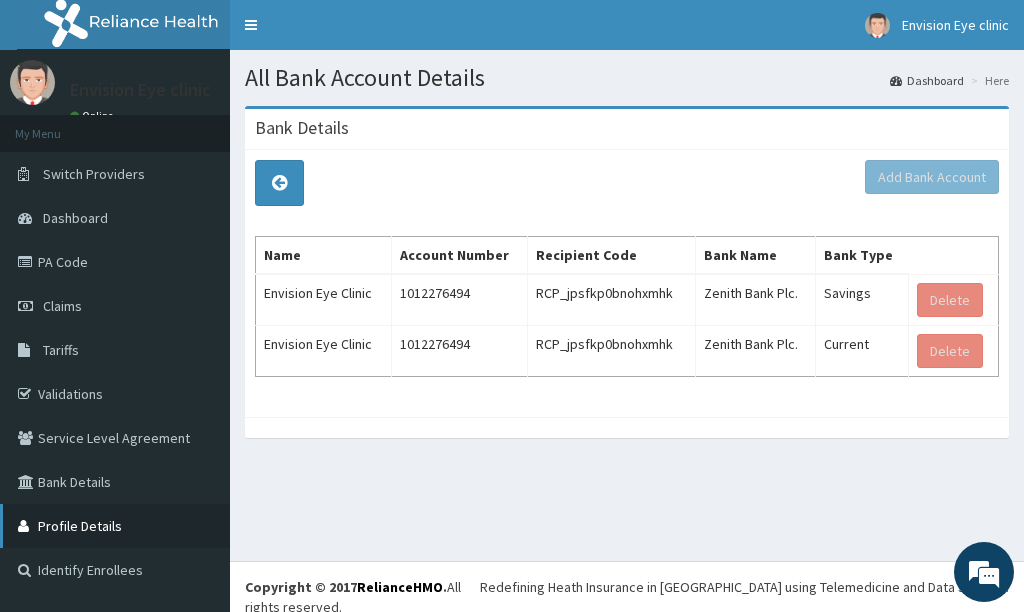 click on "Profile Details" at bounding box center [115, 526] 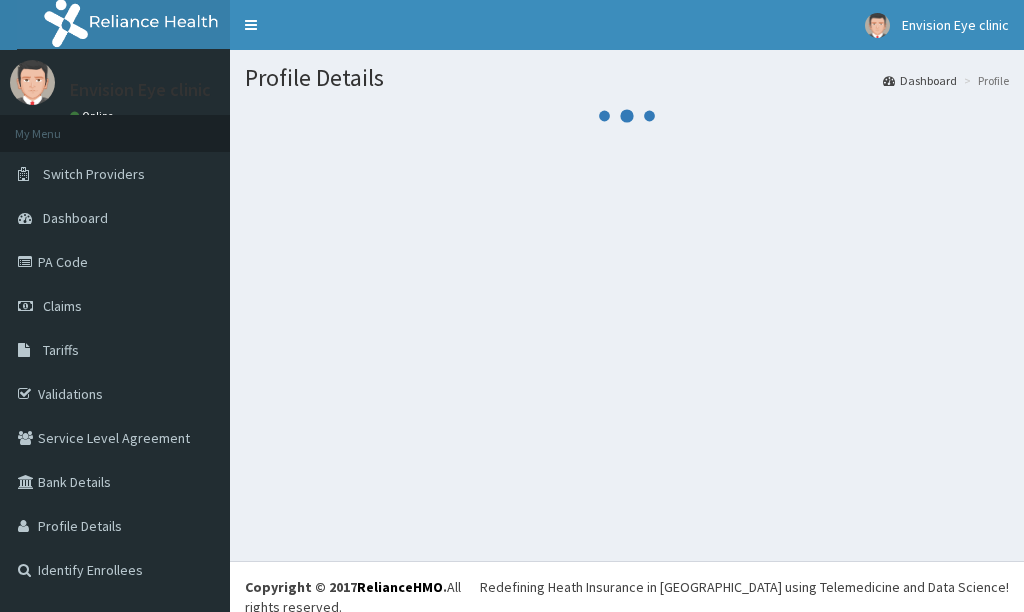 scroll, scrollTop: 0, scrollLeft: 0, axis: both 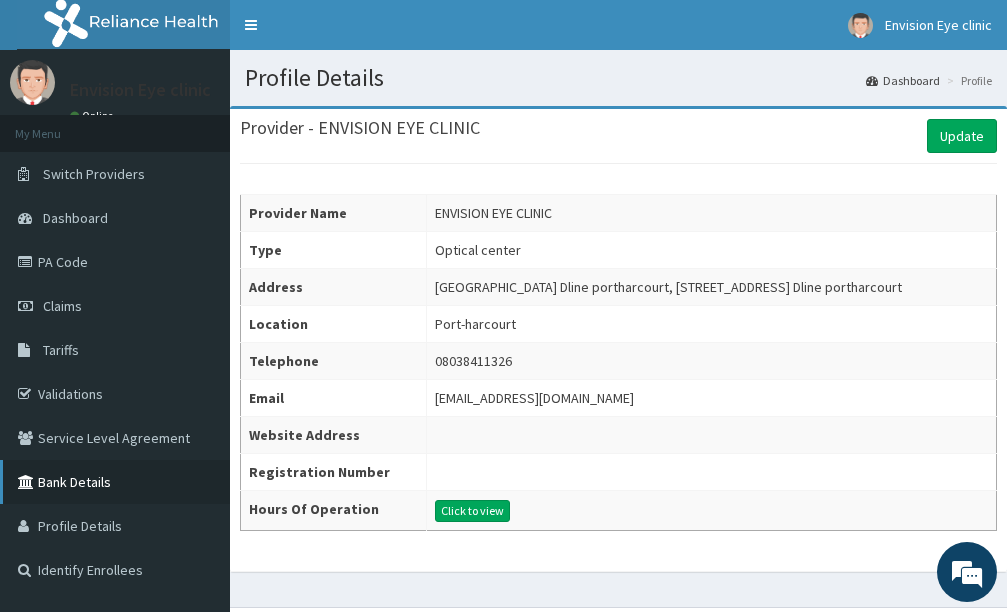 click on "Bank Details" at bounding box center [115, 482] 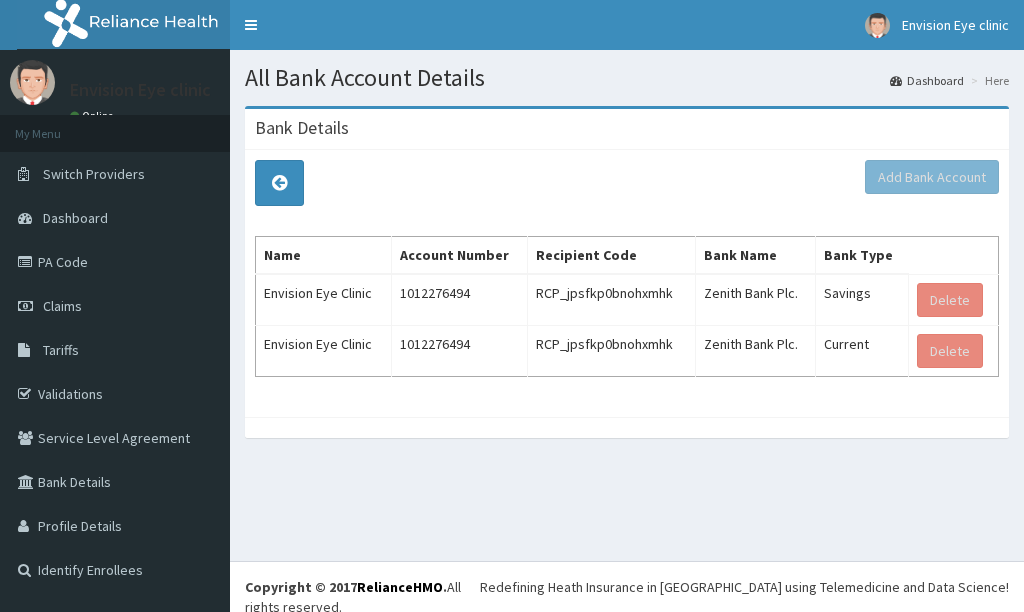 scroll, scrollTop: 0, scrollLeft: 0, axis: both 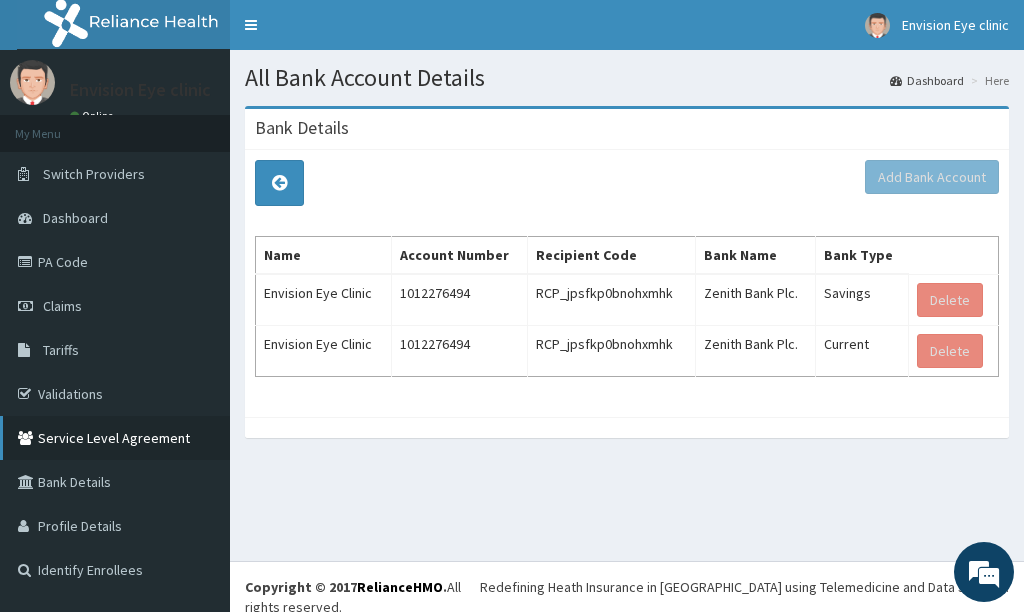click on "Service Level Agreement" at bounding box center (115, 438) 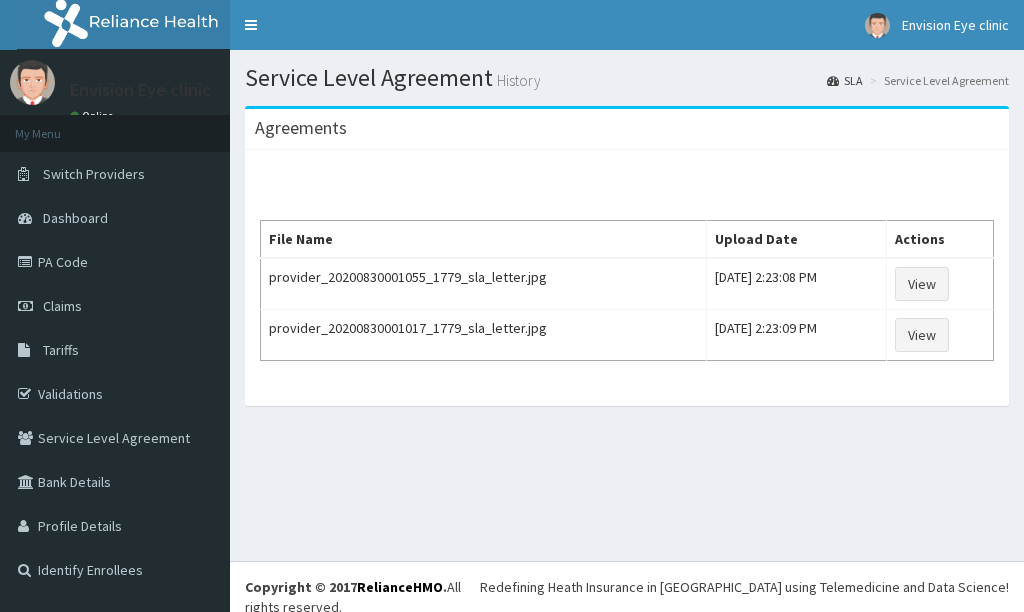 scroll, scrollTop: 0, scrollLeft: 0, axis: both 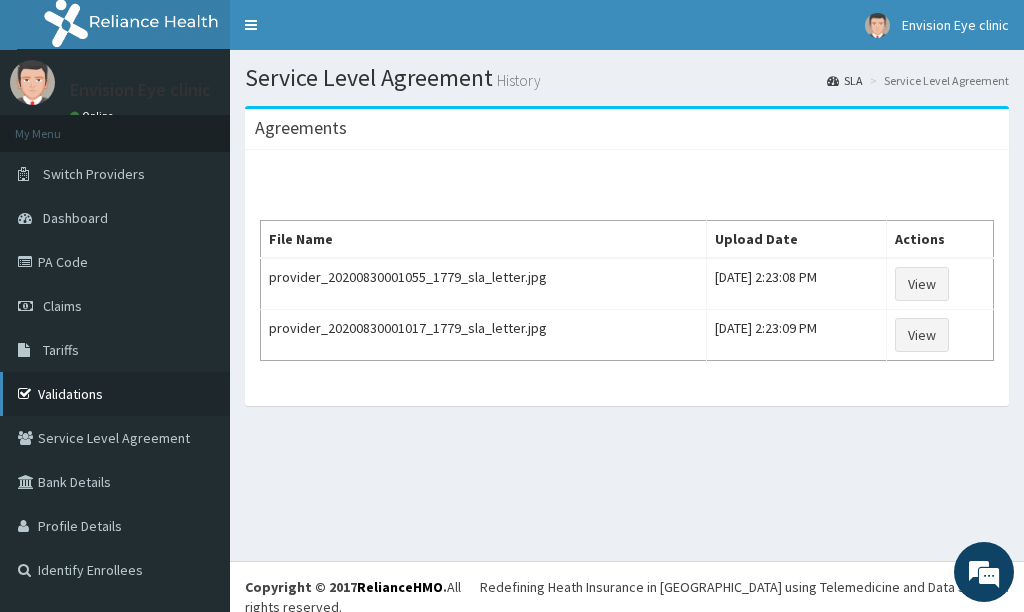 click on "Validations" at bounding box center [115, 394] 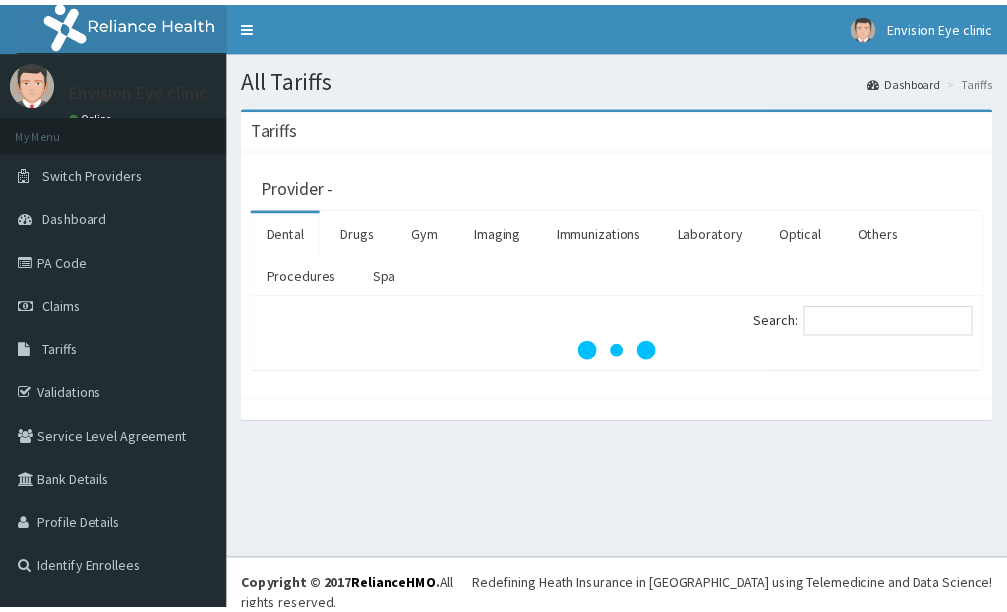 scroll, scrollTop: 0, scrollLeft: 0, axis: both 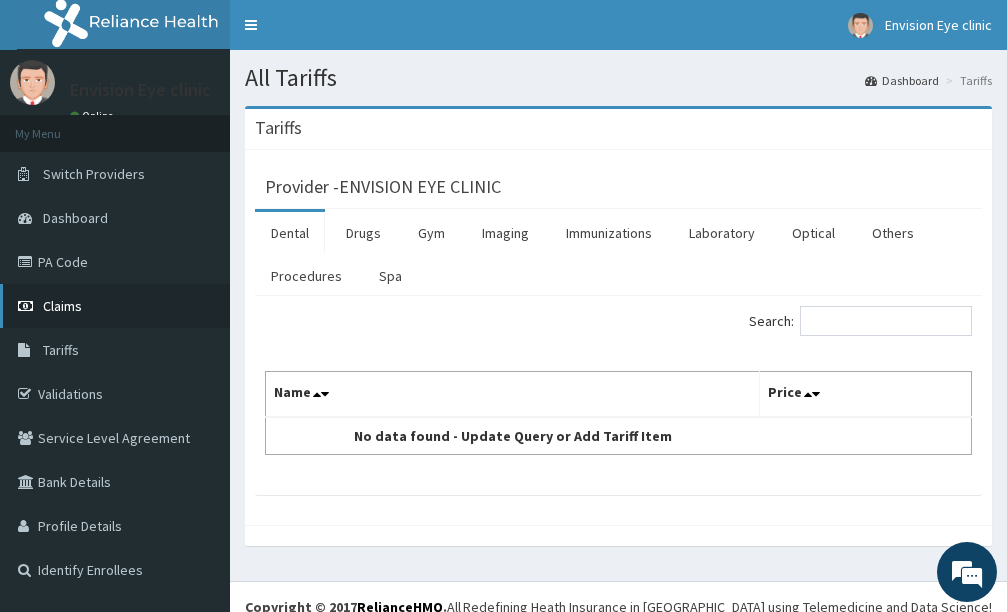 click on "Claims" at bounding box center [115, 306] 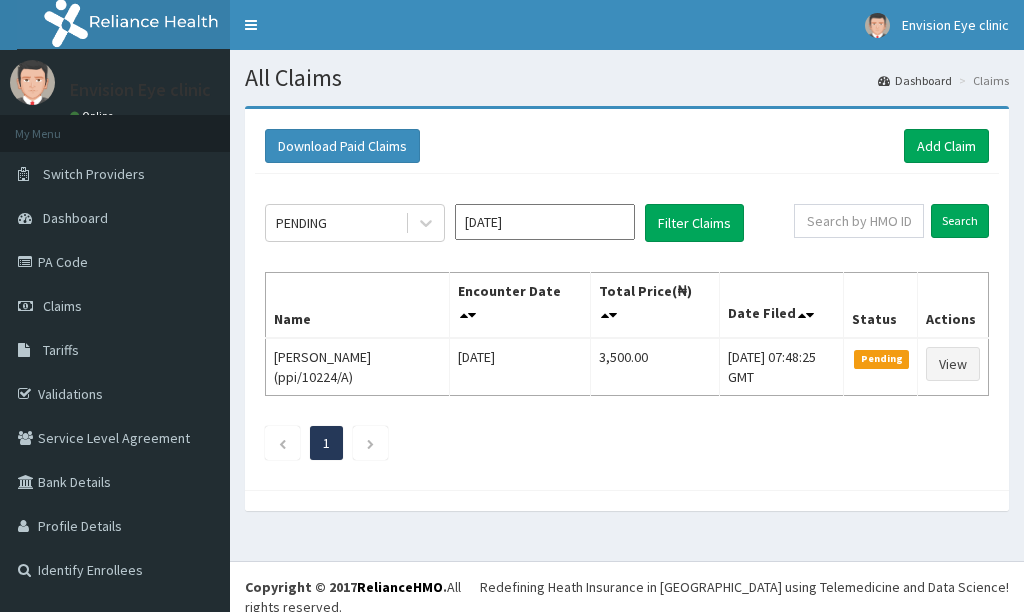 scroll, scrollTop: 0, scrollLeft: 0, axis: both 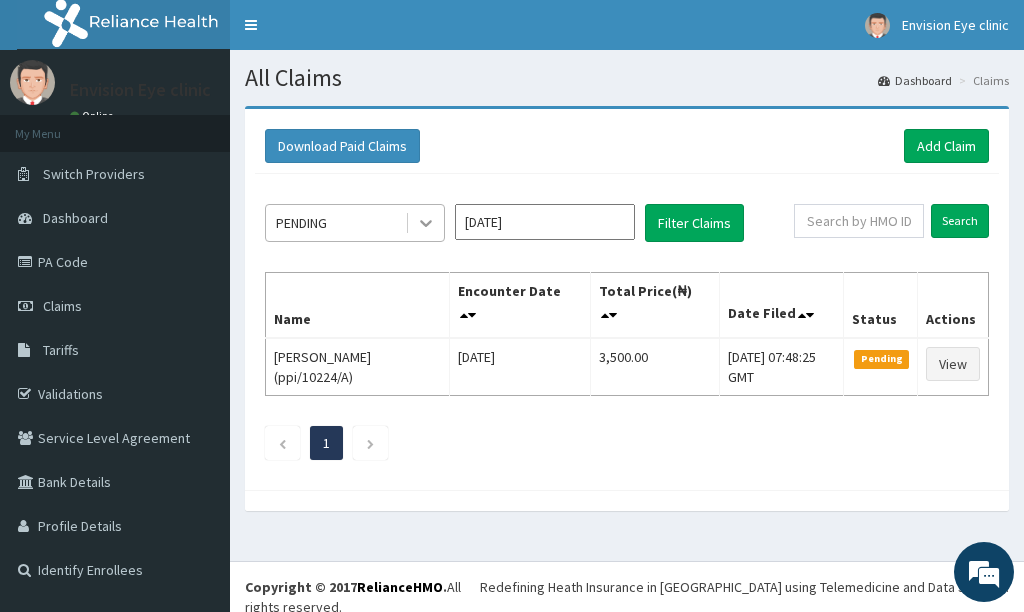 click 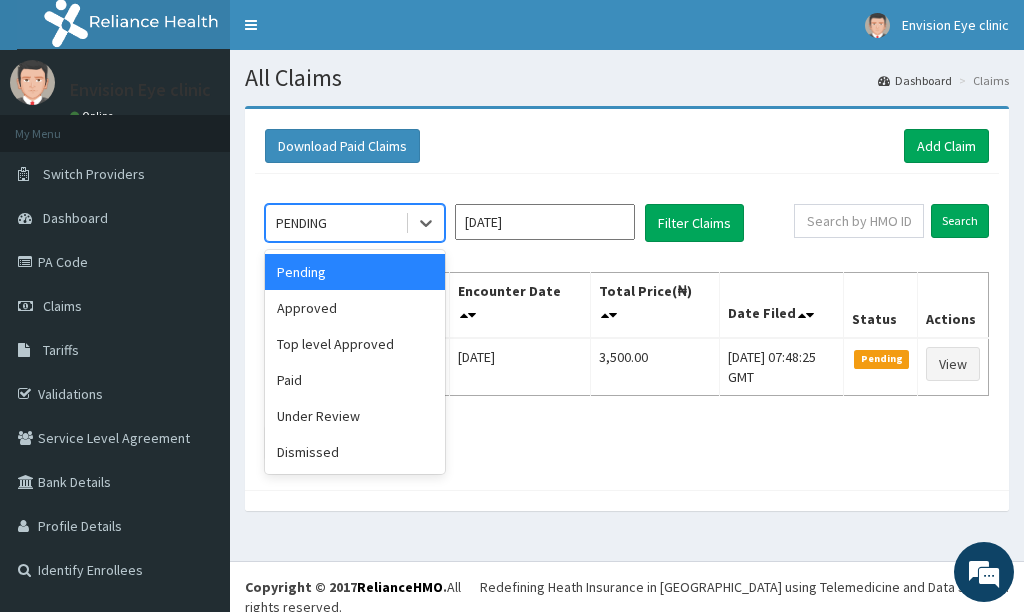 scroll, scrollTop: 0, scrollLeft: 0, axis: both 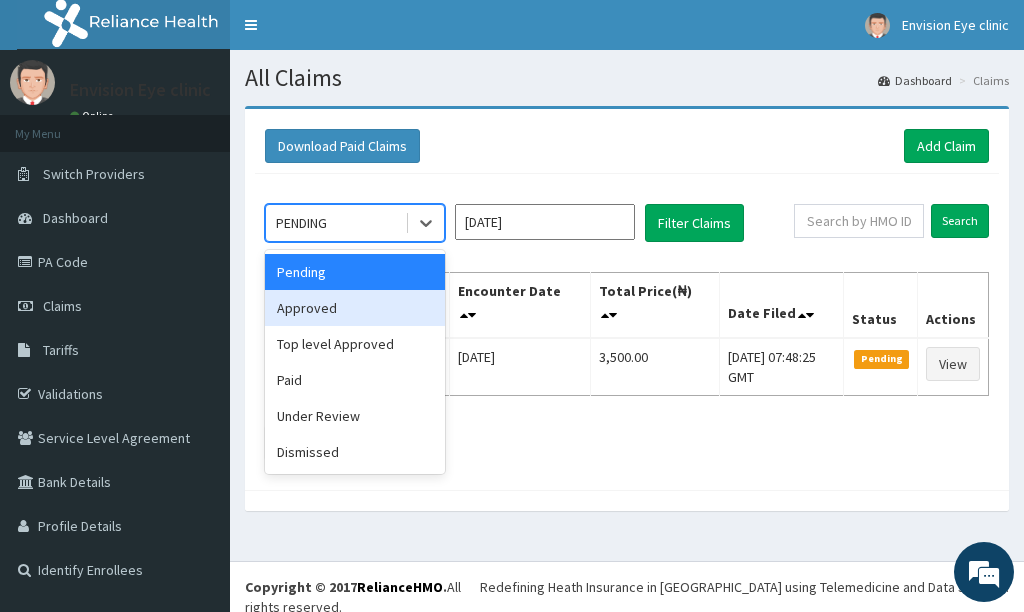 click on "Approved" at bounding box center [355, 308] 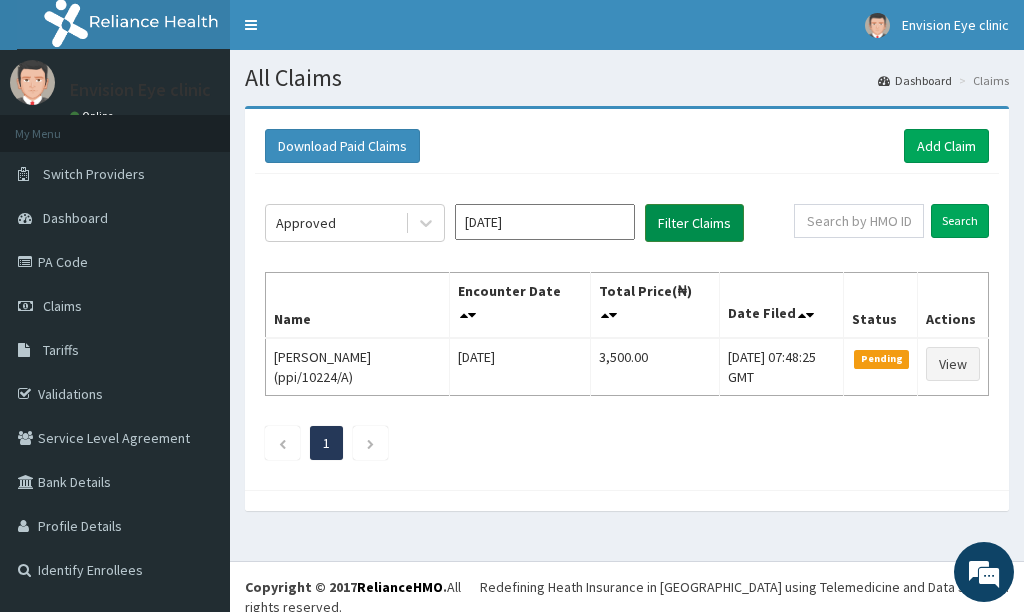 click on "Filter Claims" at bounding box center [694, 223] 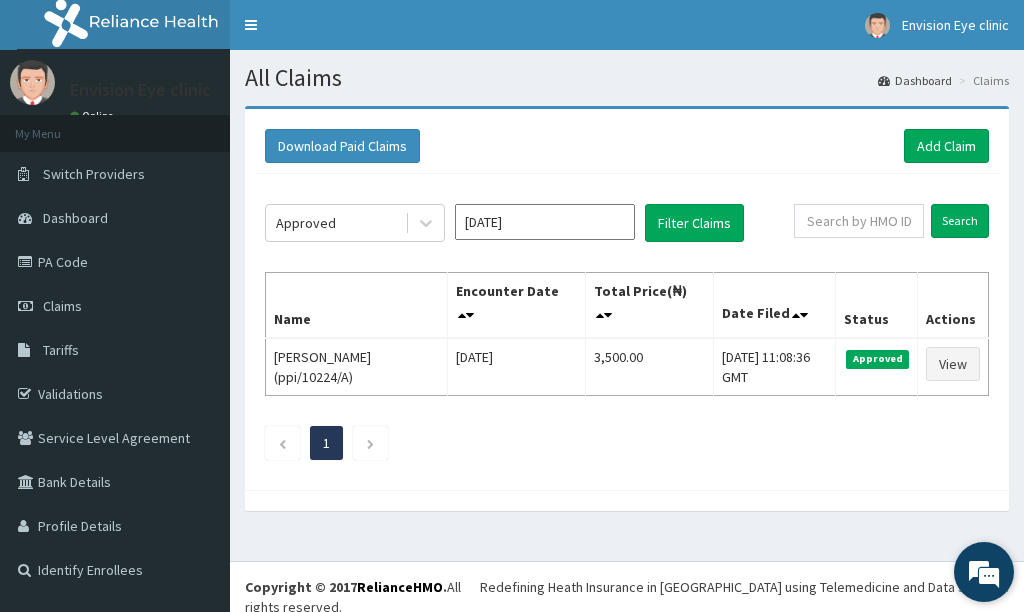 click at bounding box center [984, 572] 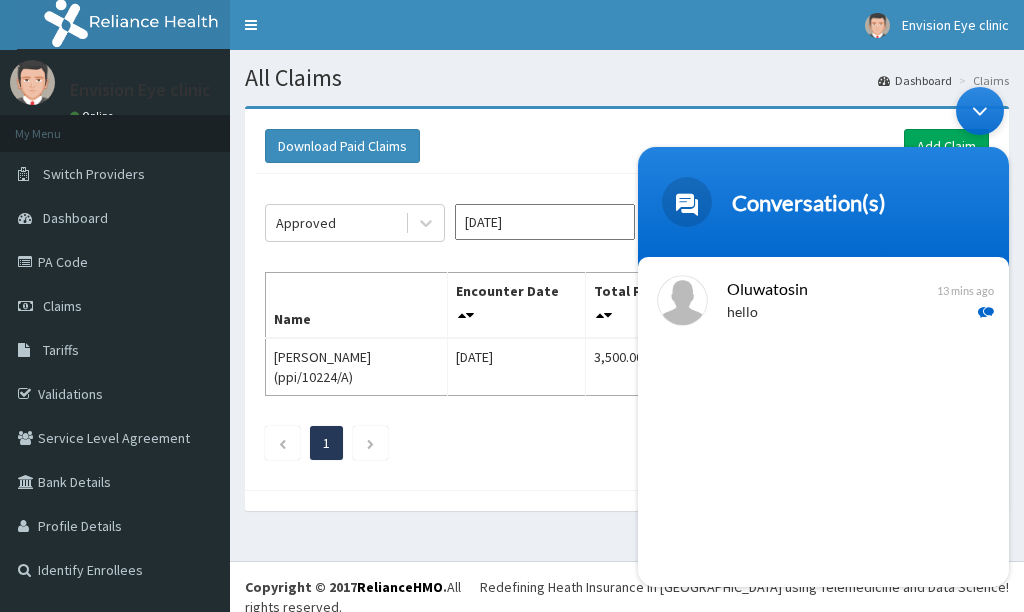 click on "Conversation(s)" at bounding box center (848, 201) 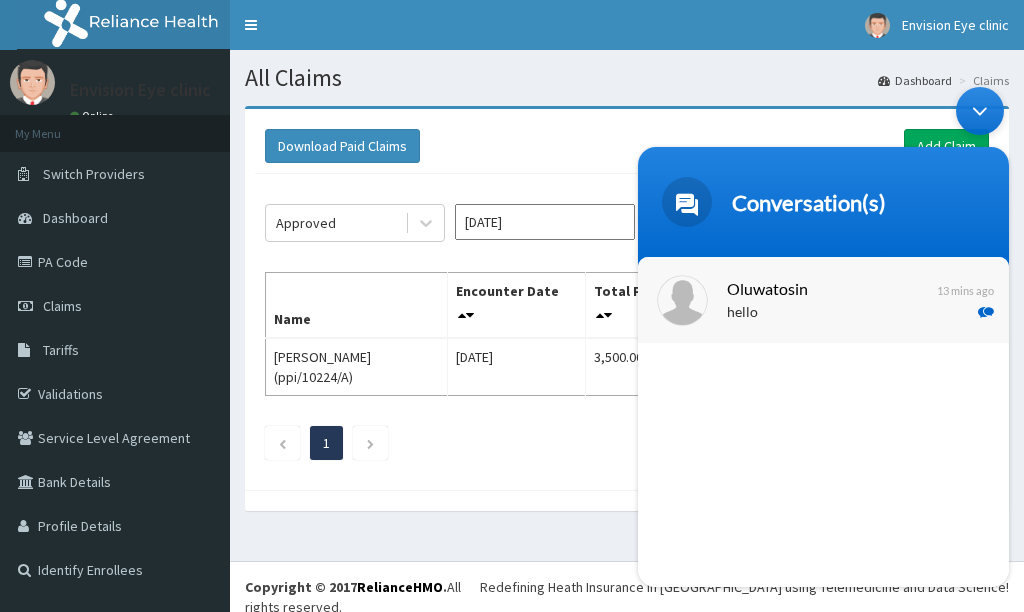 click at bounding box center [965, 311] 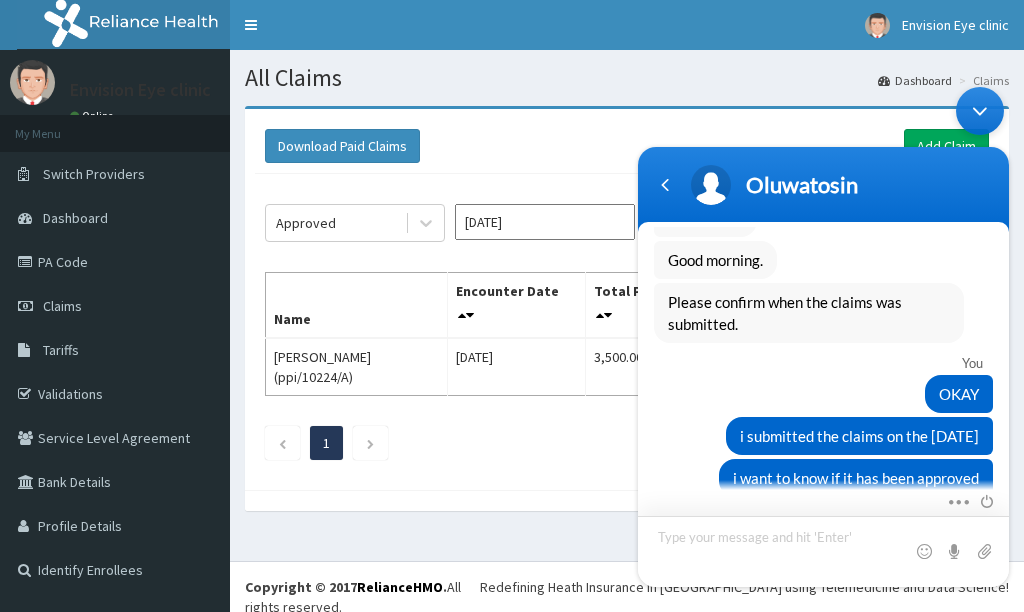 scroll, scrollTop: 1506, scrollLeft: 0, axis: vertical 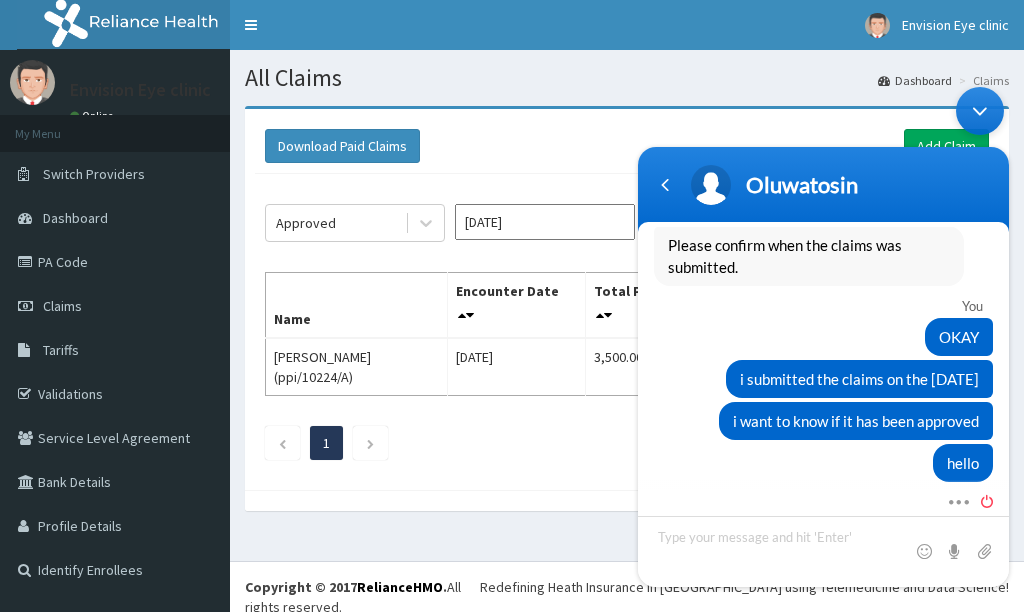 click at bounding box center [982, 498] 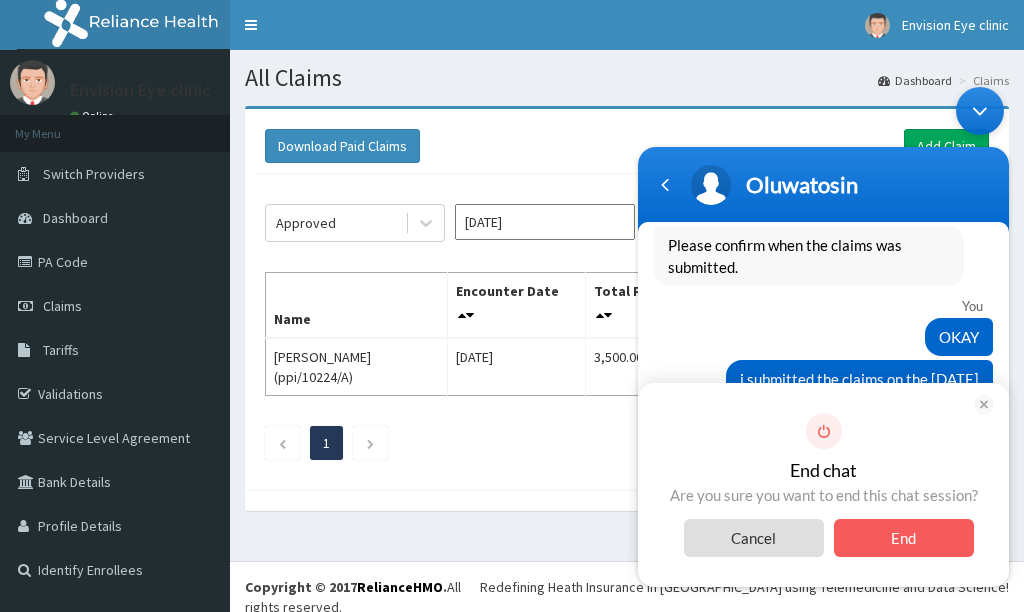 click on "Cancel" at bounding box center (754, 537) 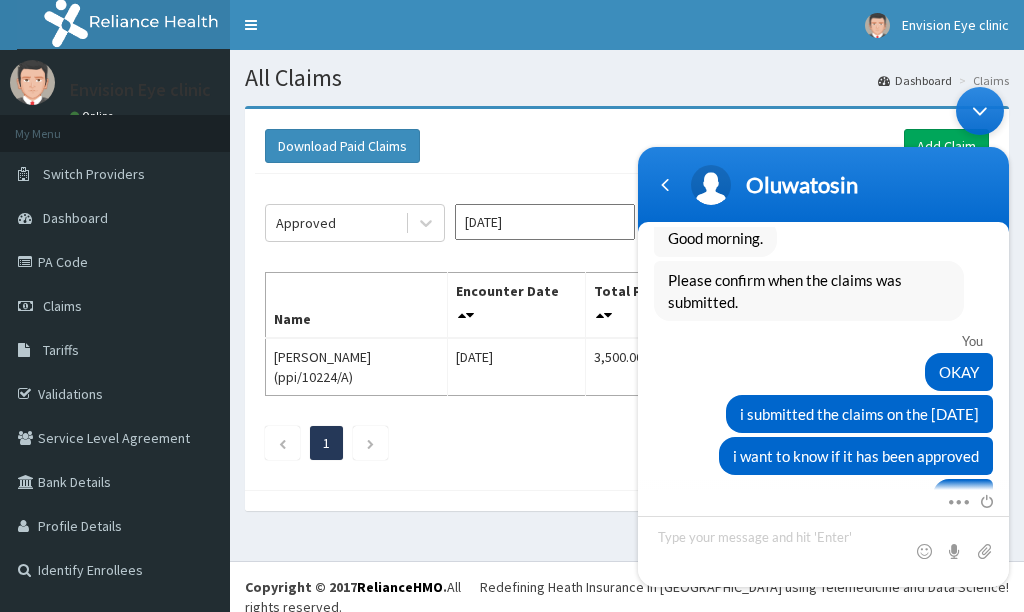 scroll, scrollTop: 1506, scrollLeft: 0, axis: vertical 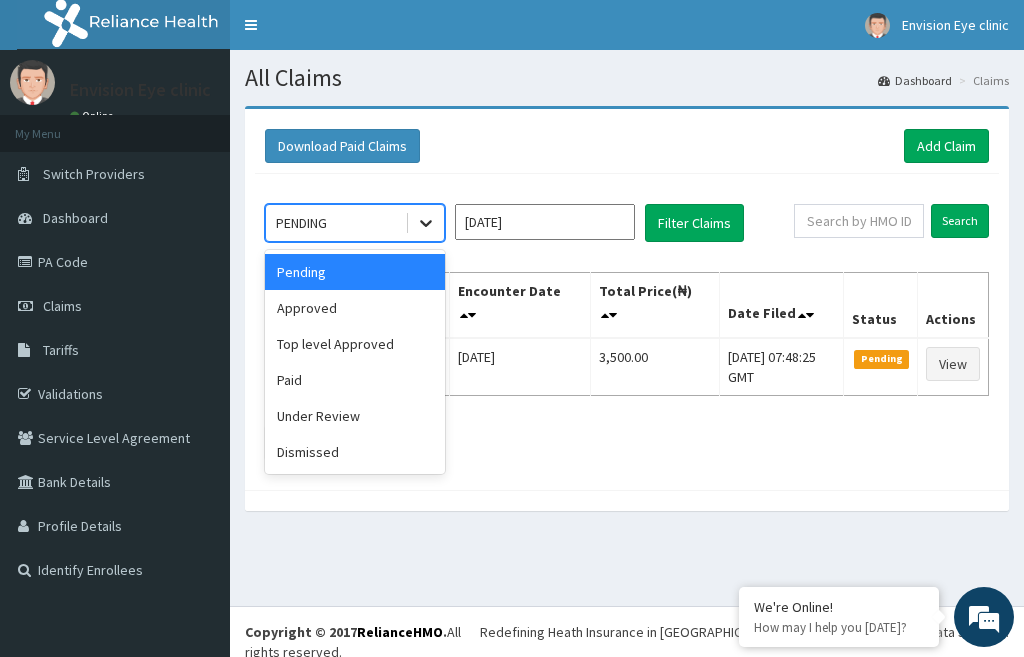 click 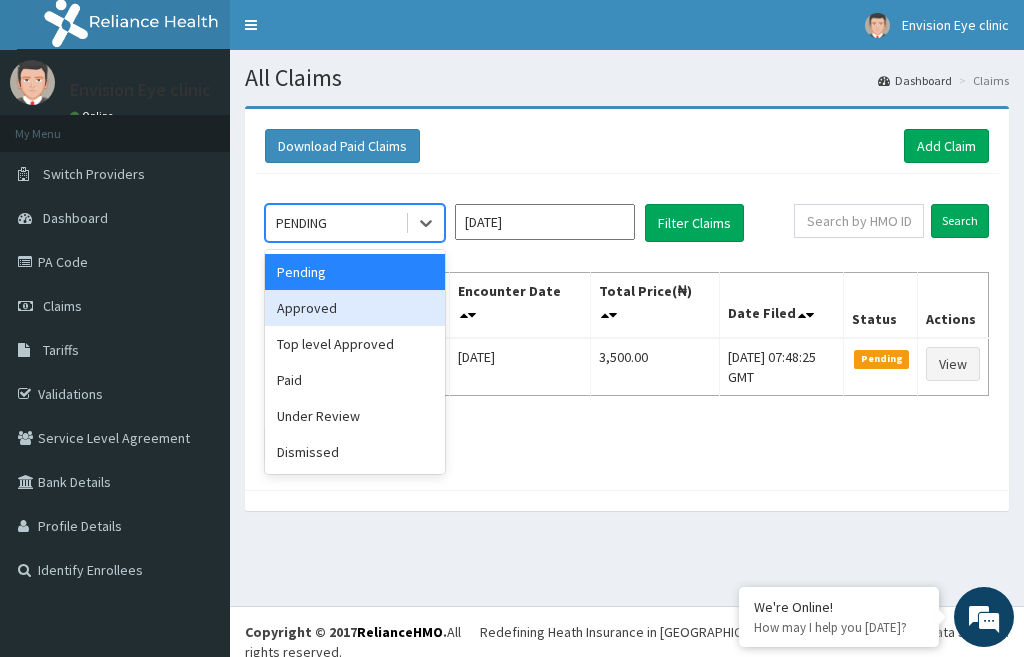 click on "Approved" at bounding box center (355, 308) 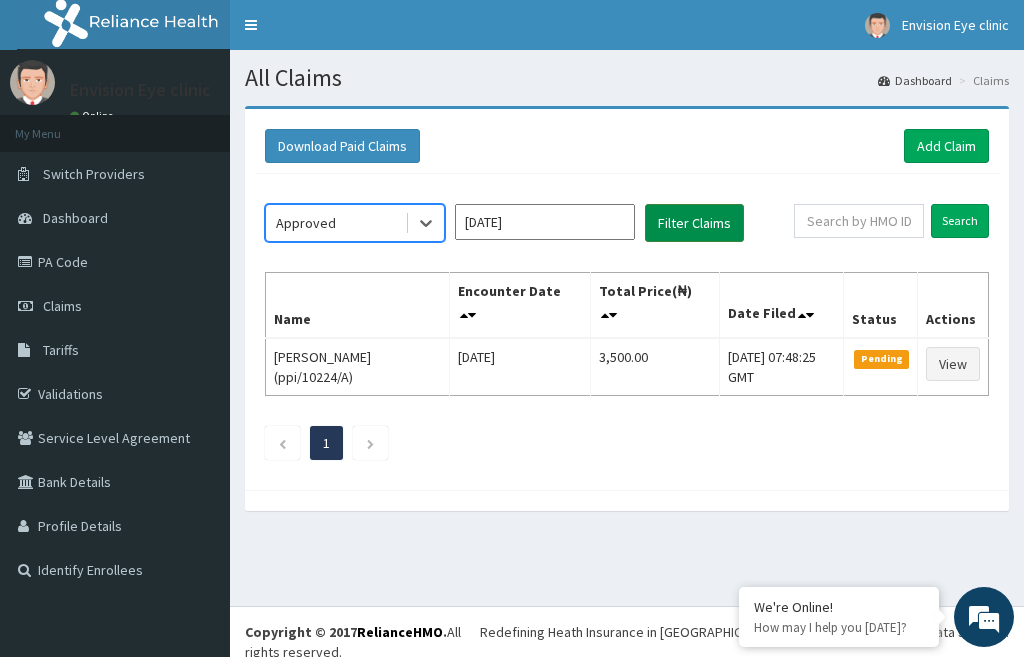 click on "Filter Claims" at bounding box center (694, 223) 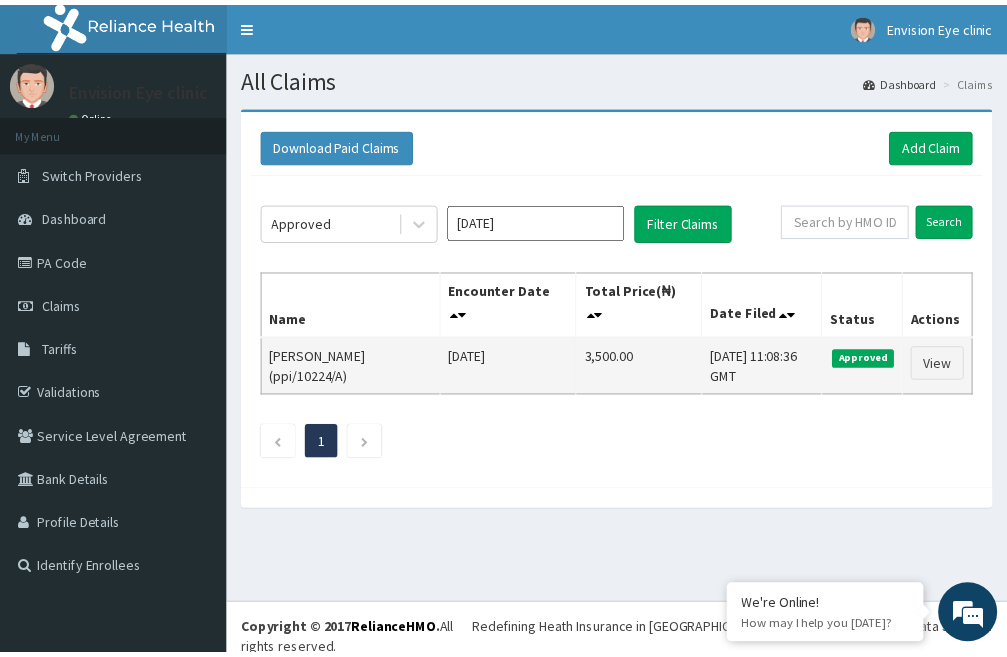 scroll, scrollTop: 1670, scrollLeft: 0, axis: vertical 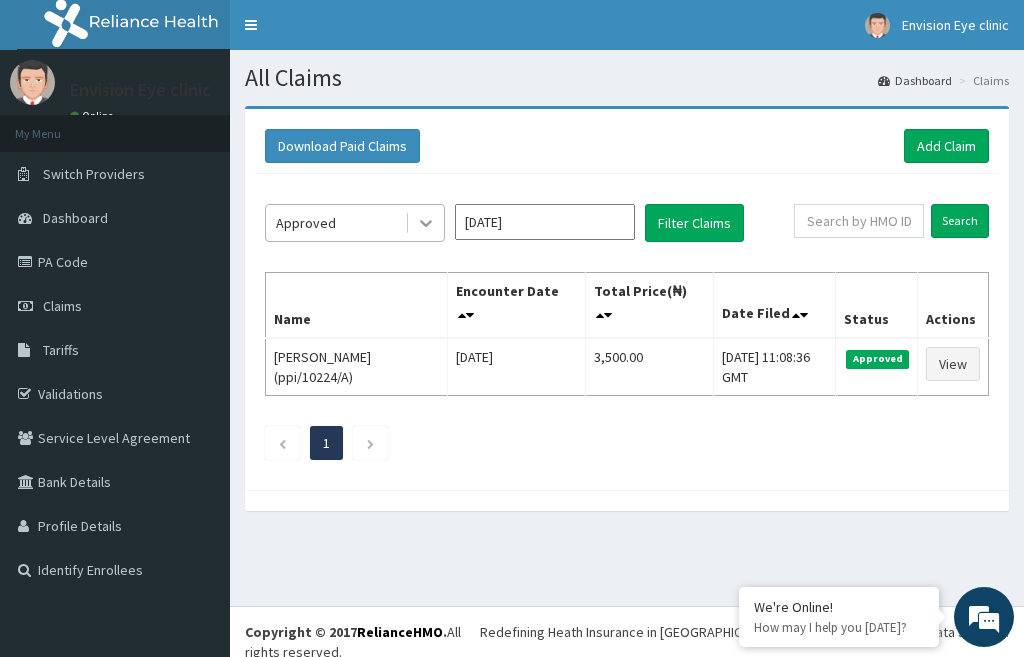 click 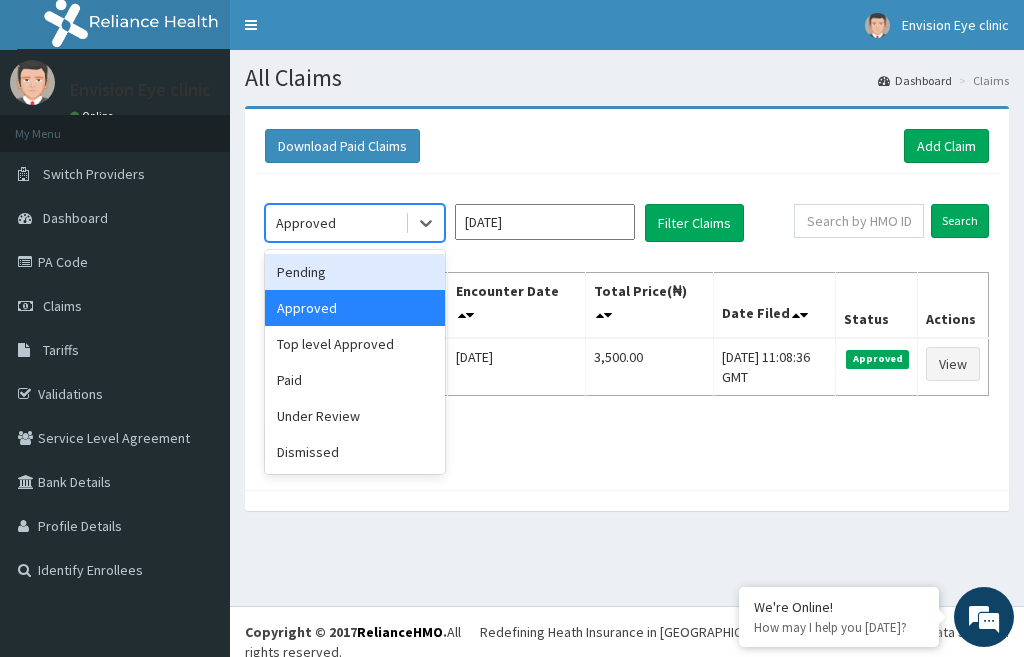 click on "Pending" at bounding box center (355, 272) 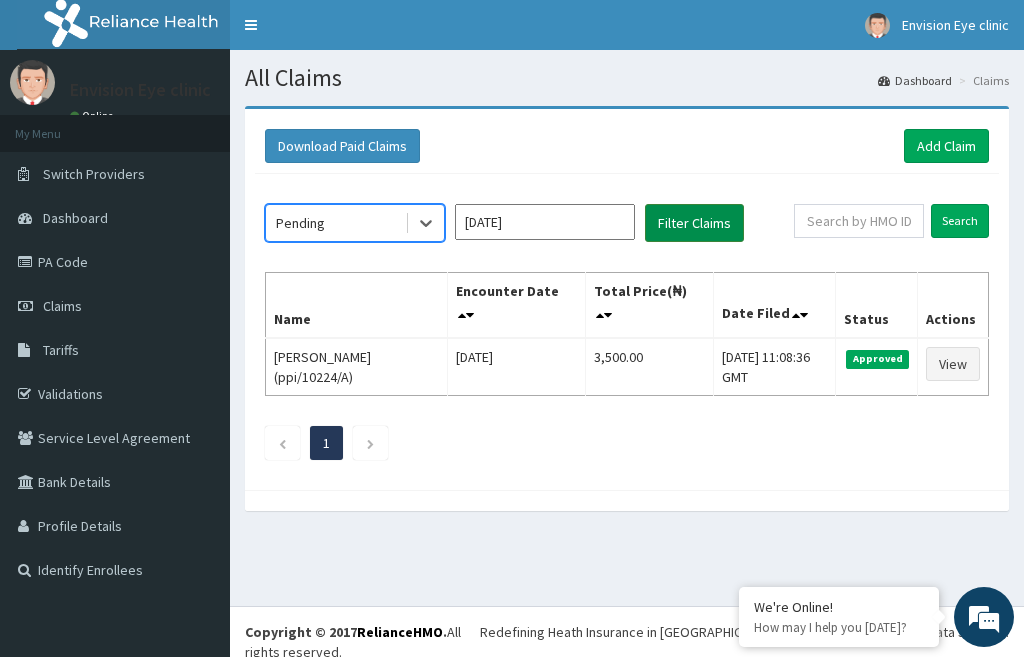 click on "Filter Claims" at bounding box center (694, 223) 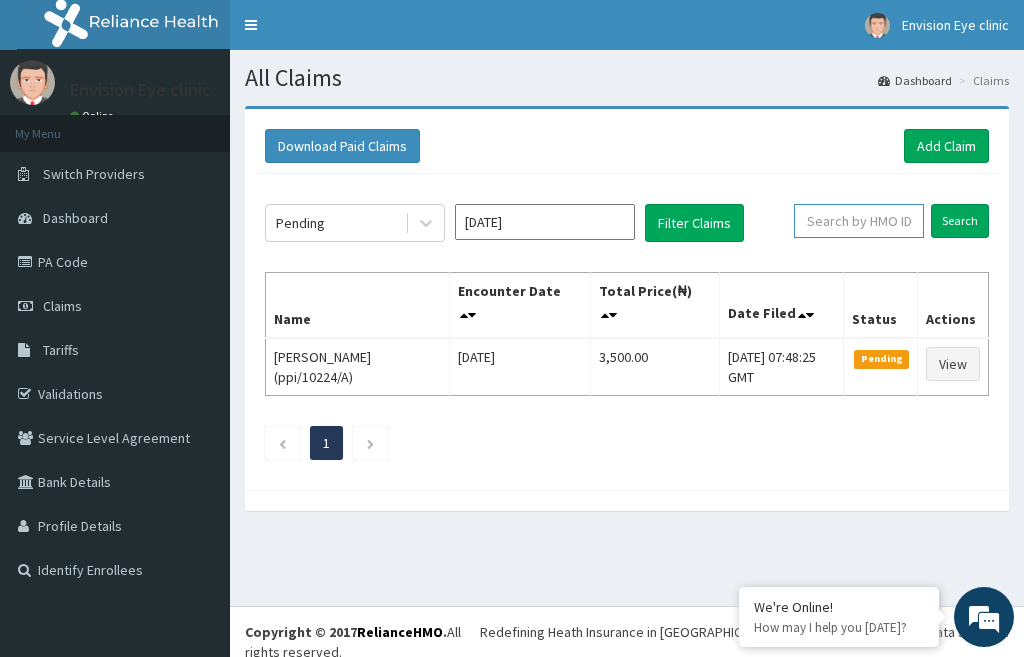 click at bounding box center (859, 221) 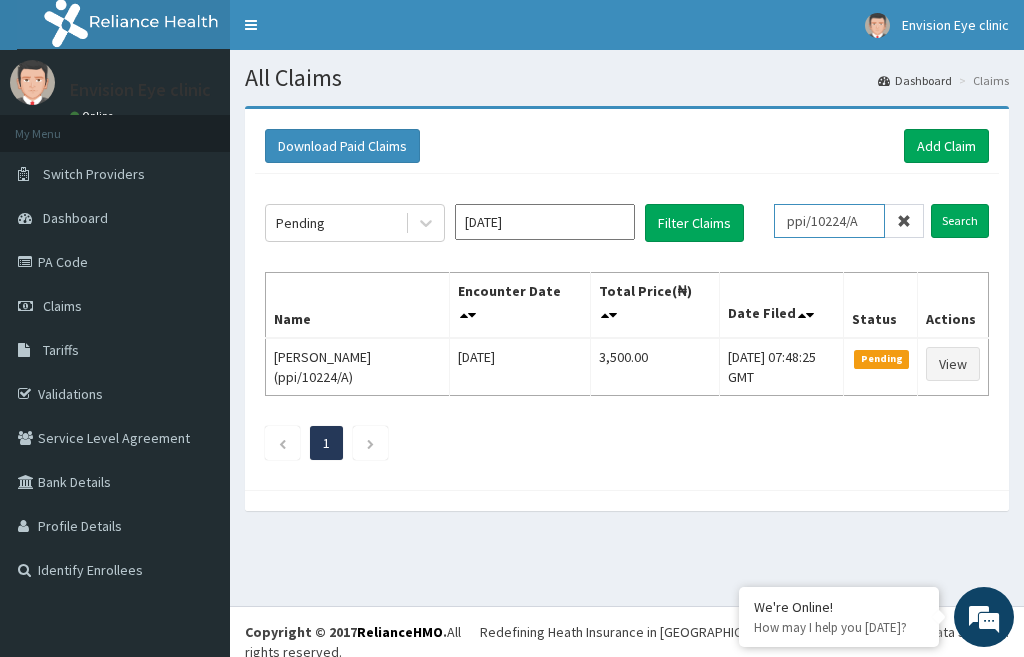 type on "ppi/10224/A" 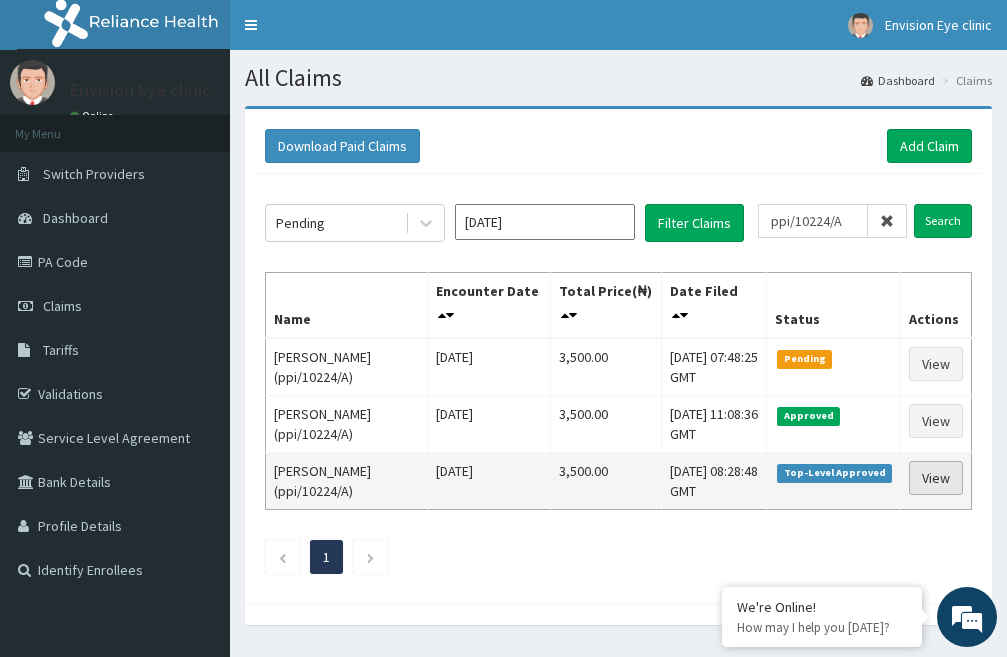 click on "View" at bounding box center (936, 478) 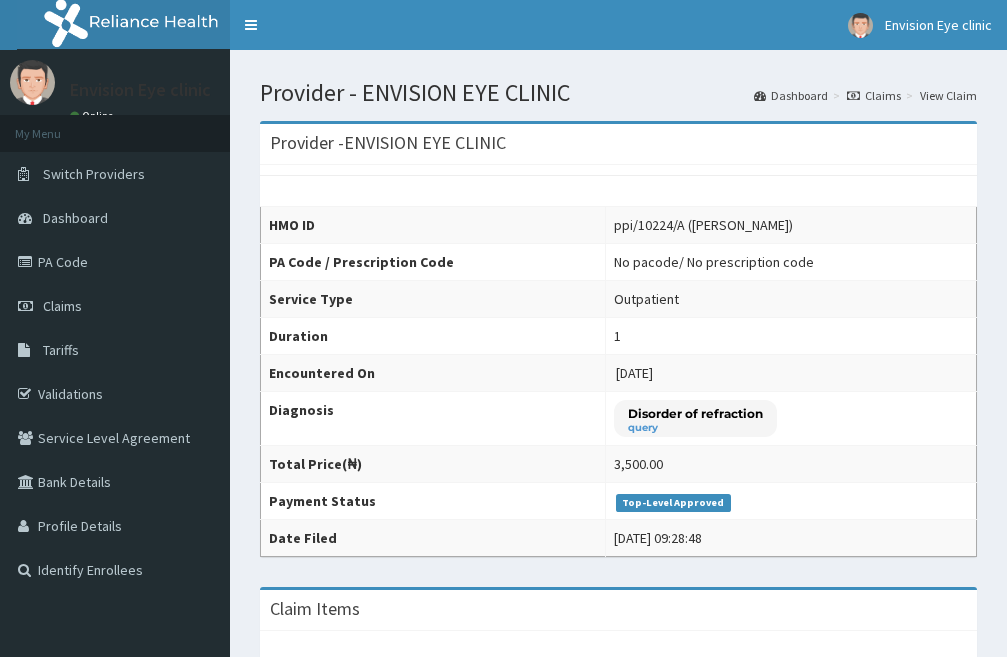 scroll, scrollTop: 0, scrollLeft: 0, axis: both 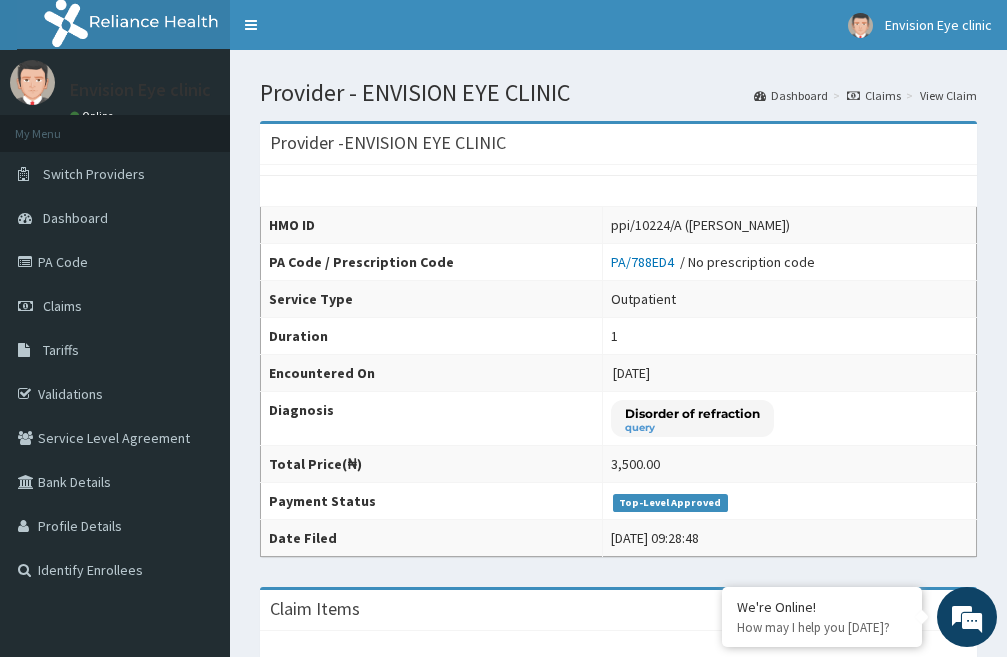 click on "Dashboard Claims View Claim" at bounding box center (865, 95) 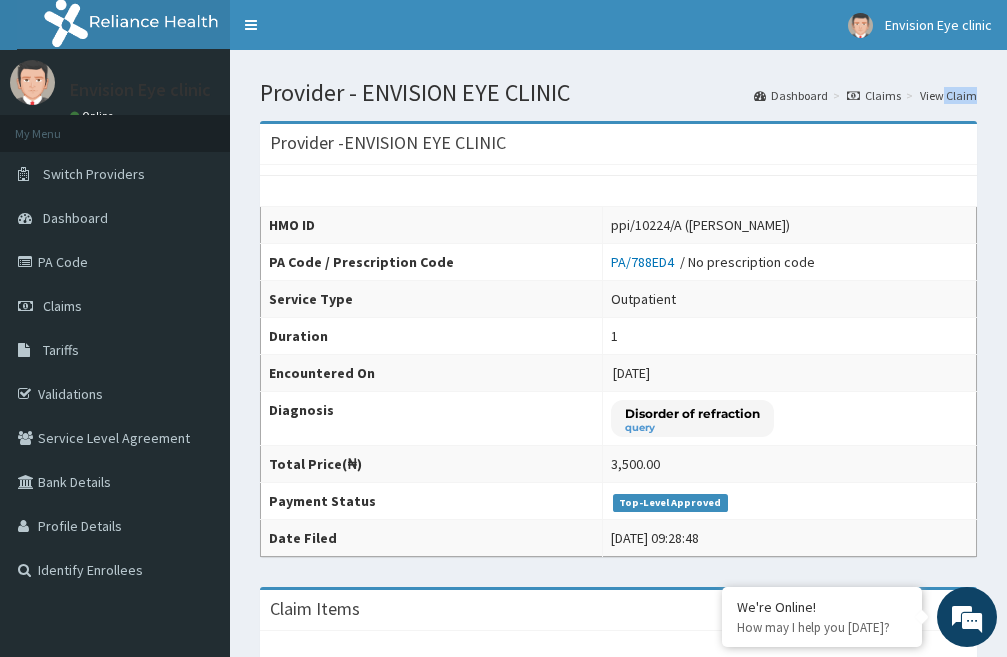 click on "View Claim" at bounding box center (948, 95) 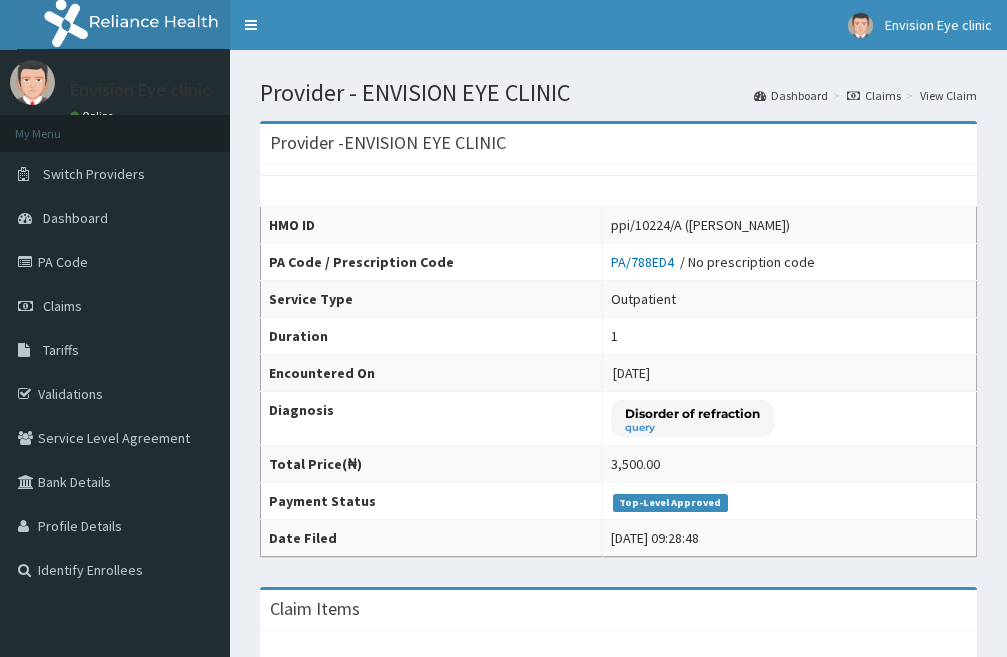 scroll, scrollTop: 0, scrollLeft: 0, axis: both 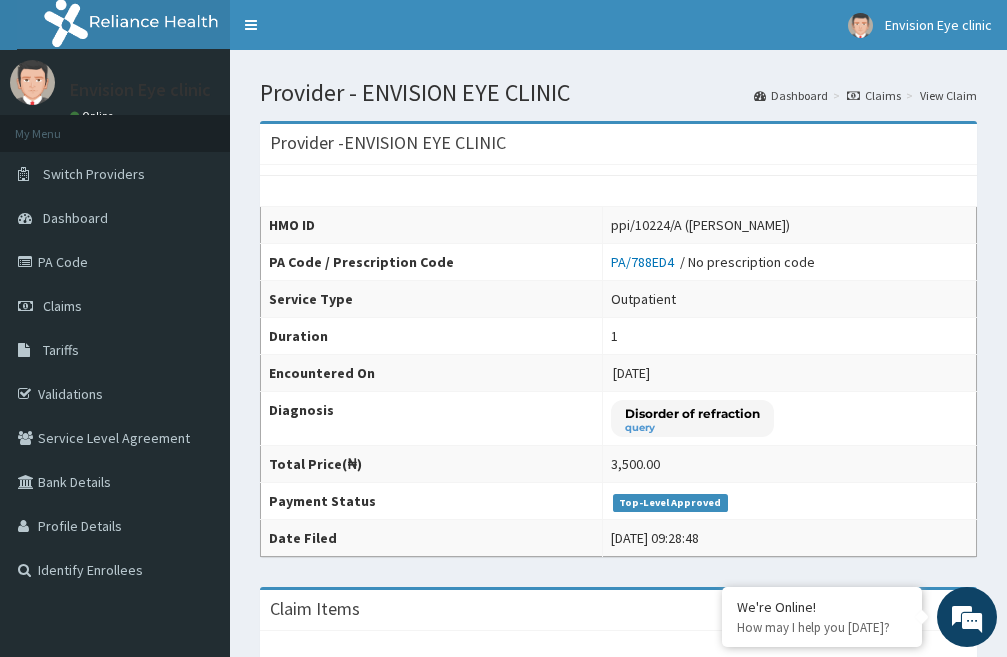 click on "Claims" at bounding box center (874, 95) 